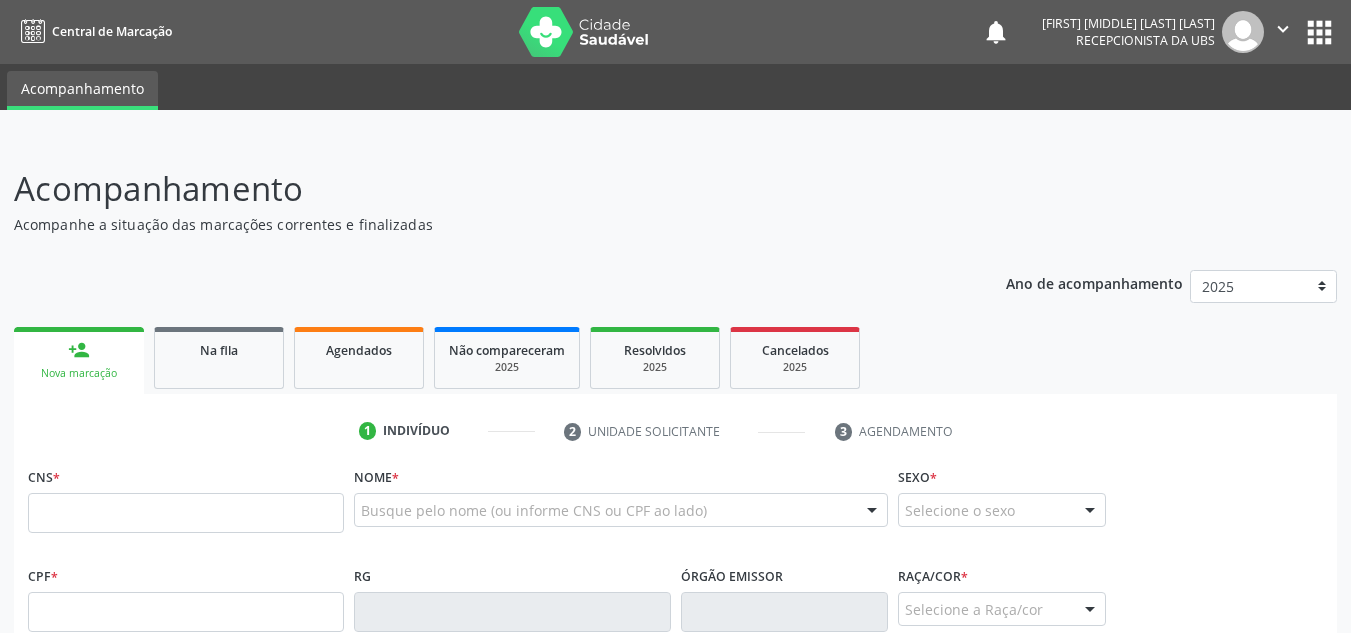 scroll, scrollTop: 0, scrollLeft: 0, axis: both 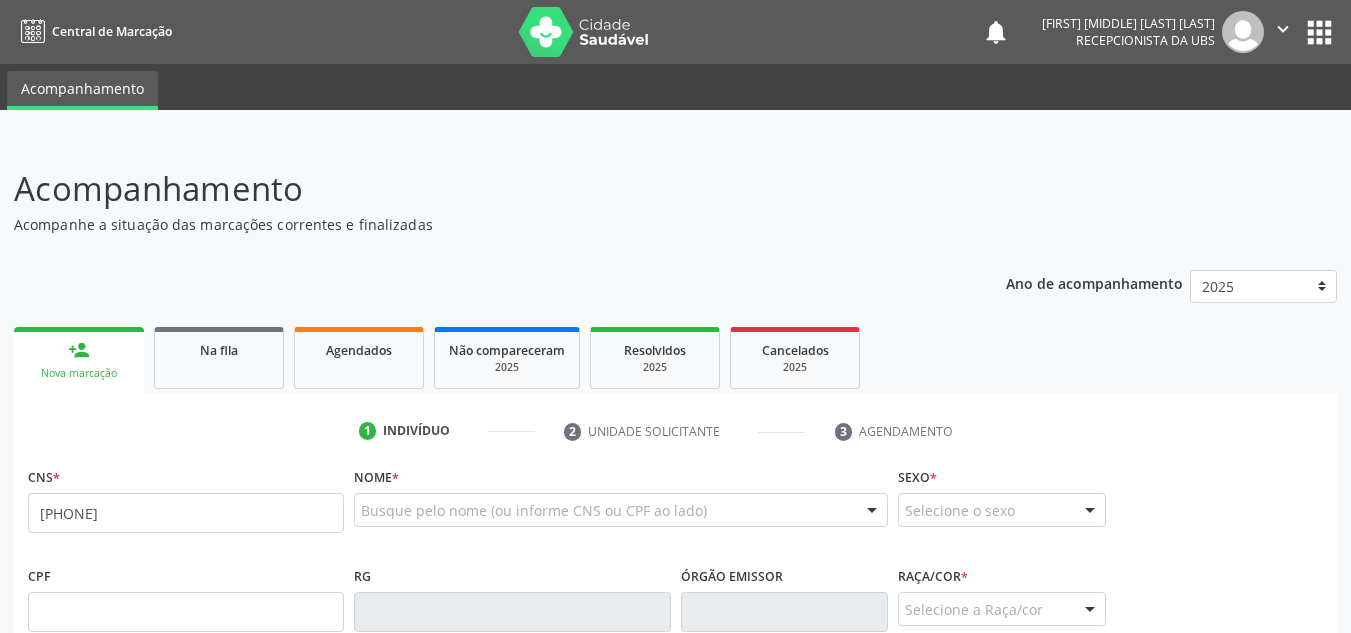 type on "[PHONE]" 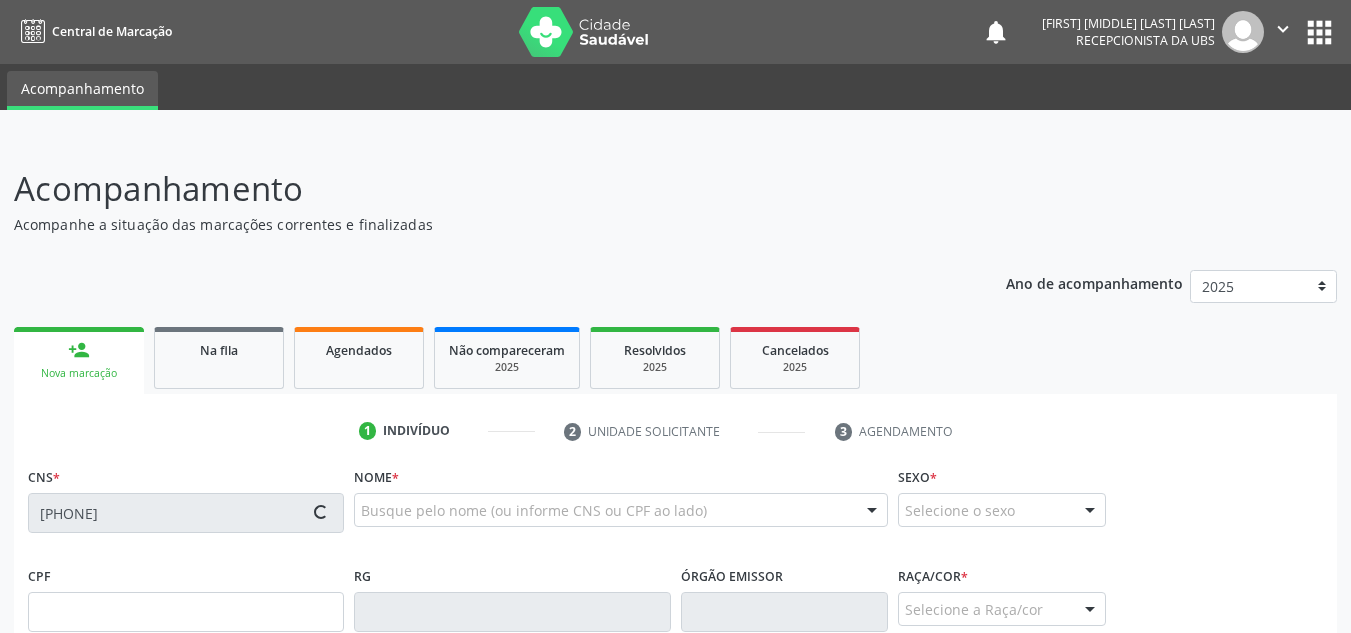 type on "[SSN]" 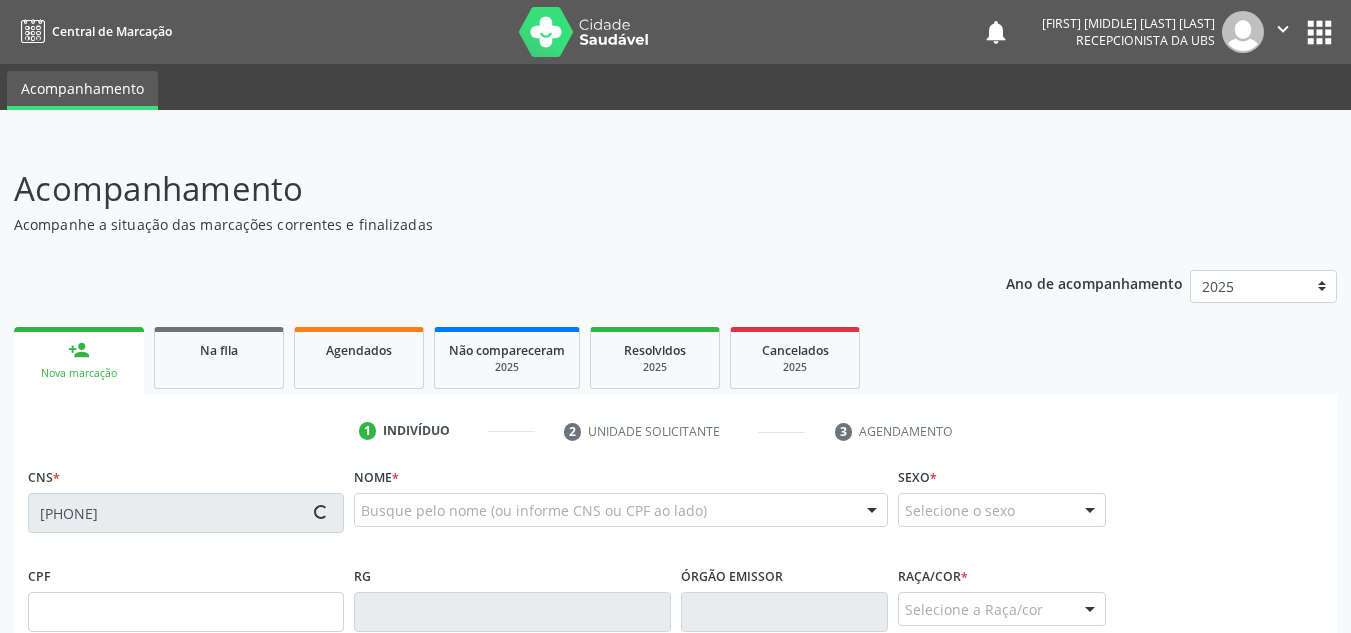 type on "[DATE]" 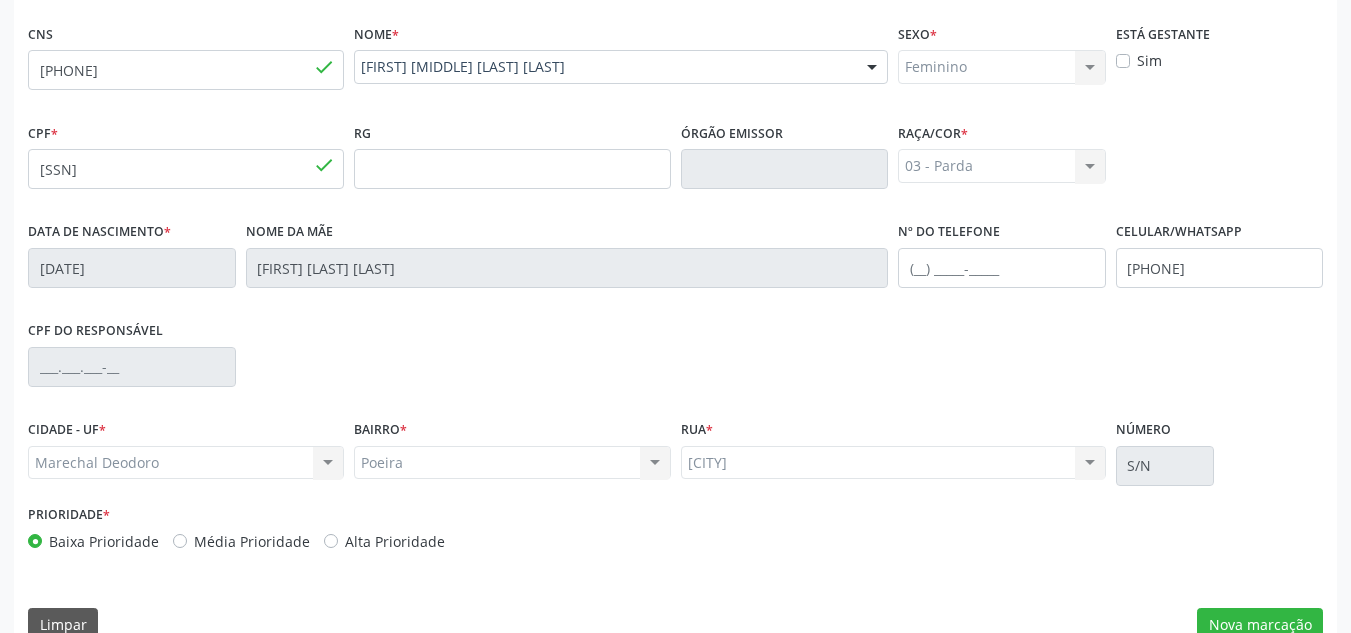 scroll, scrollTop: 479, scrollLeft: 0, axis: vertical 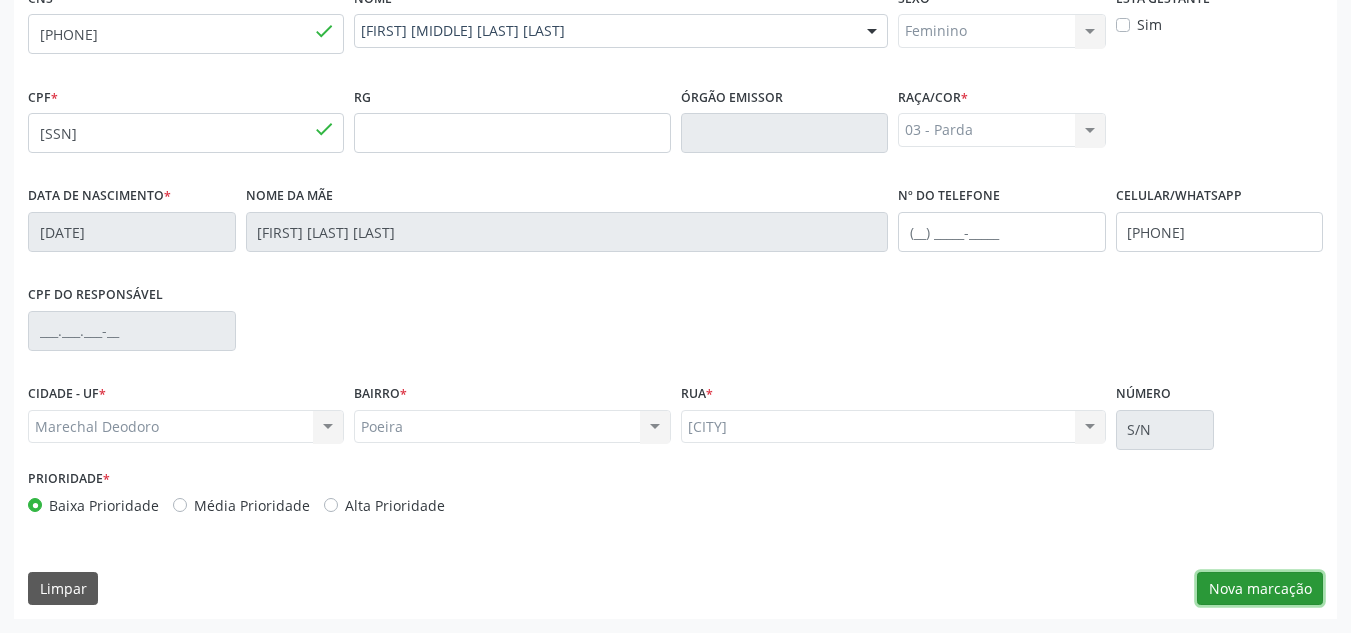 click on "Nova marcação" at bounding box center (1260, 589) 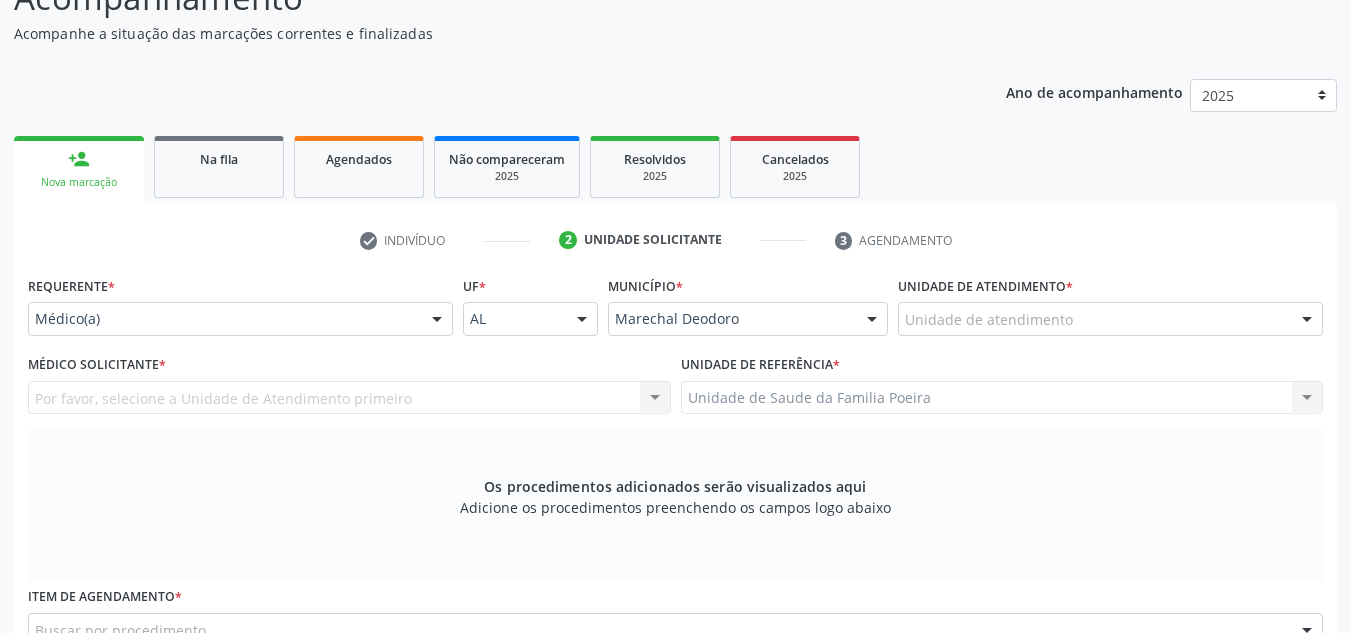 scroll, scrollTop: 179, scrollLeft: 0, axis: vertical 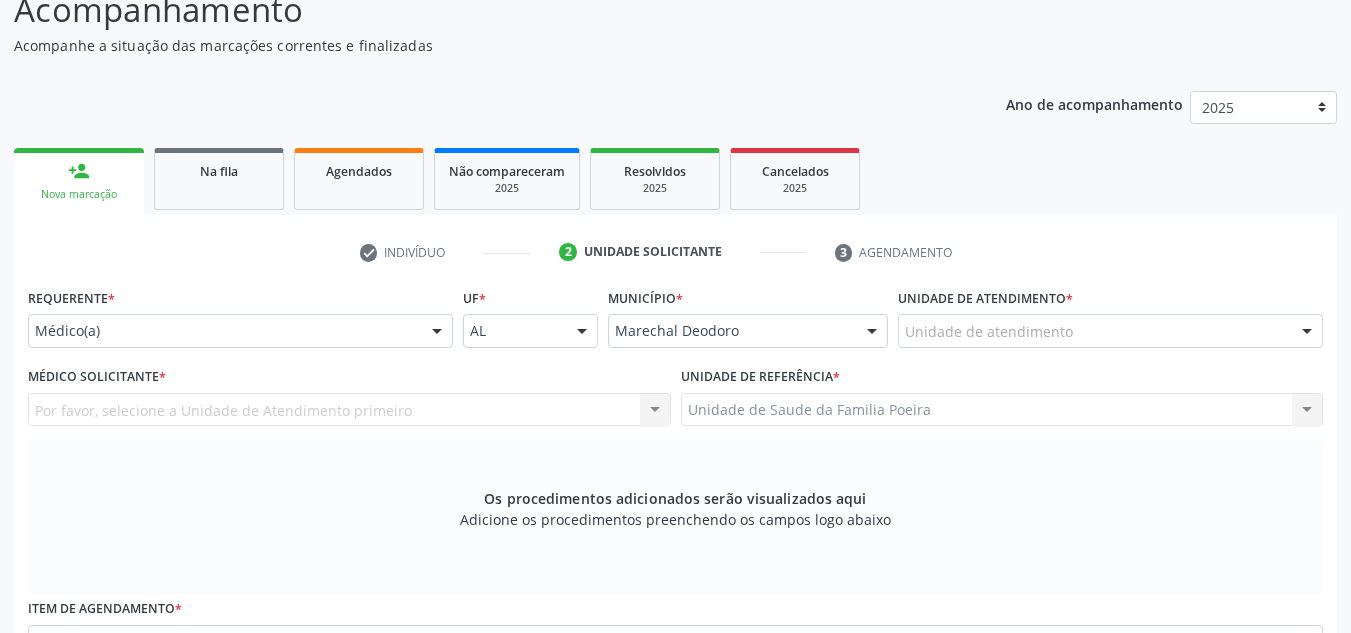 click on "person_add
Nova marcação" at bounding box center (79, 181) 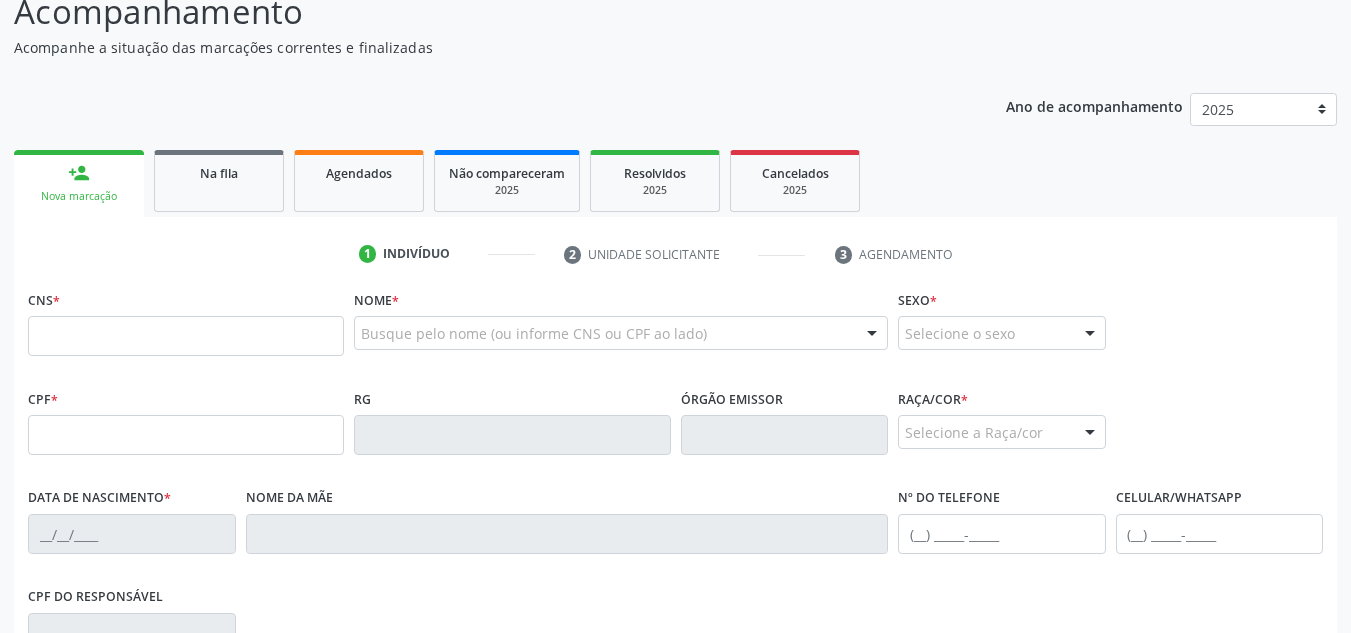 scroll, scrollTop: 177, scrollLeft: 0, axis: vertical 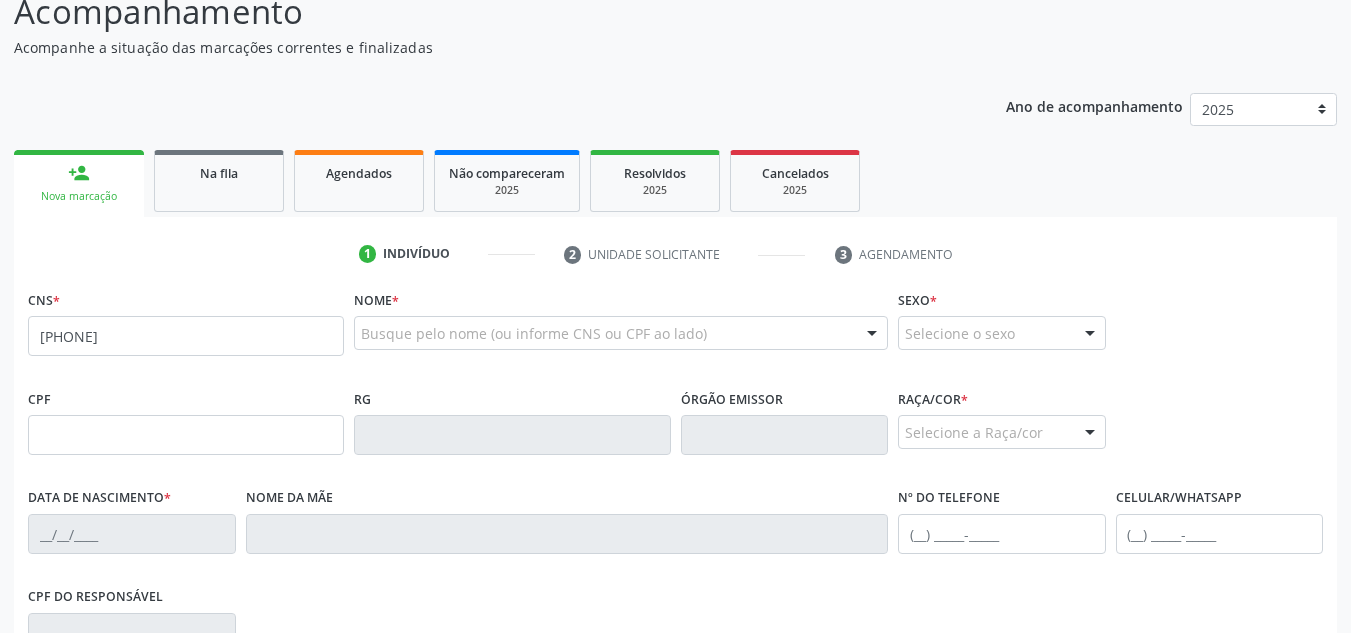 type on "[PHONE]" 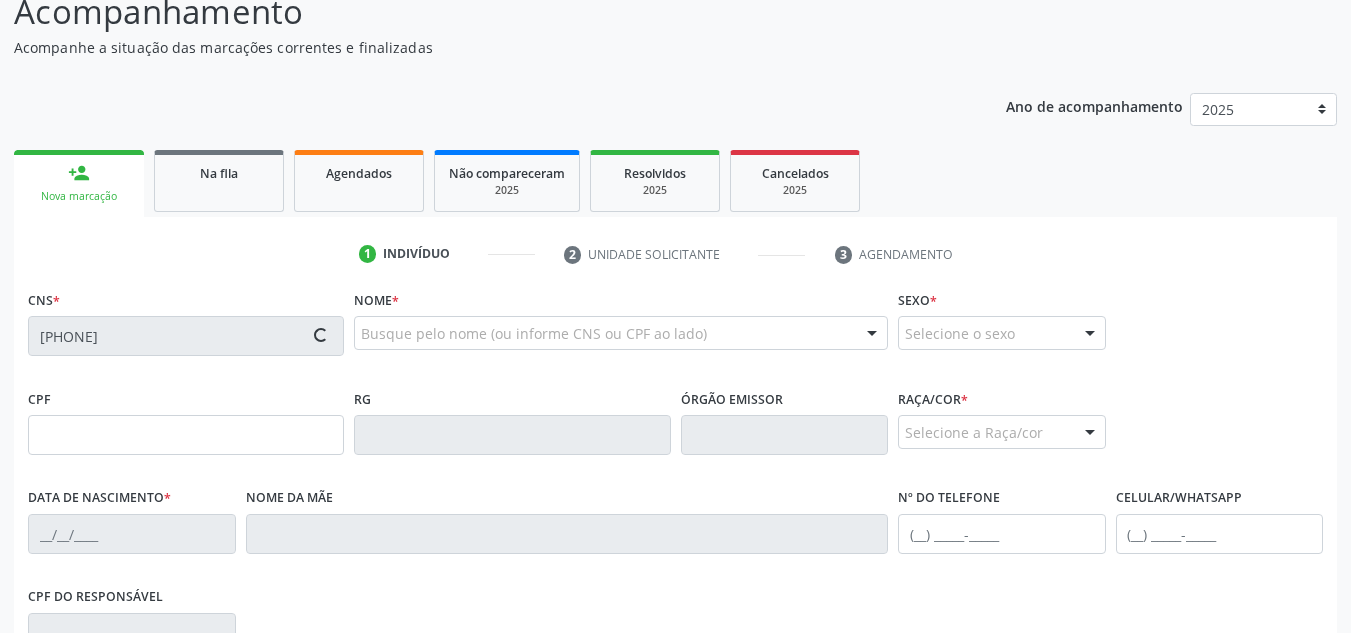 type on "[DATE]/[DATE]/[YEAR]" 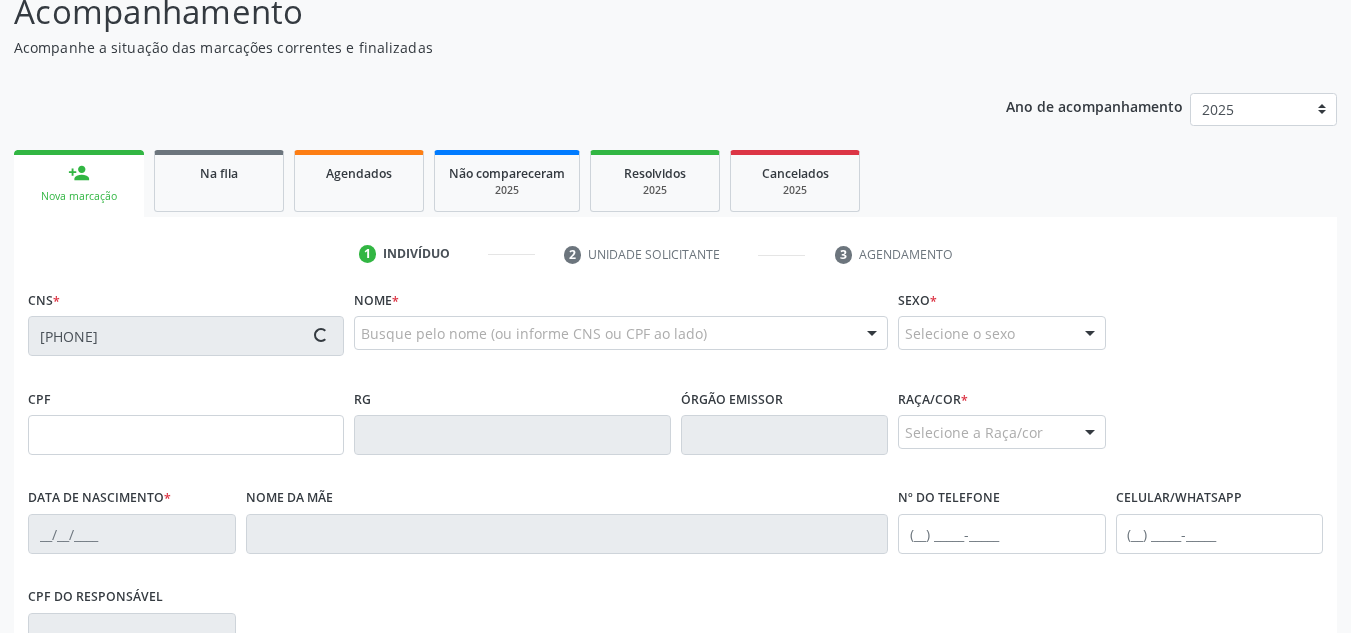 type on "[FIRST] [LAST]" 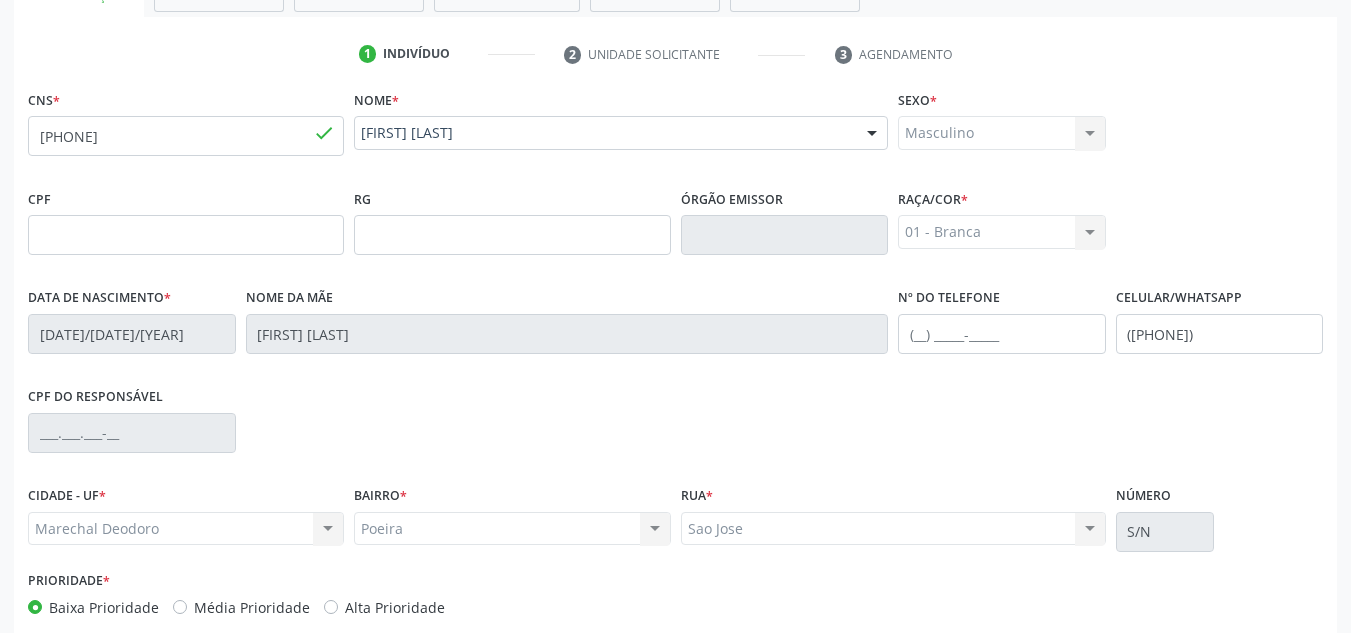 scroll, scrollTop: 479, scrollLeft: 0, axis: vertical 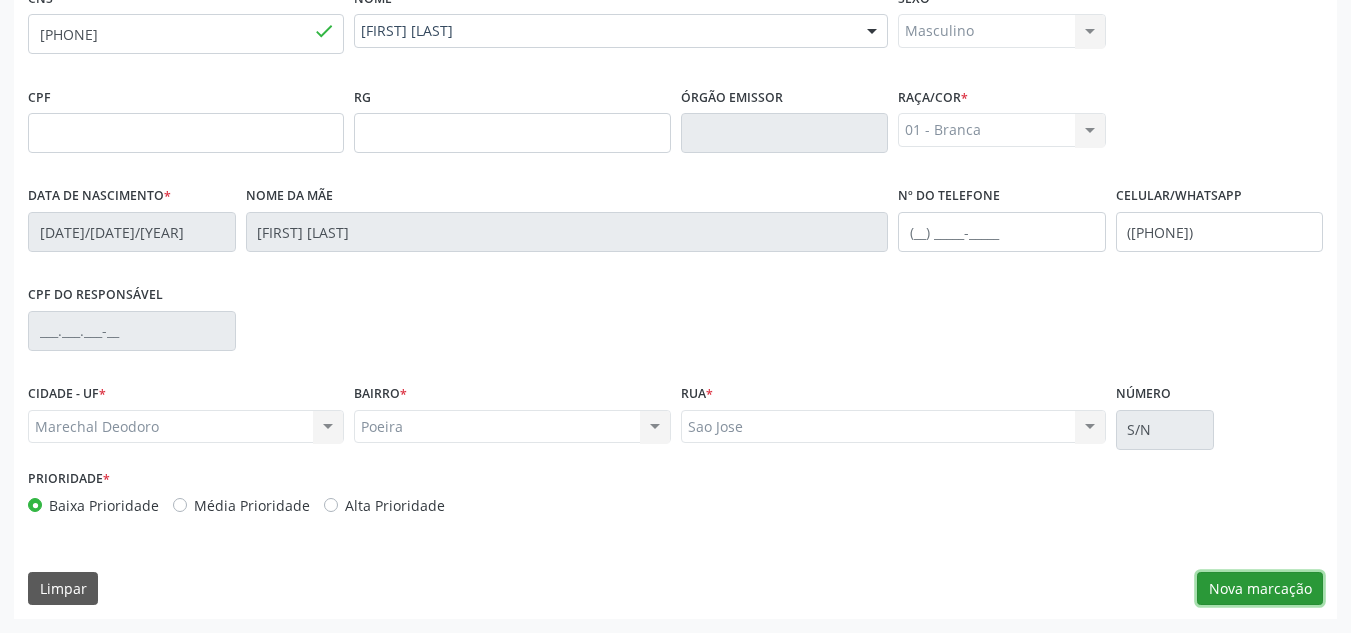 click on "Nova marcação" at bounding box center (1260, 589) 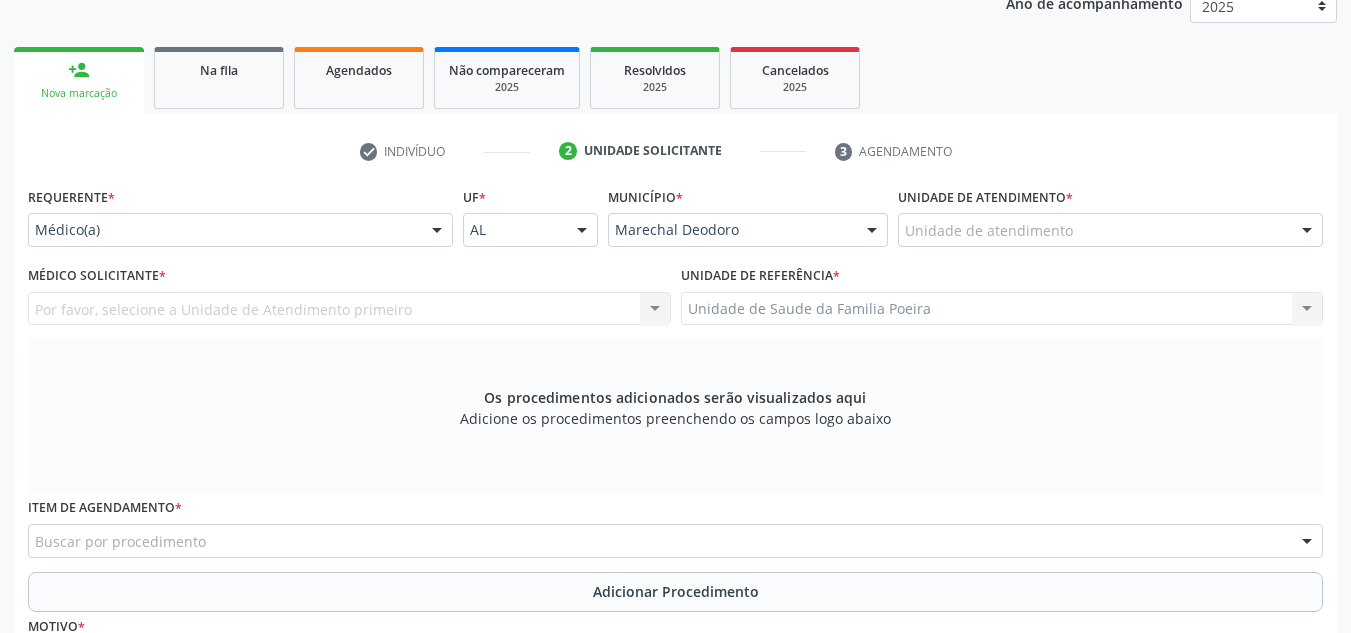 scroll, scrollTop: 279, scrollLeft: 0, axis: vertical 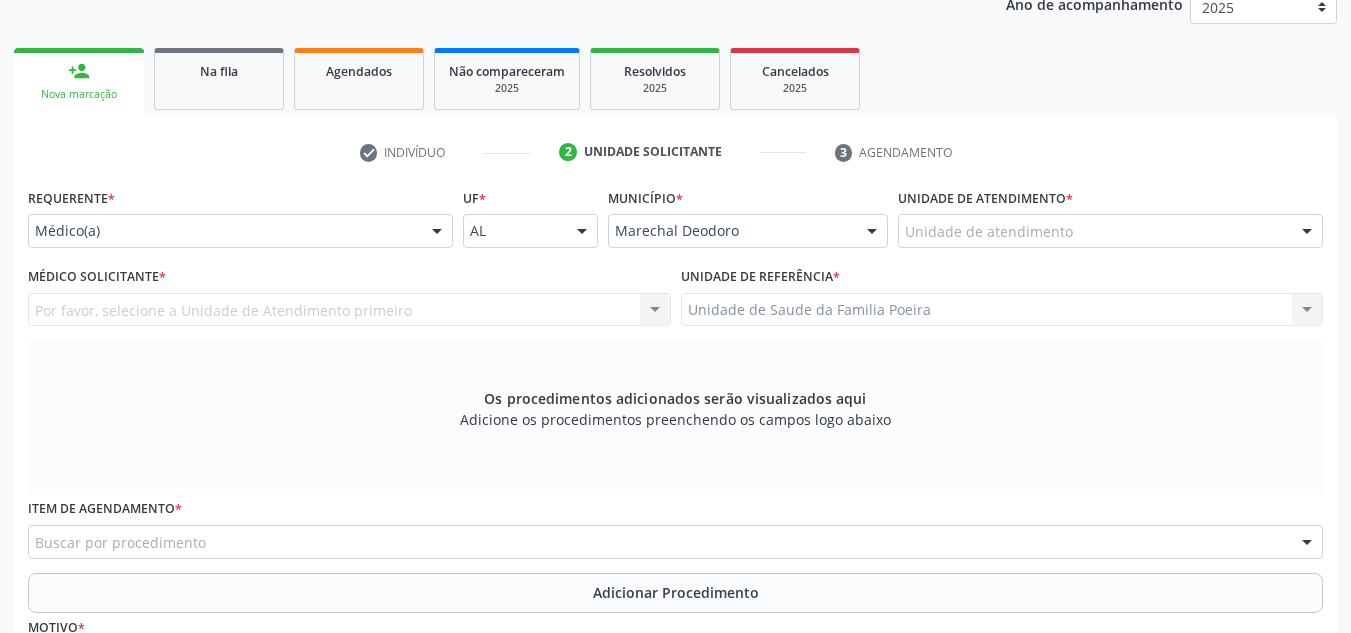 click on "Unidade de atendimento" at bounding box center (1110, 231) 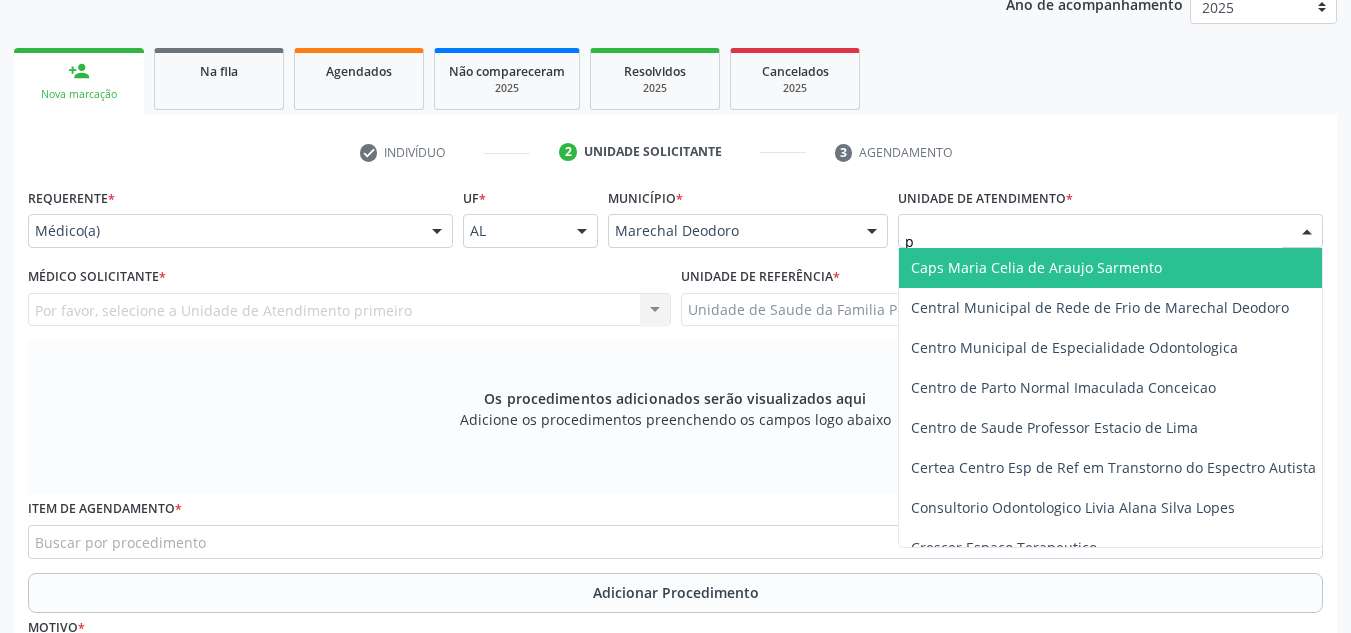 type on "po" 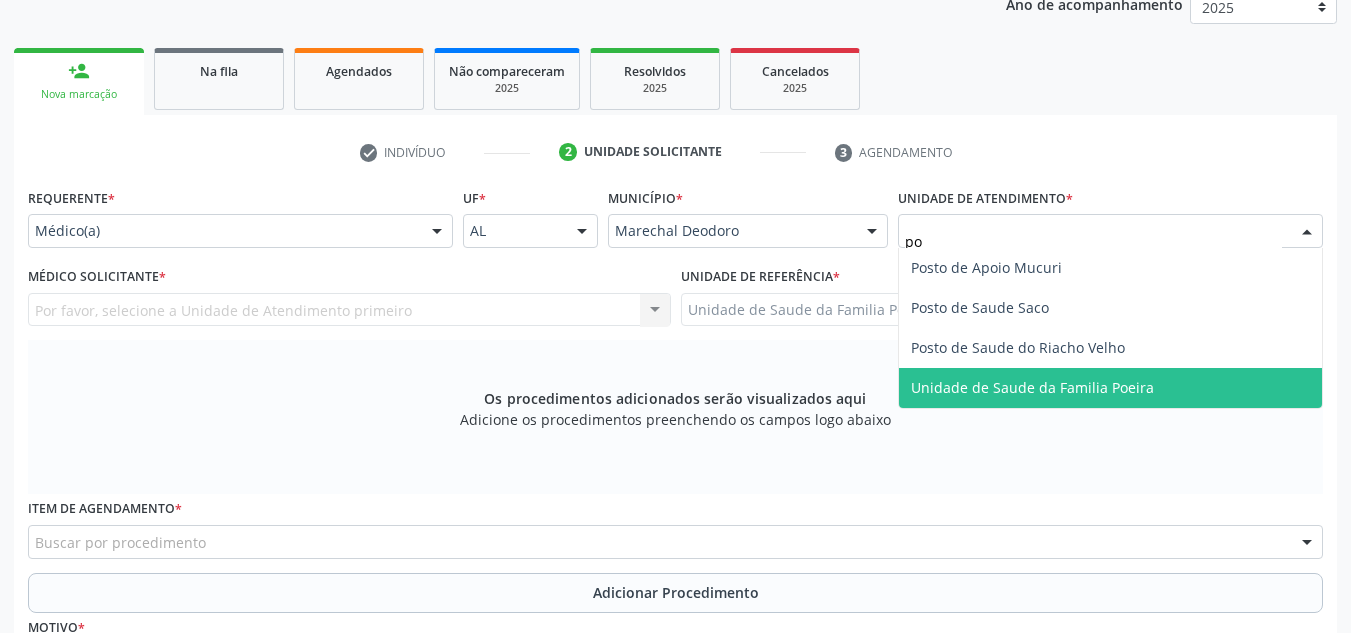 click on "Unidade de Saude da Familia Poeira" at bounding box center [1032, 387] 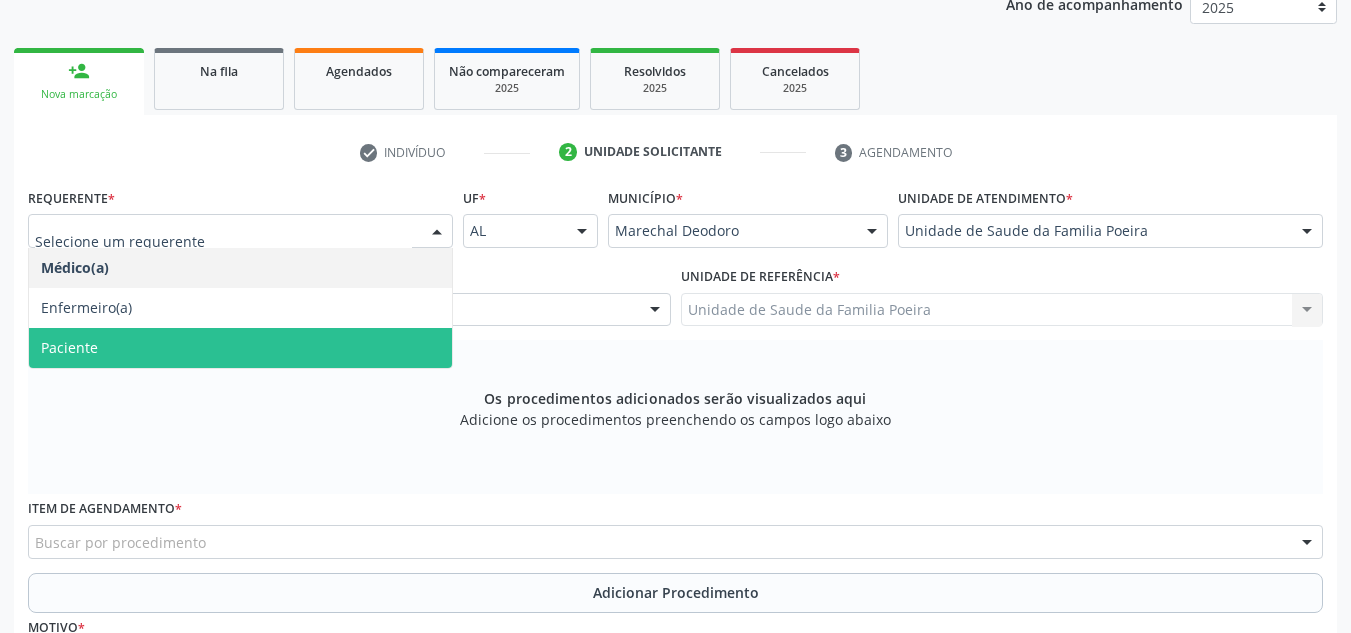 click on "Paciente" at bounding box center [240, 348] 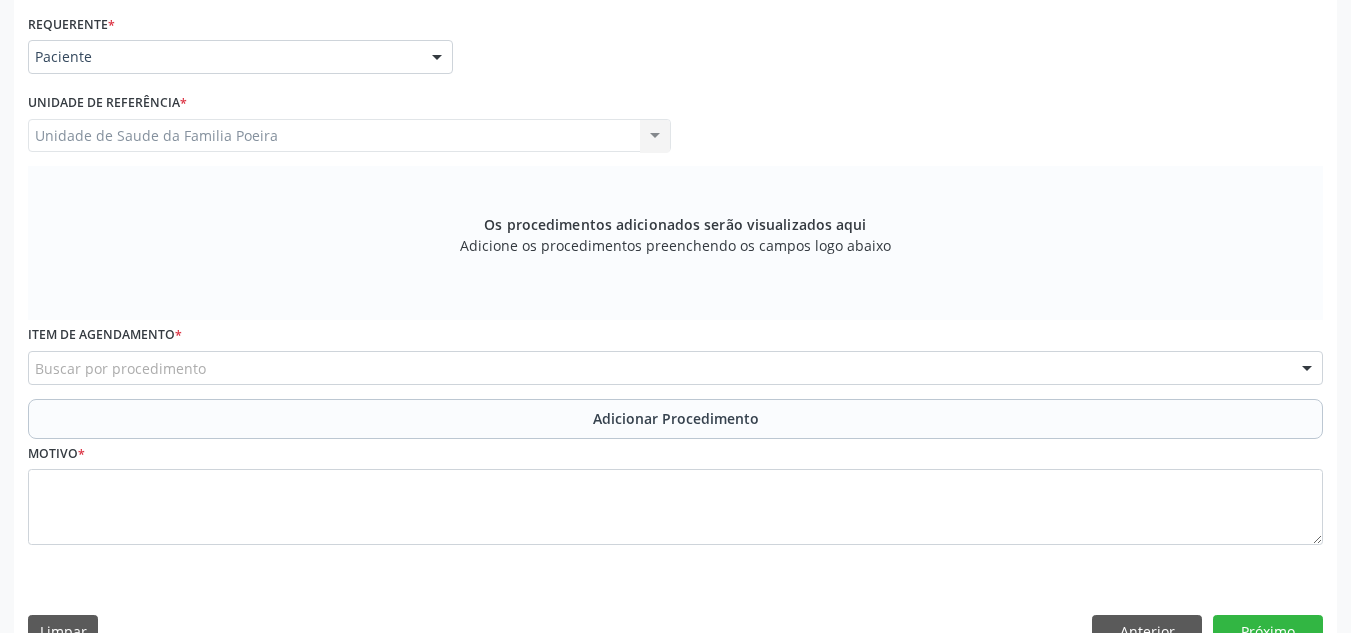 scroll, scrollTop: 496, scrollLeft: 0, axis: vertical 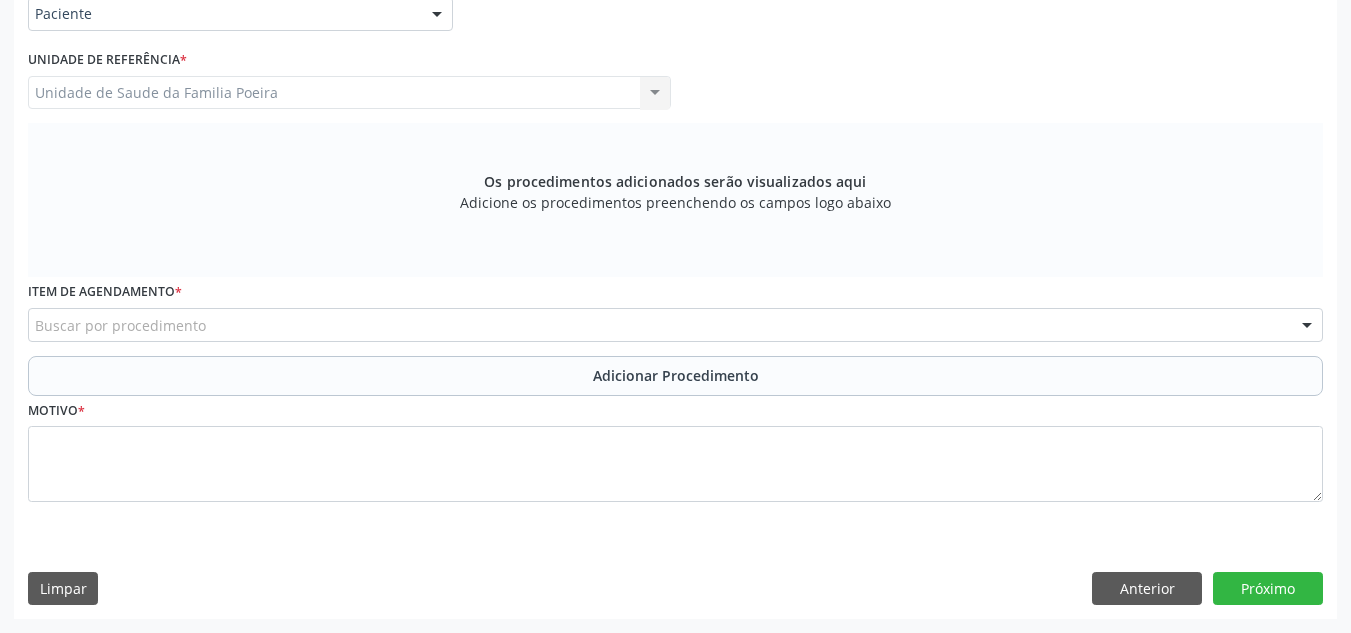 click on "Buscar por procedimento" at bounding box center (675, 325) 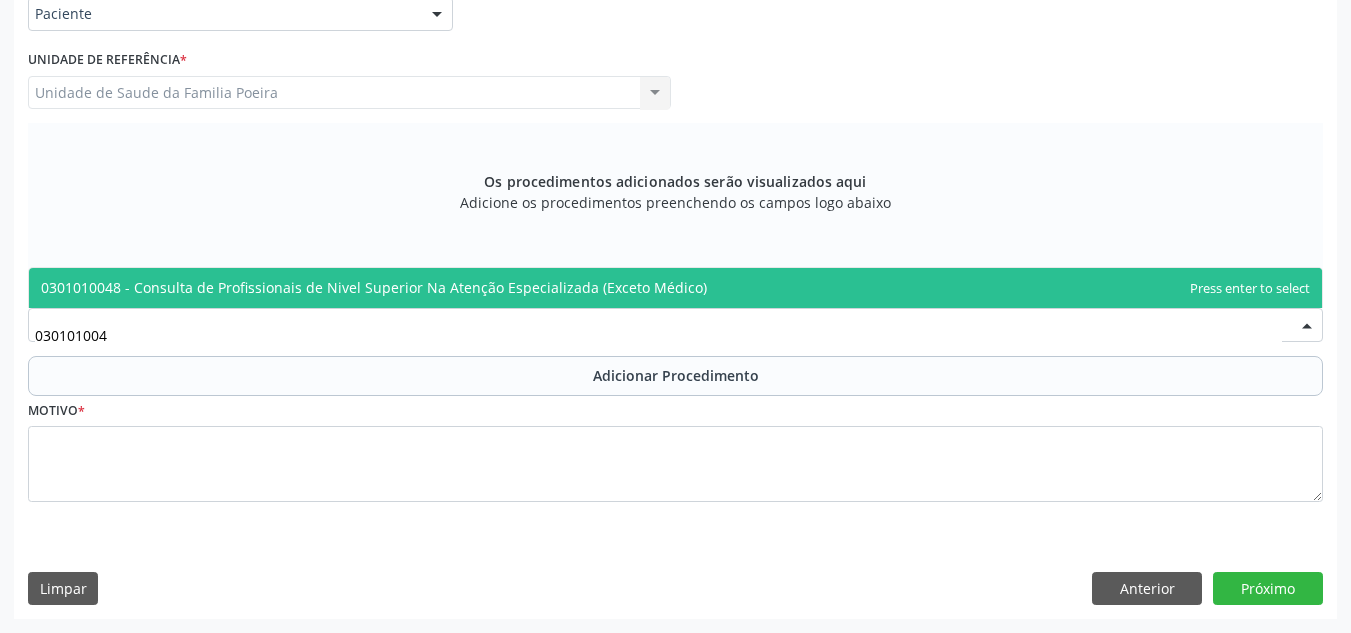 type on "0301010048" 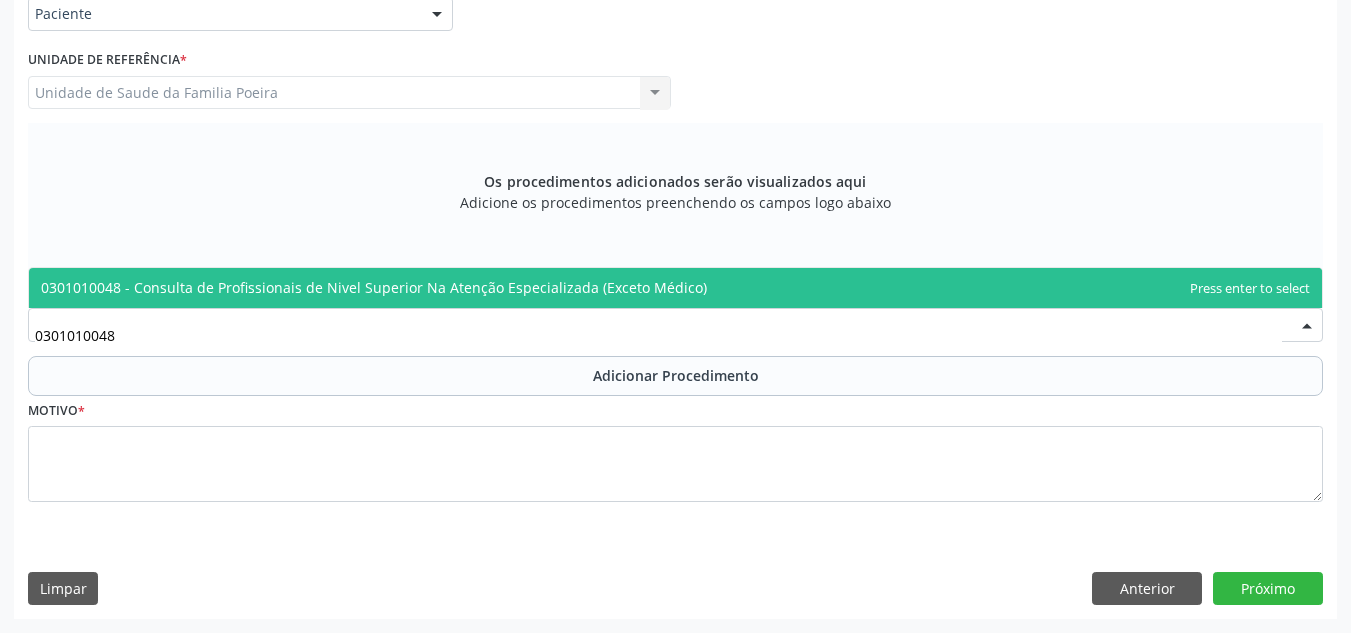 click on "0301010048 - Consulta de Profissionais de Nivel Superior Na Atenção Especializada (Exceto Médico)" at bounding box center [374, 287] 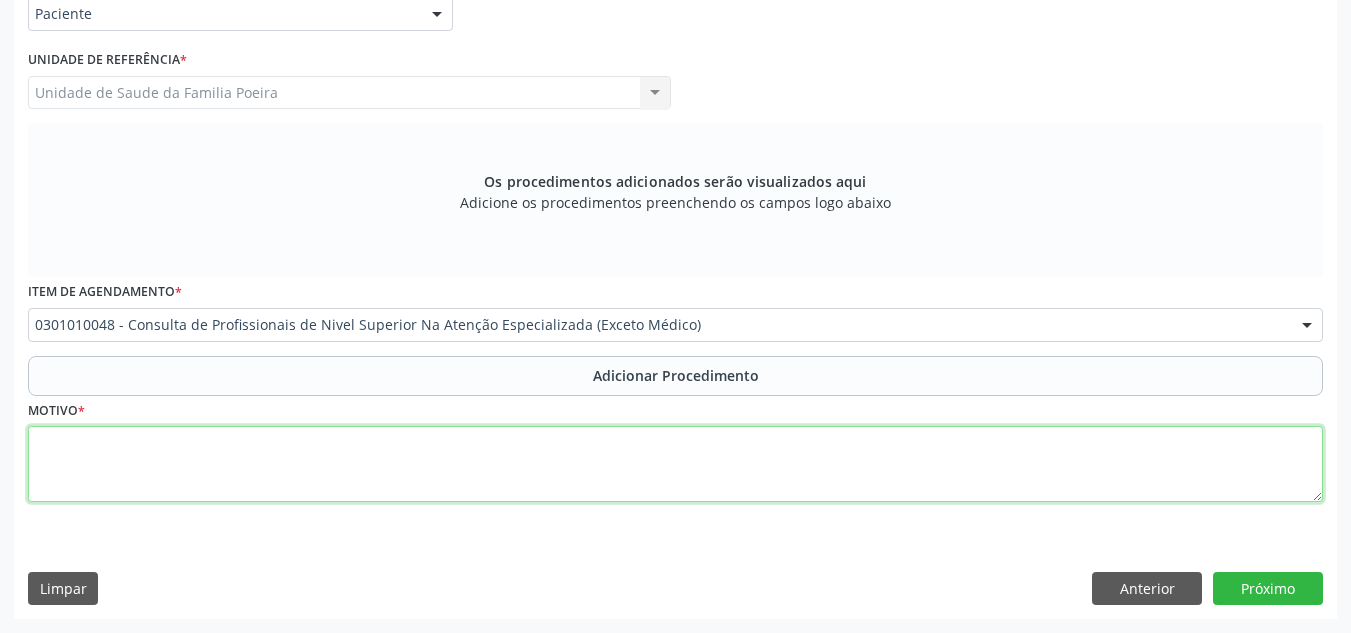 click at bounding box center (675, 464) 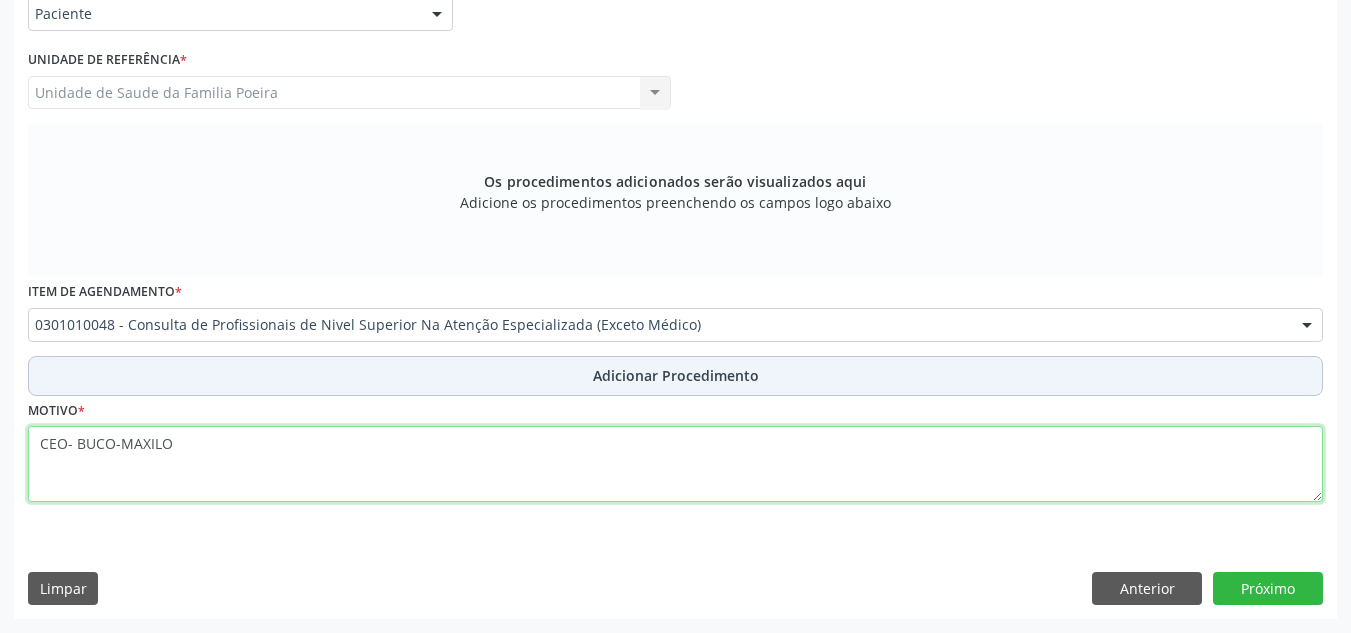 type on "CEO- BUCO-MAXILO" 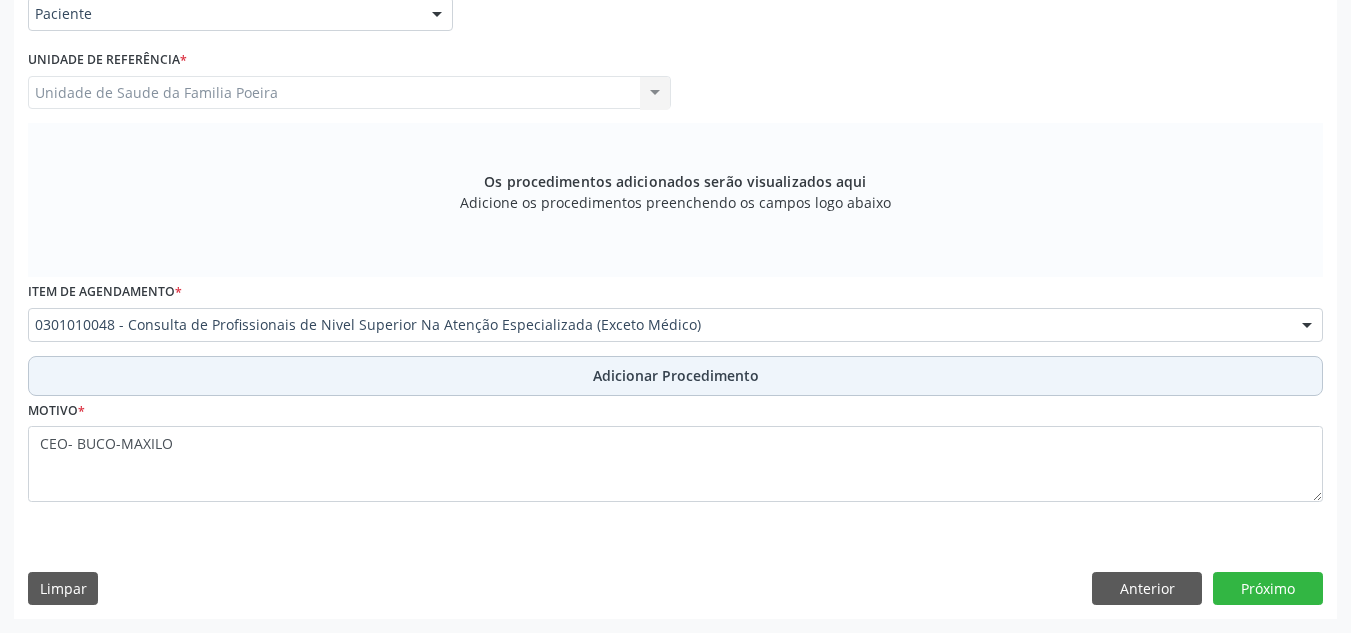 click on "Adicionar Procedimento" at bounding box center [675, 376] 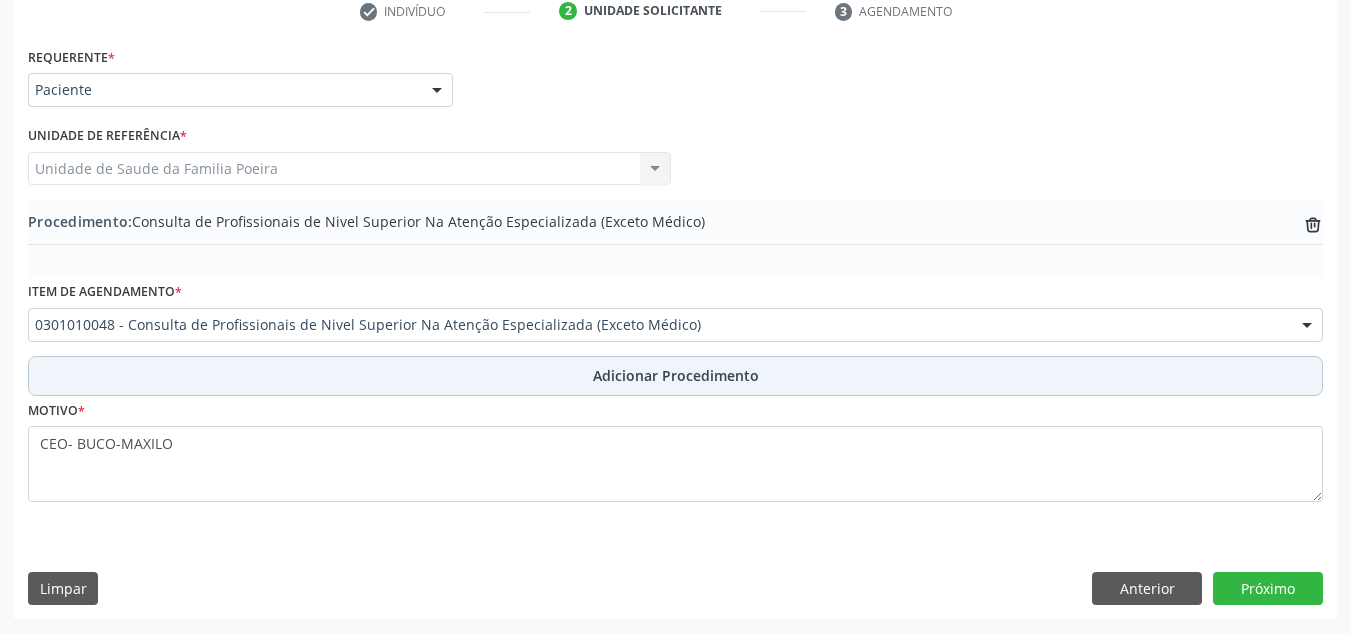 scroll, scrollTop: 420, scrollLeft: 0, axis: vertical 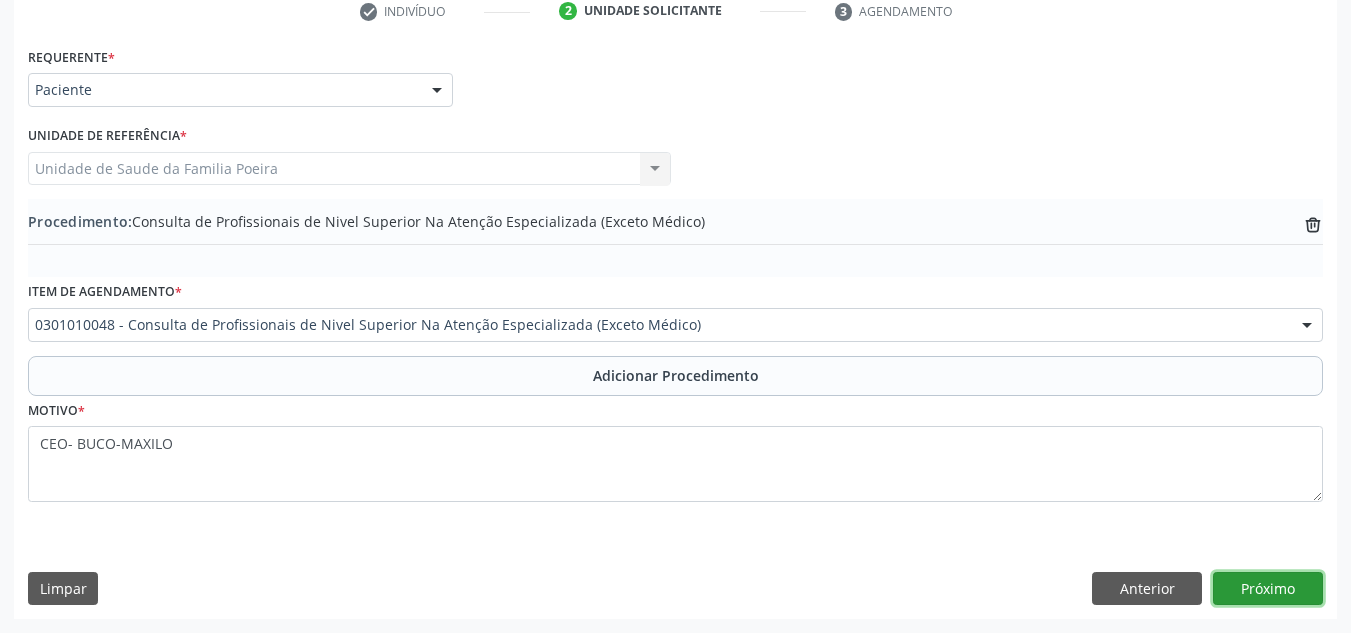 click on "Próximo" at bounding box center [1268, 589] 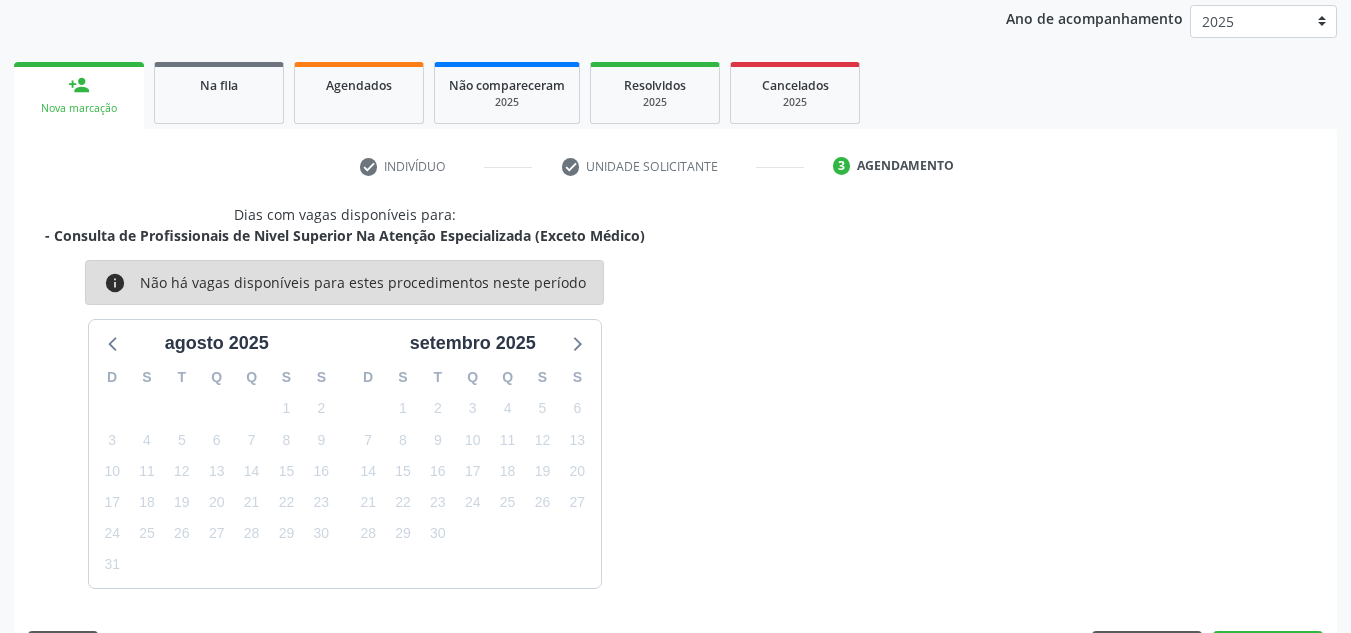 scroll, scrollTop: 324, scrollLeft: 0, axis: vertical 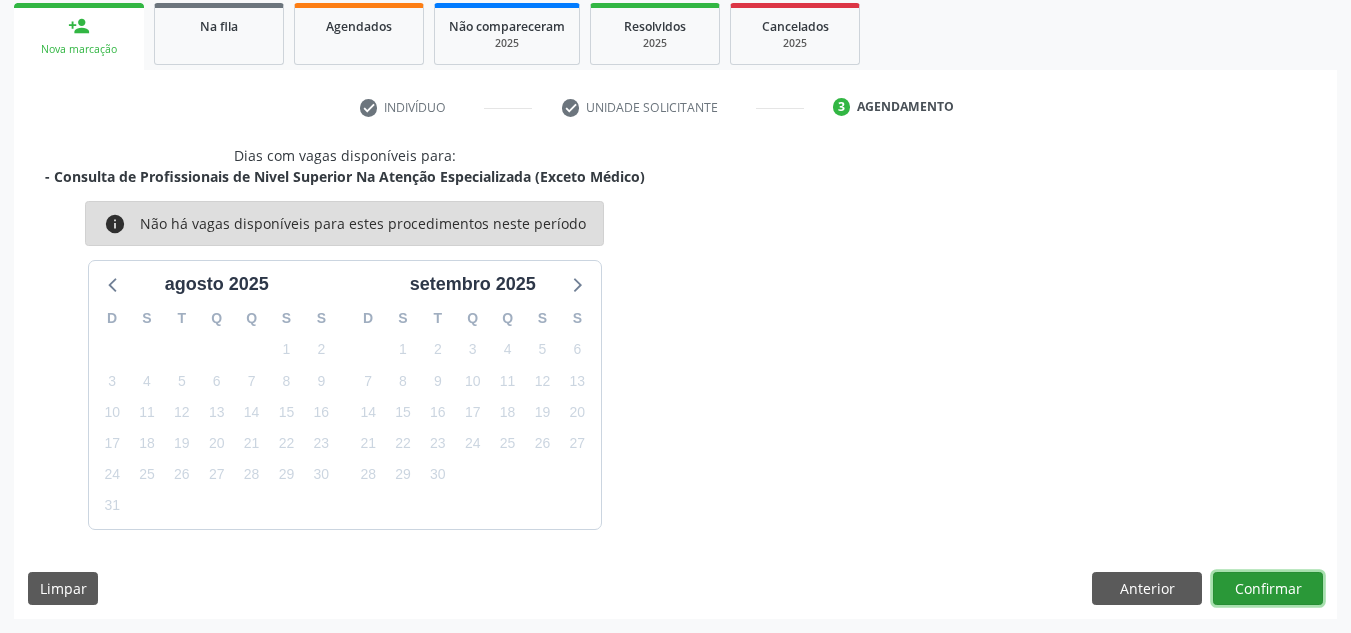 click on "Confirmar" at bounding box center (1268, 589) 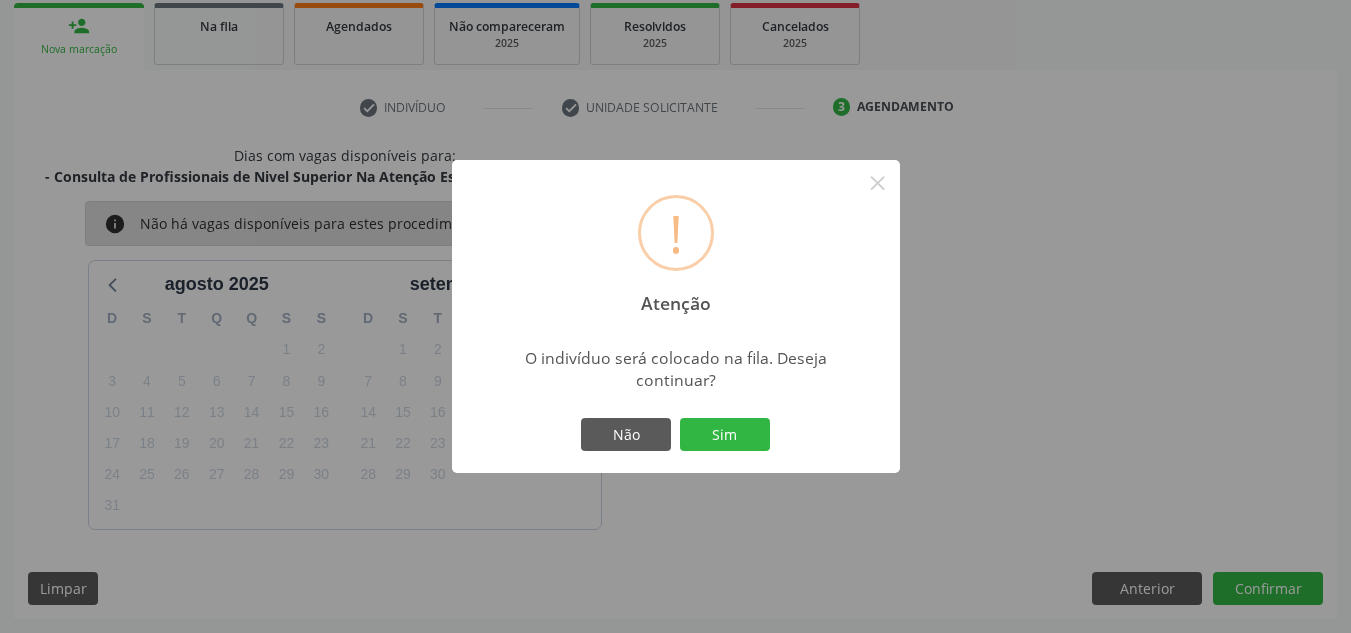 click on "Não Sim" at bounding box center [676, 435] 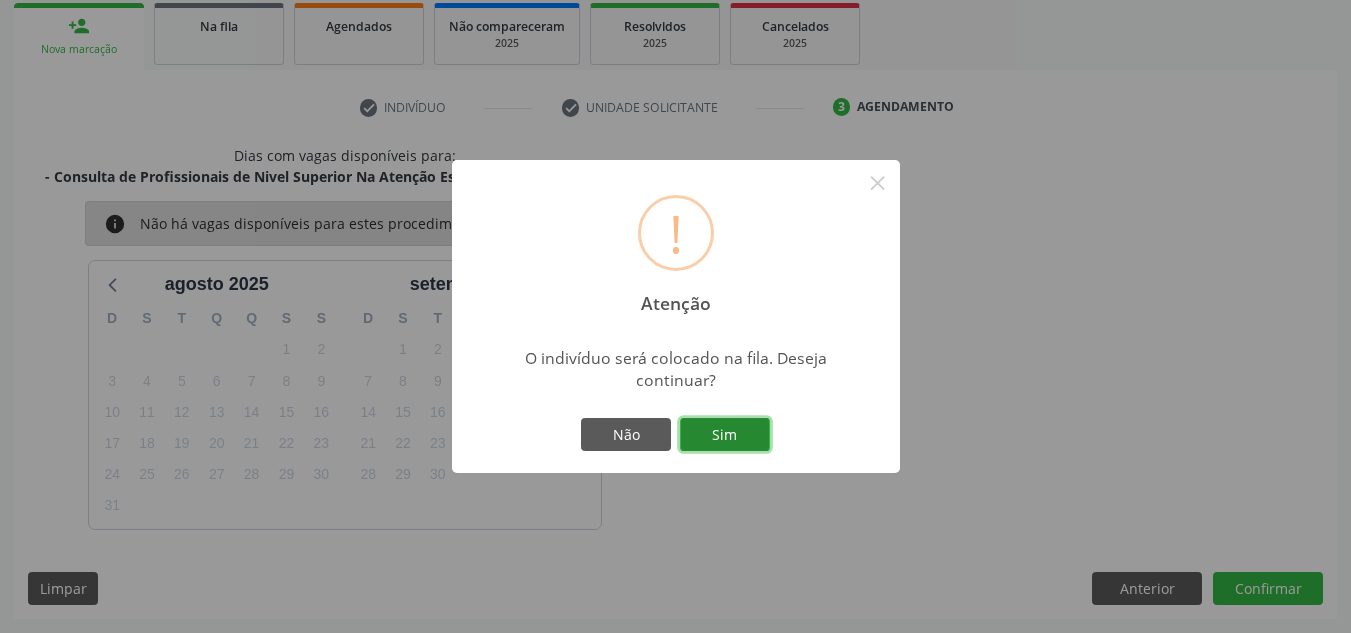 click on "Sim" at bounding box center [725, 435] 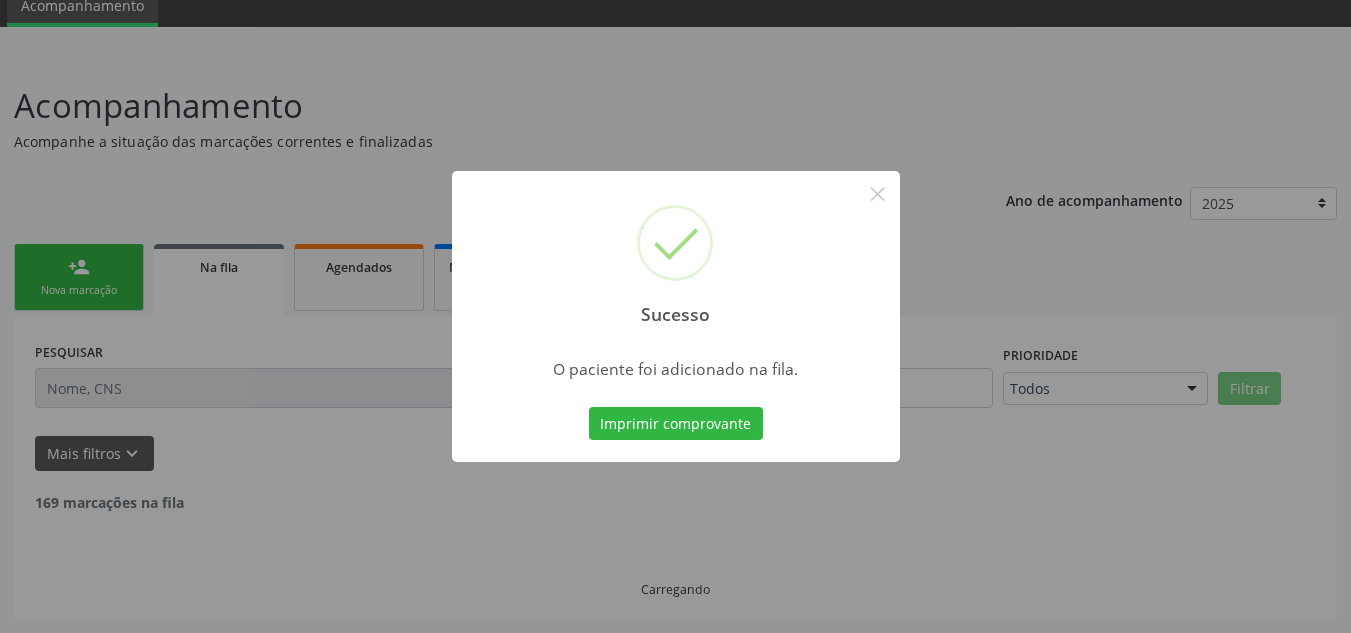scroll, scrollTop: 62, scrollLeft: 0, axis: vertical 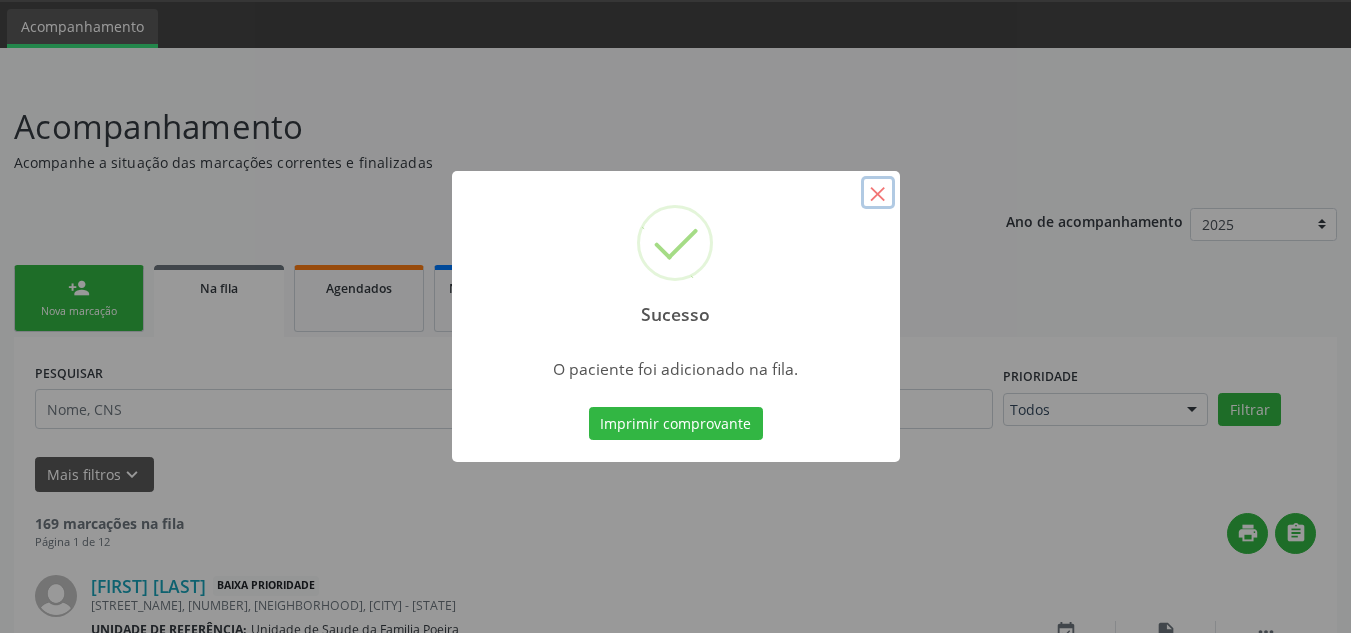 click on "×" at bounding box center (878, 193) 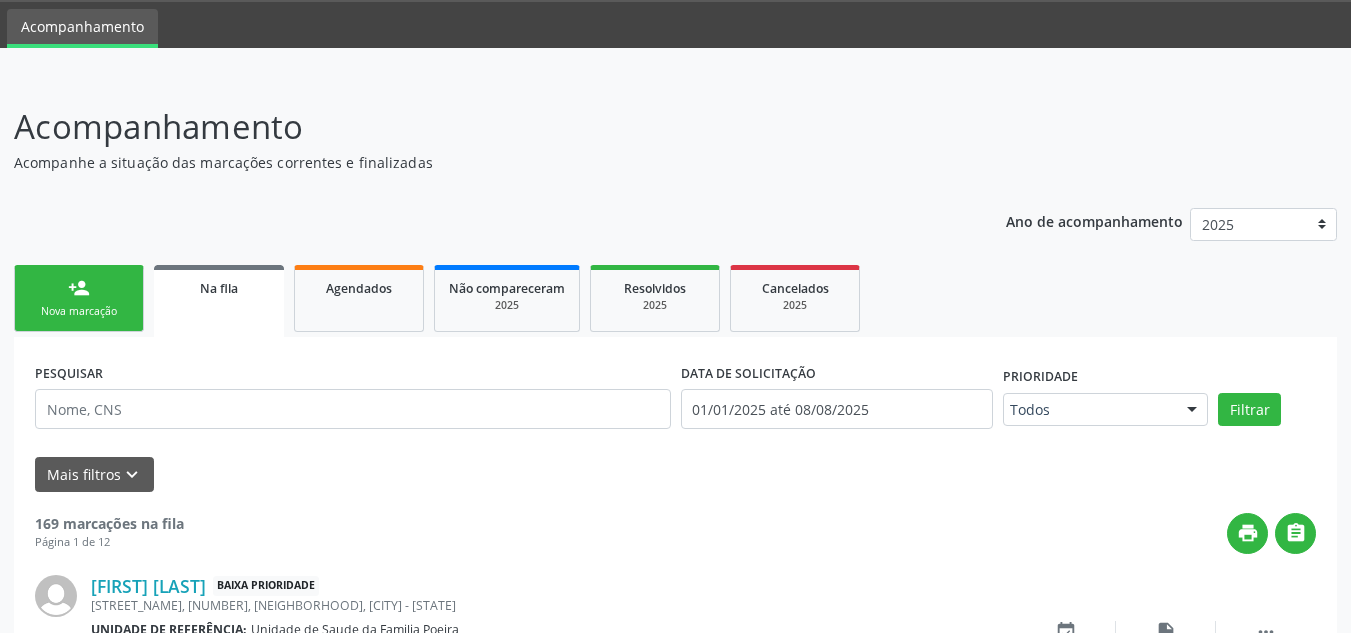 click on "Nova marcação" at bounding box center [79, 311] 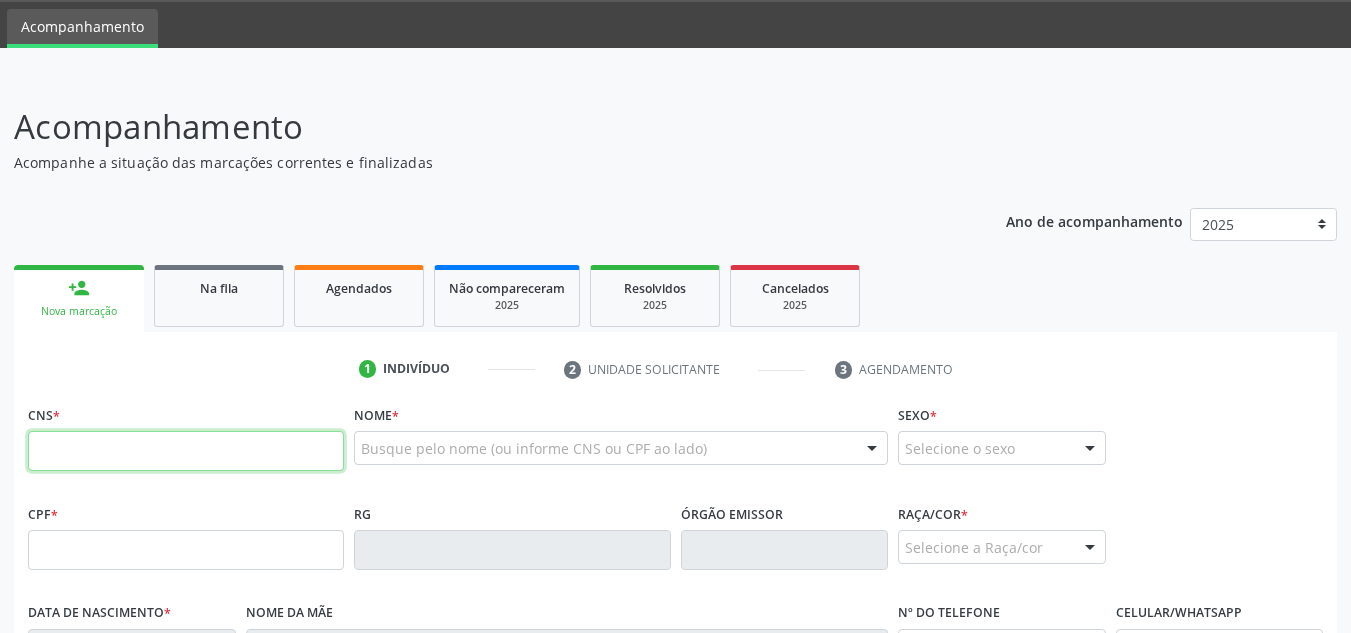 click at bounding box center [186, 451] 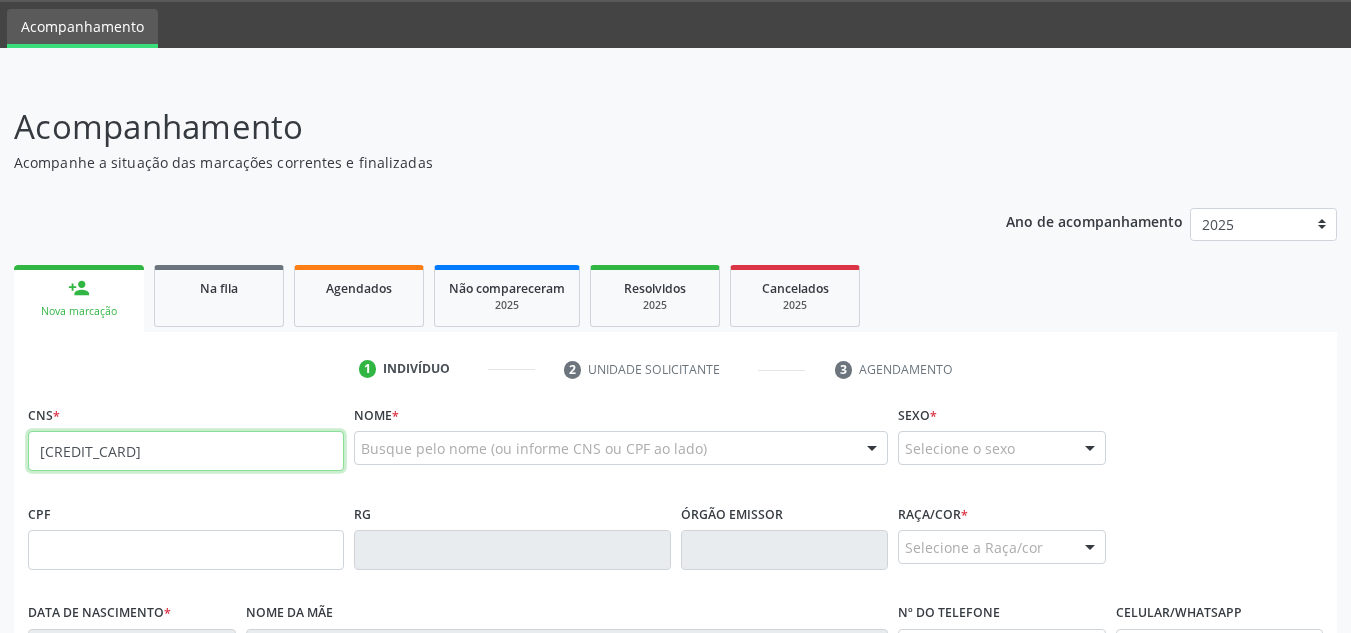 type on "[CREDIT_CARD]" 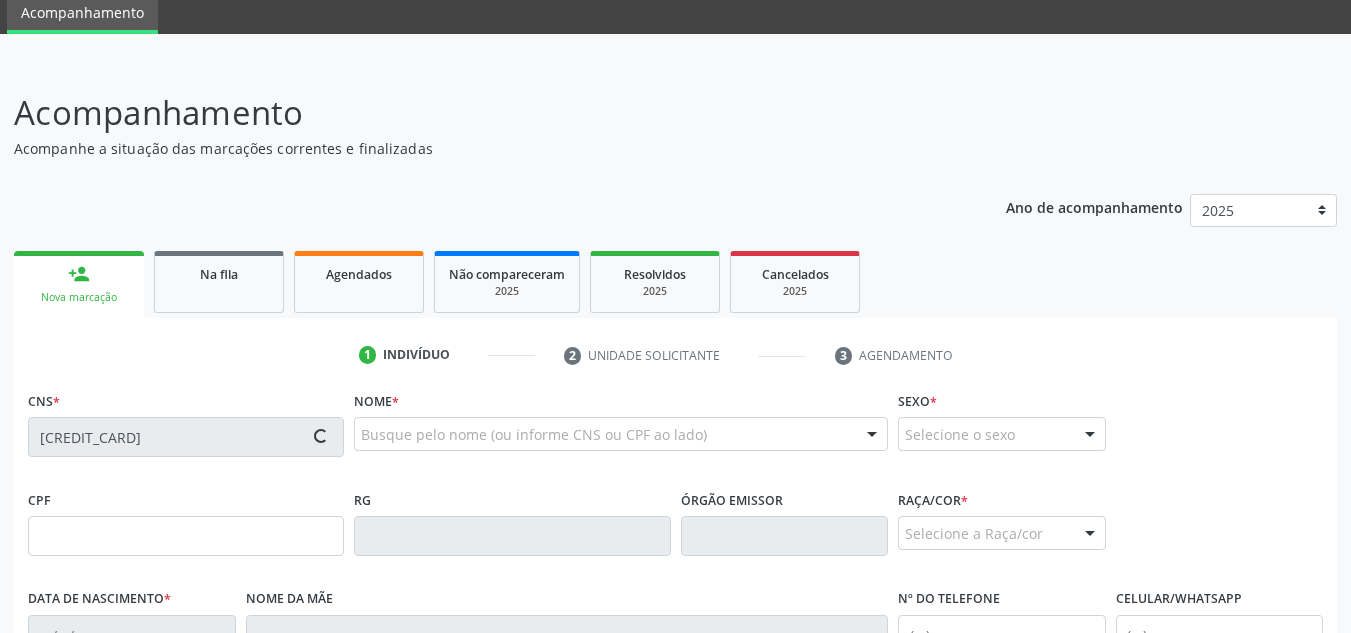 scroll, scrollTop: 262, scrollLeft: 0, axis: vertical 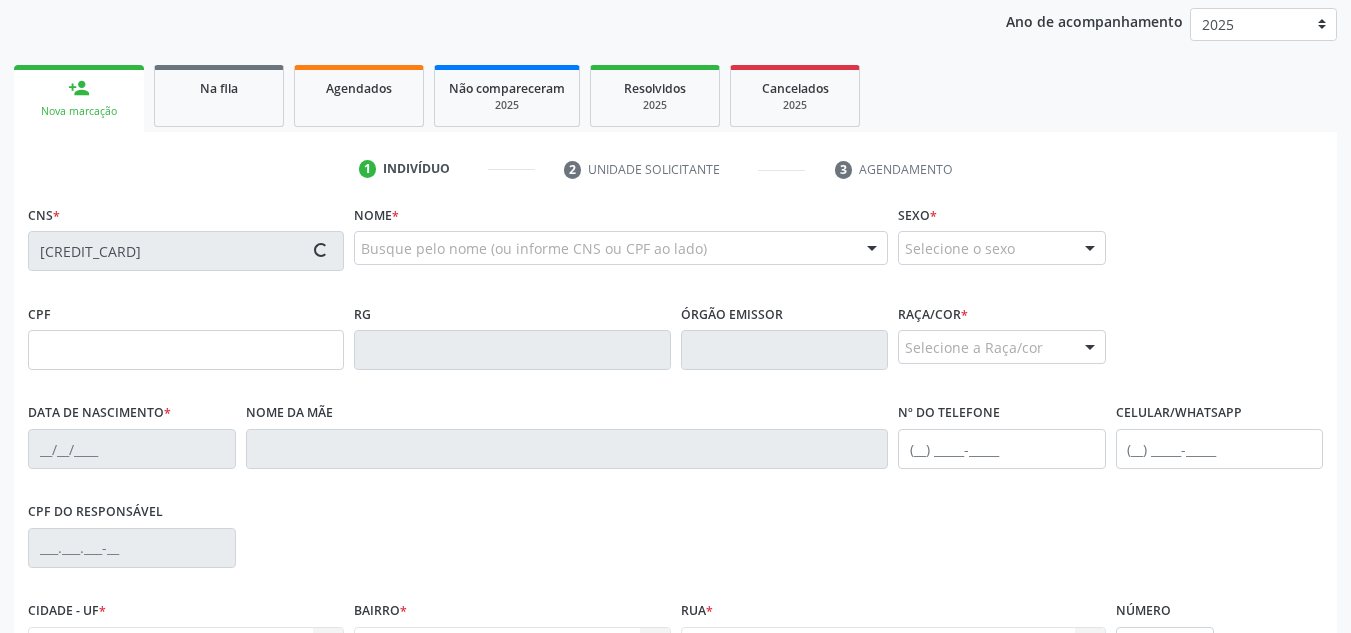 type on "[SSN]" 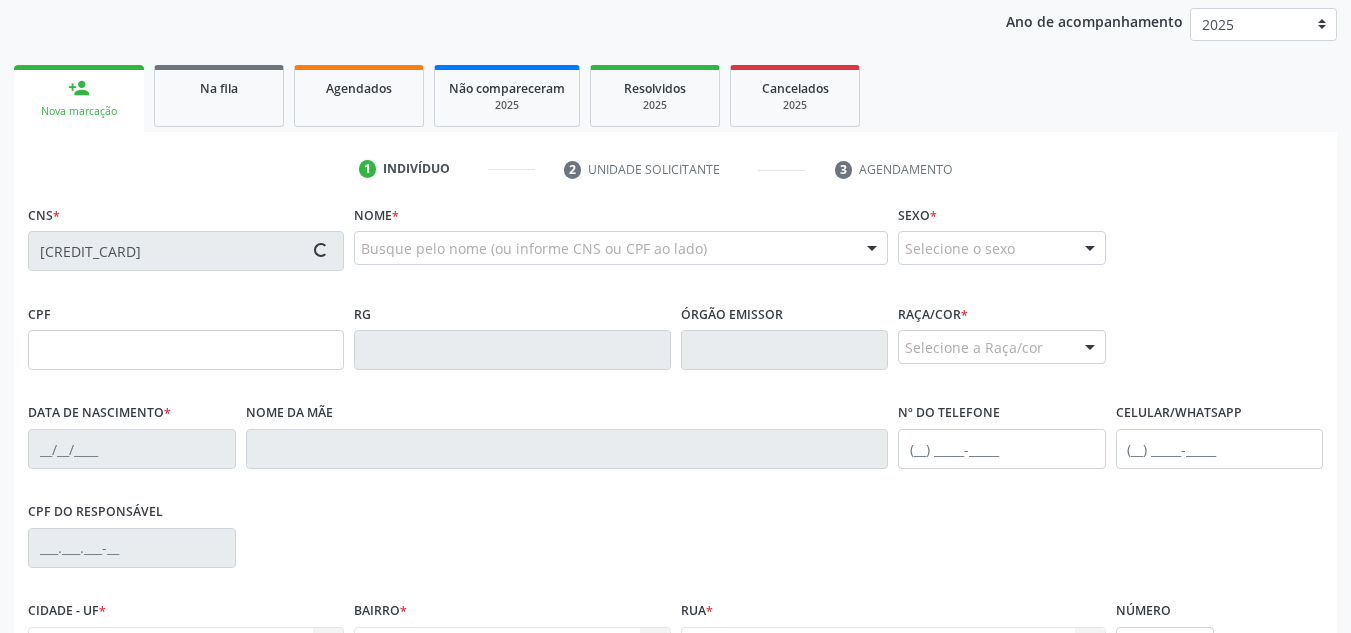 type on "[DATE]" 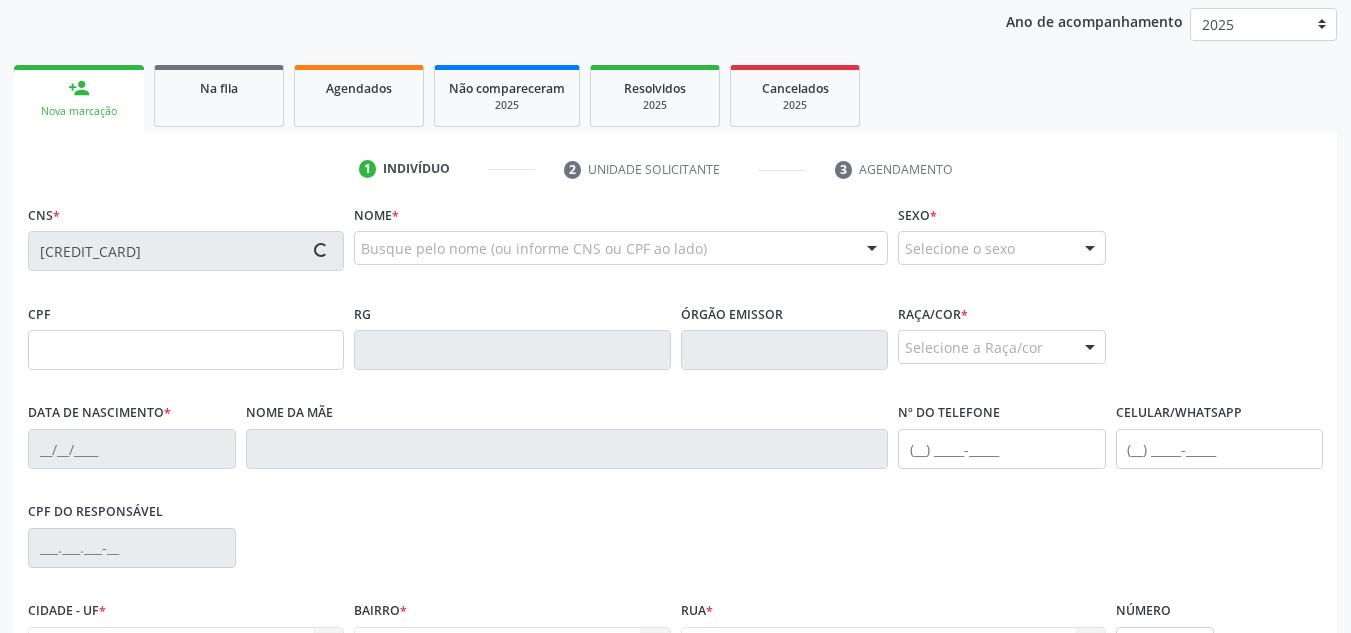 type on "[FIRST] [LAST]" 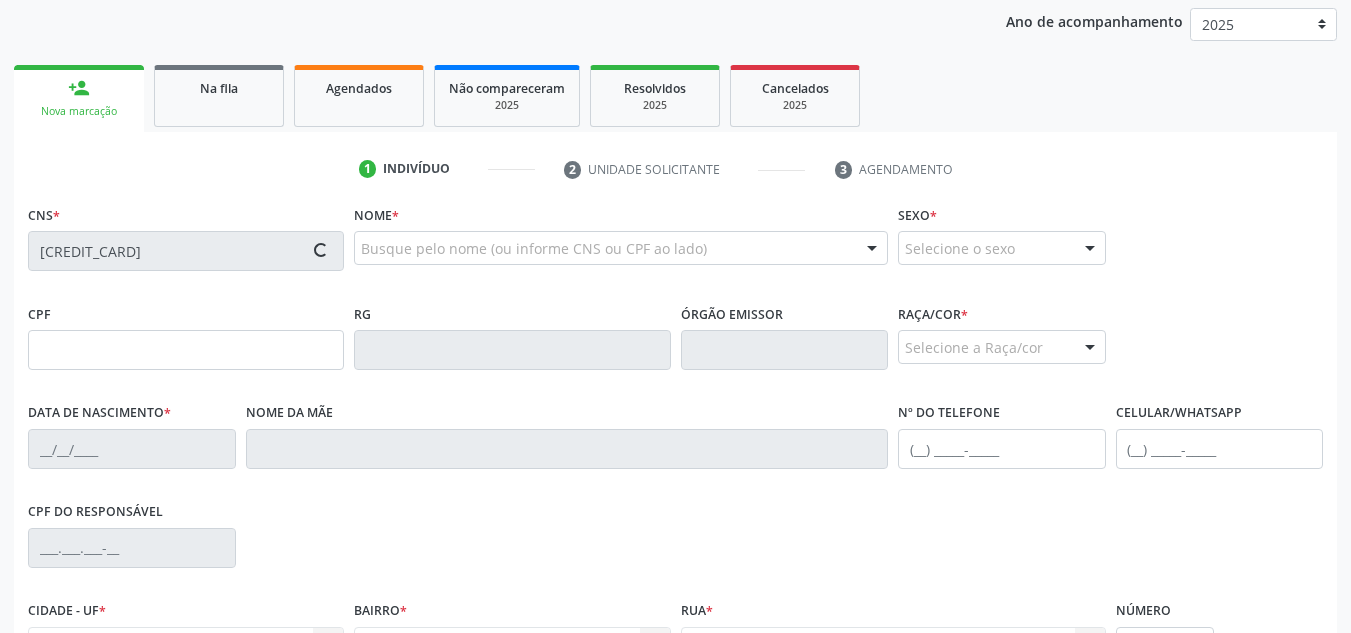 type on "118" 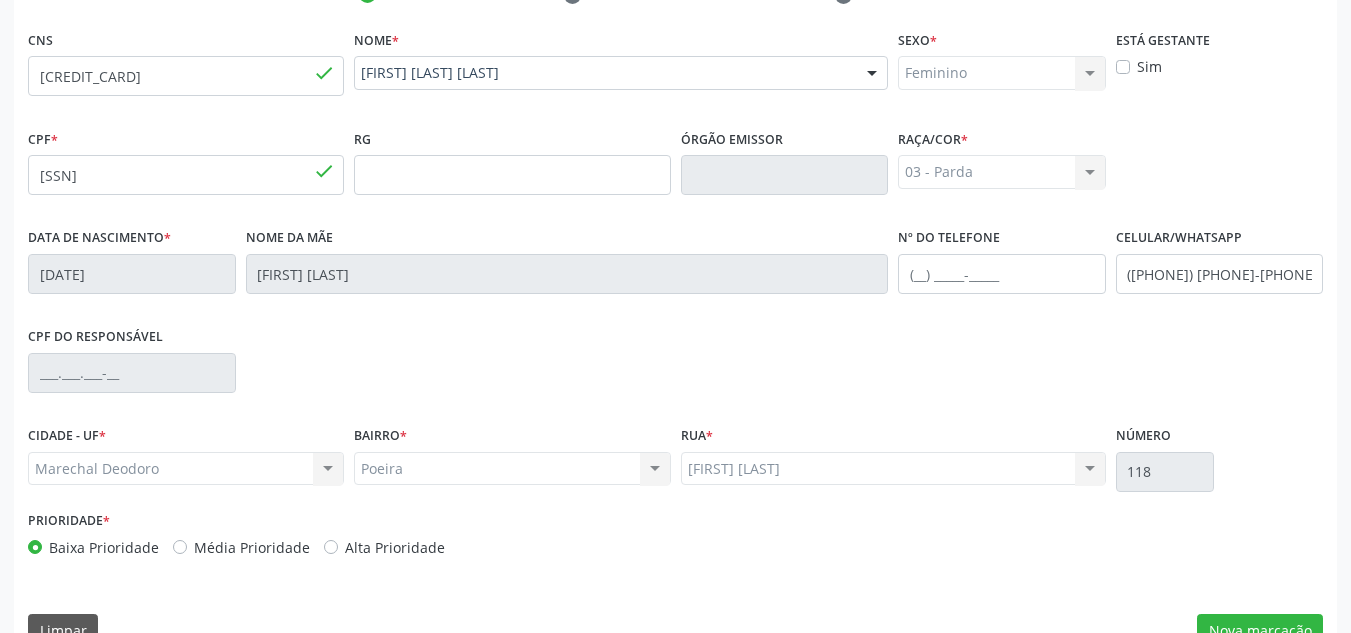 scroll, scrollTop: 479, scrollLeft: 0, axis: vertical 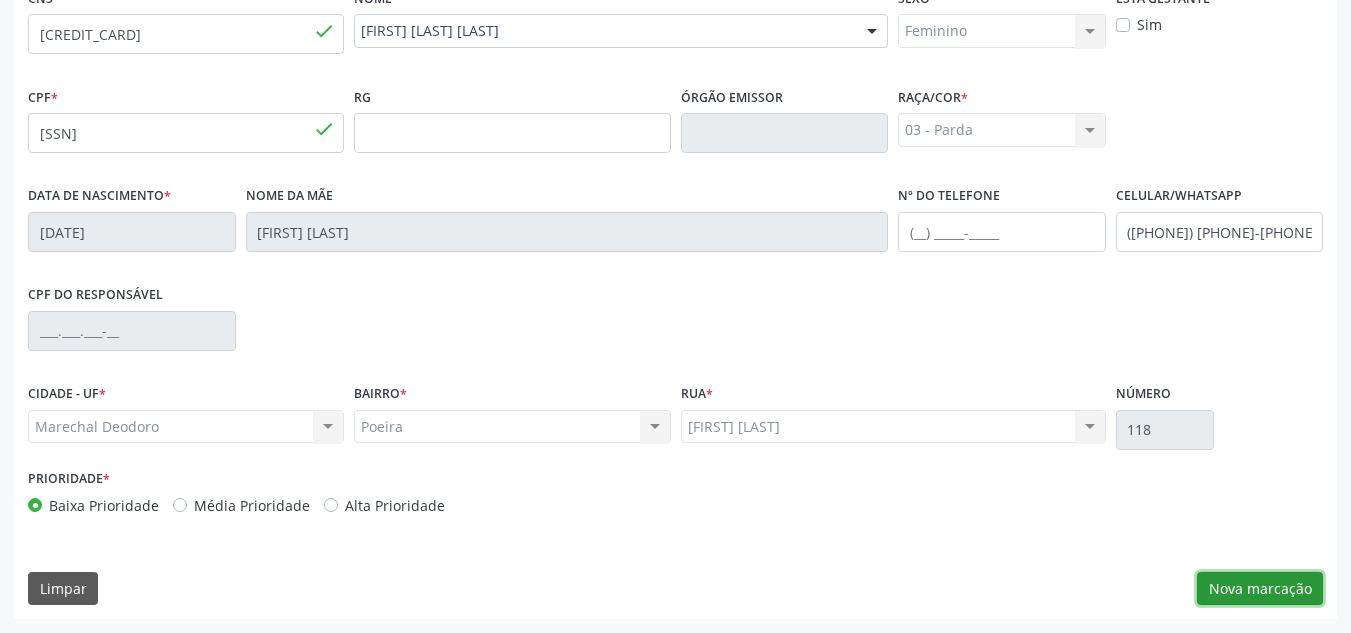 click on "Nova marcação" at bounding box center (1260, 589) 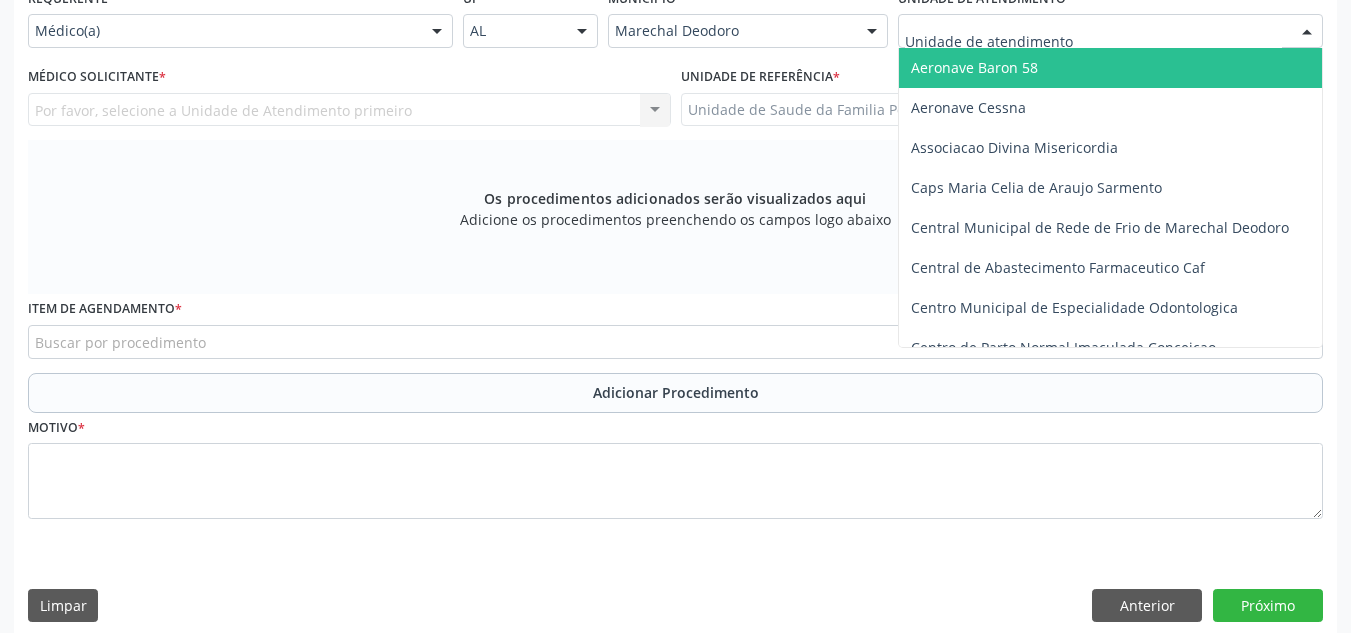 click at bounding box center (1110, 31) 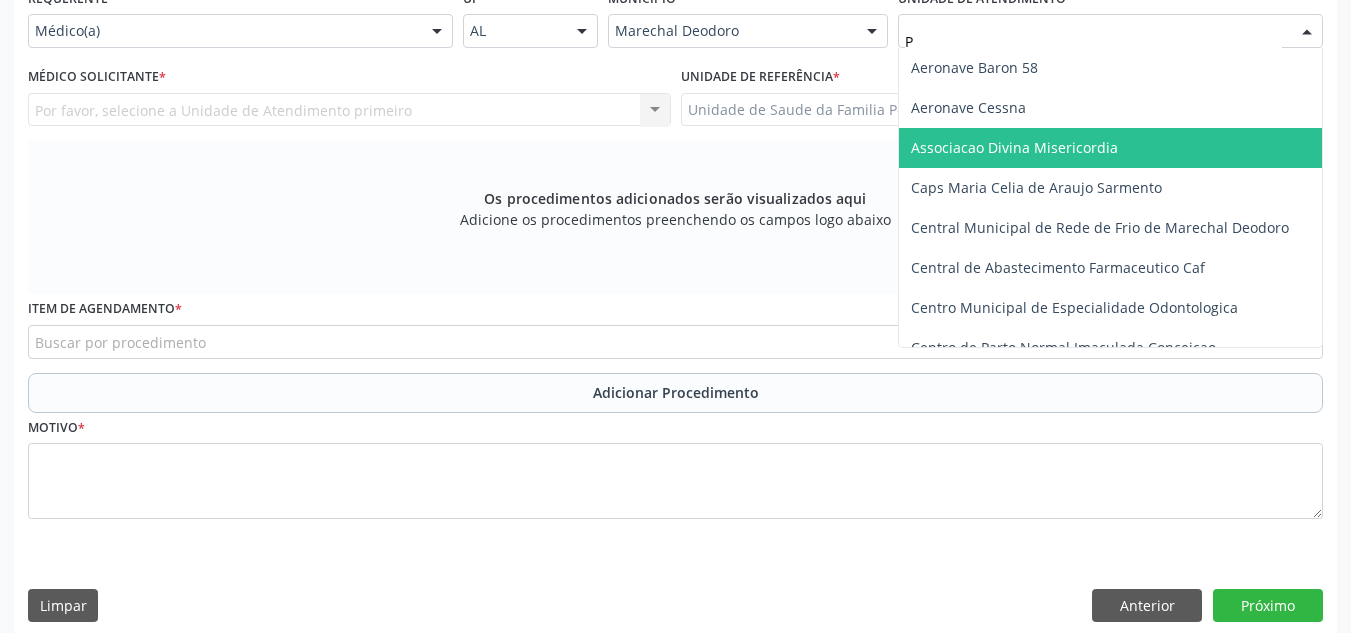 type on "PO" 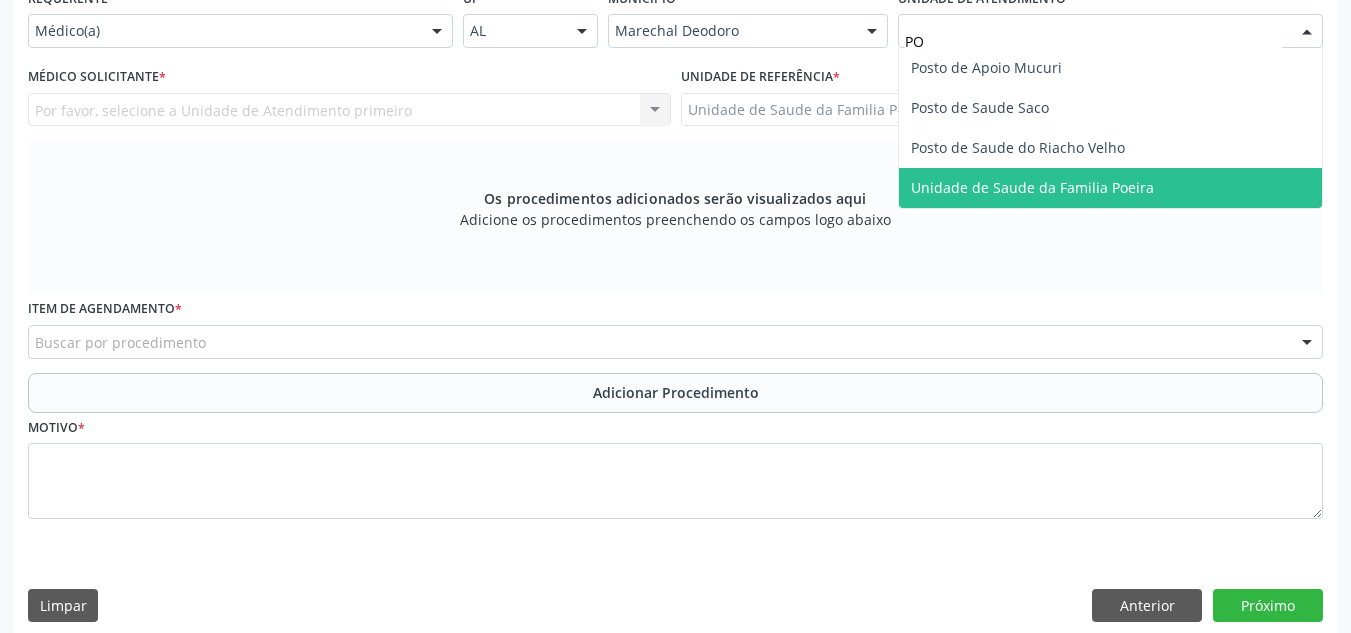 drag, startPoint x: 1016, startPoint y: 186, endPoint x: 987, endPoint y: 182, distance: 29.274563 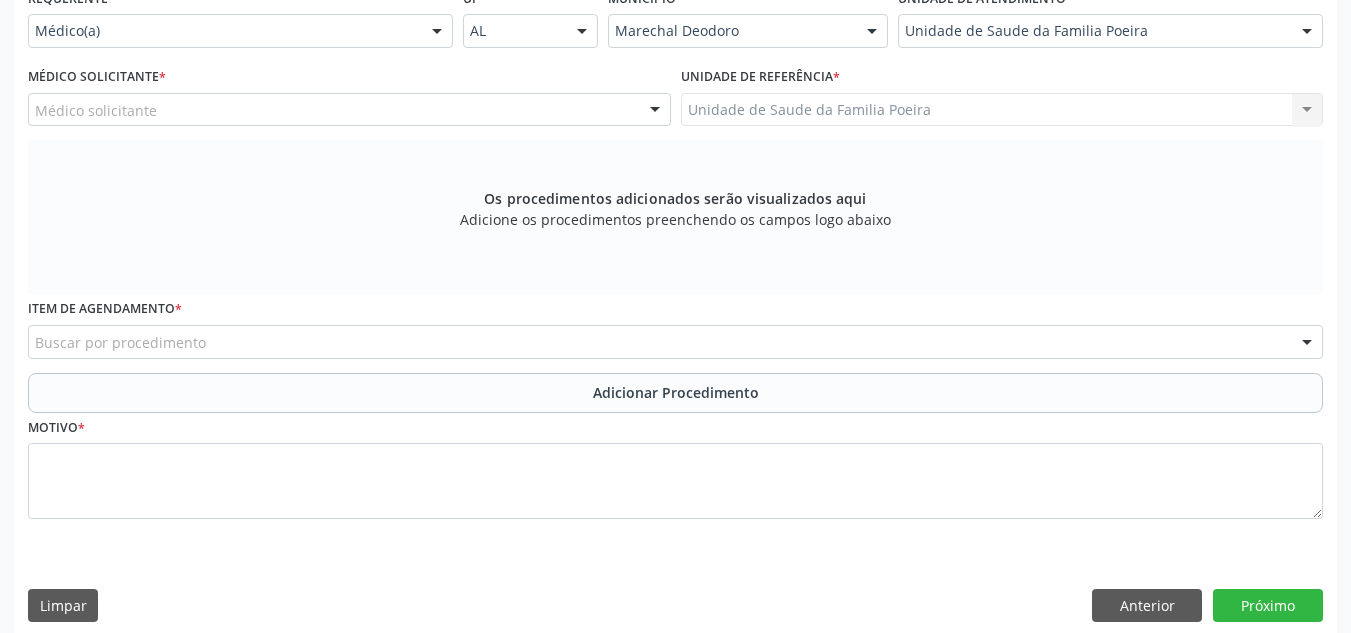 click on "Médico solicitante" at bounding box center (349, 110) 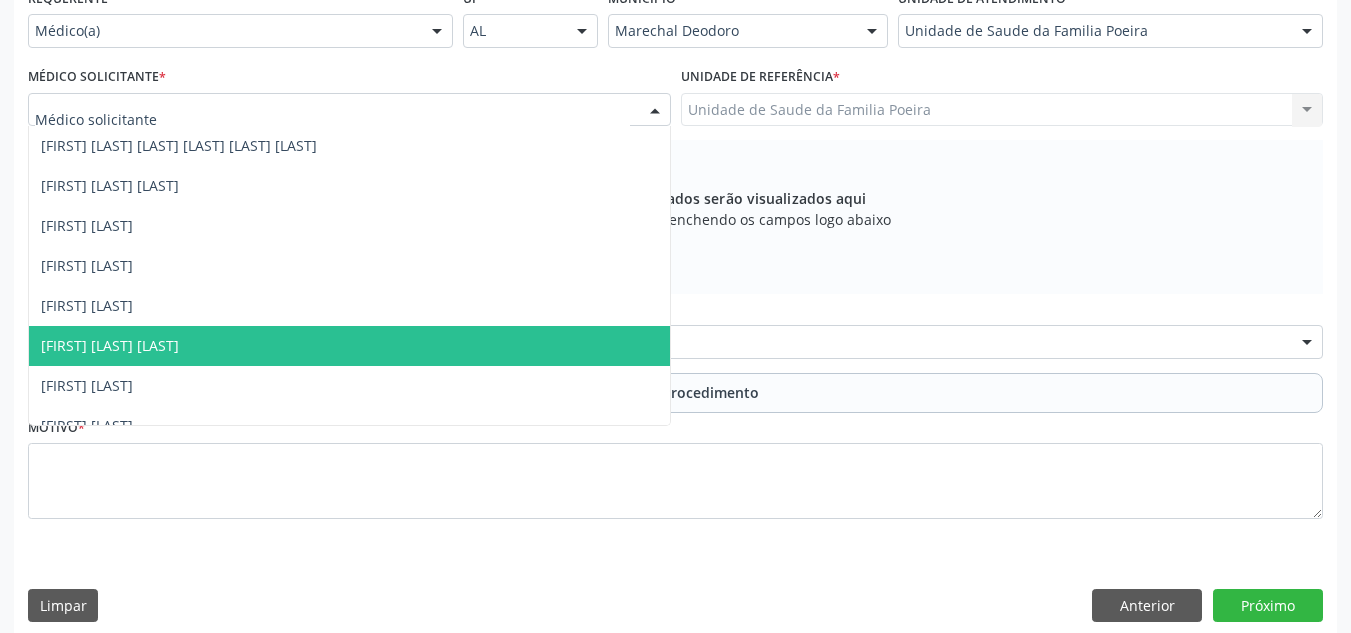 click on "[FIRST] [LAST] [LAST]" at bounding box center [110, 345] 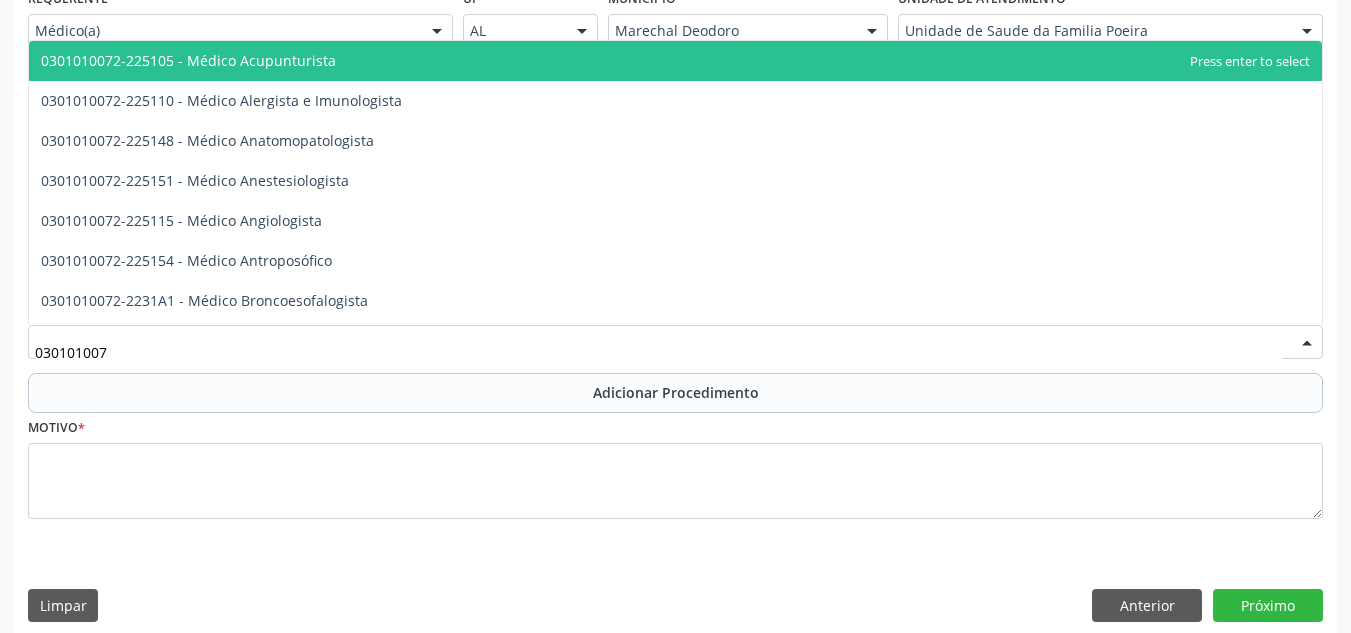 type on "0301010072" 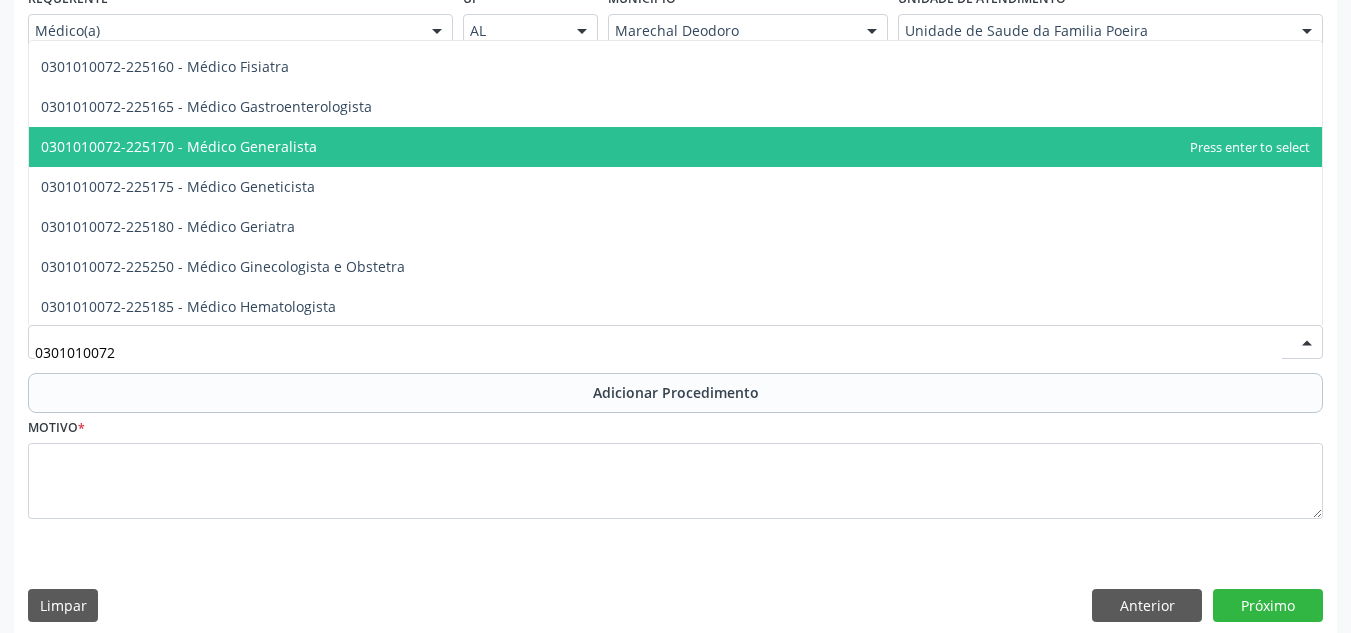 scroll, scrollTop: 1000, scrollLeft: 0, axis: vertical 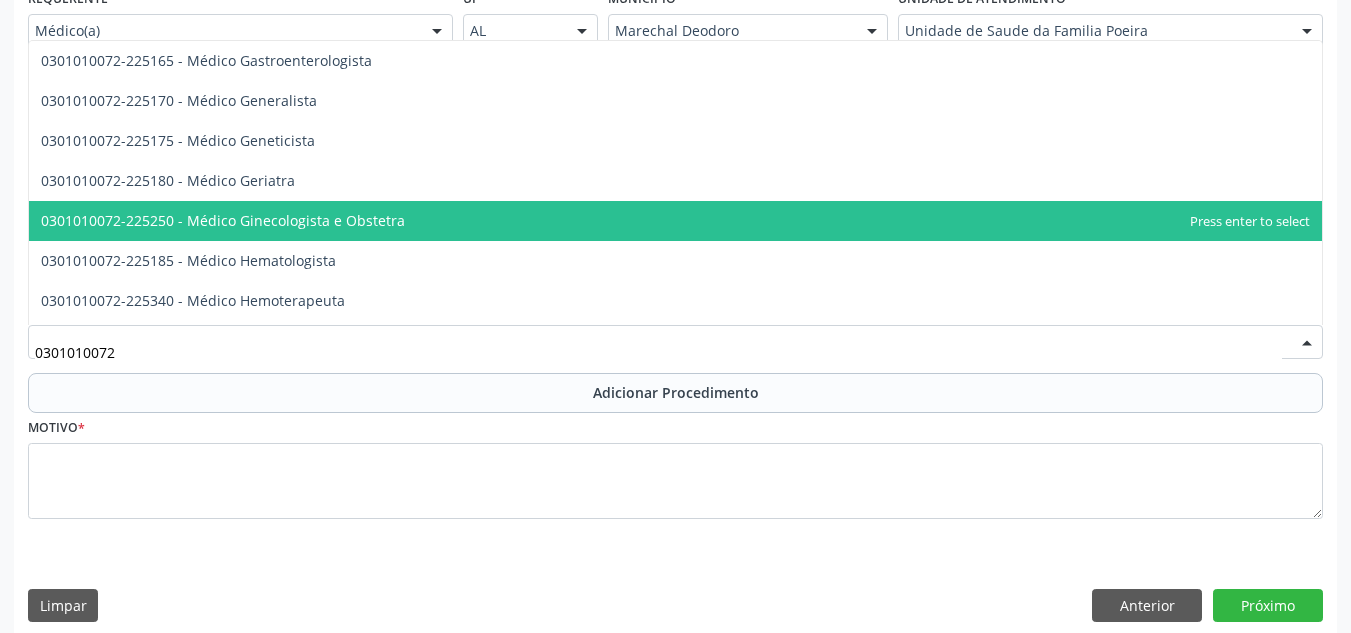 click on "0301010072-225250 - Médico Ginecologista e Obstetra" at bounding box center [223, 220] 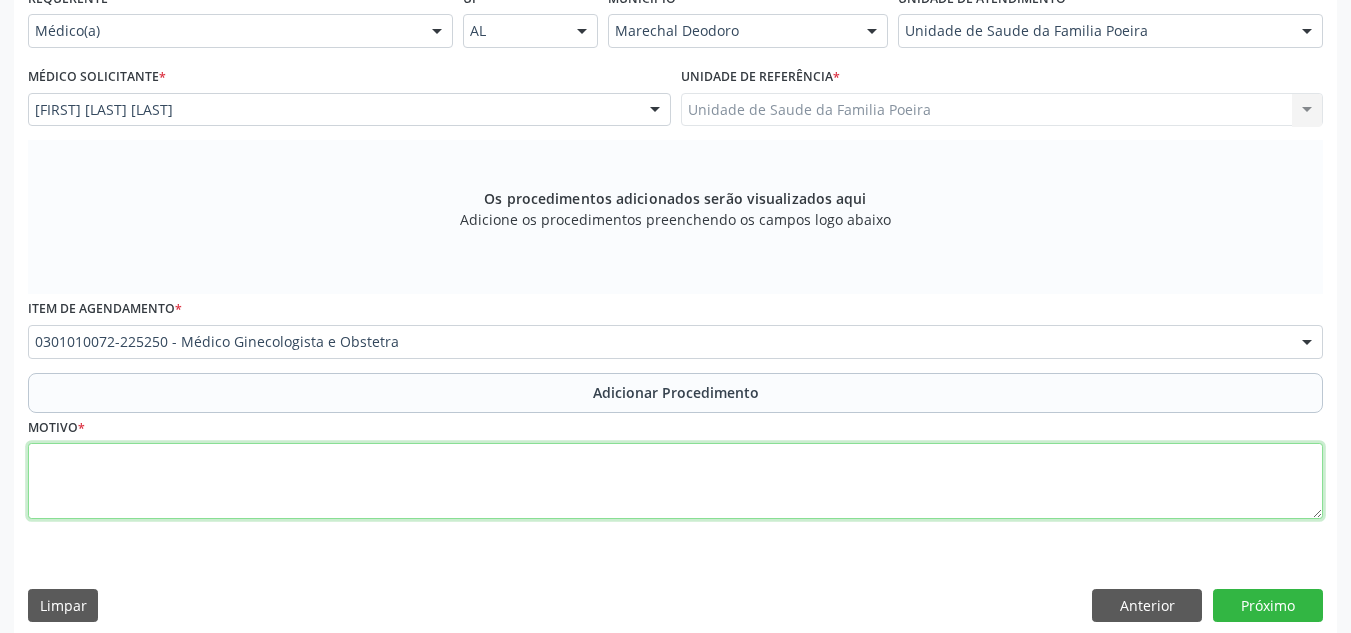 click at bounding box center [675, 481] 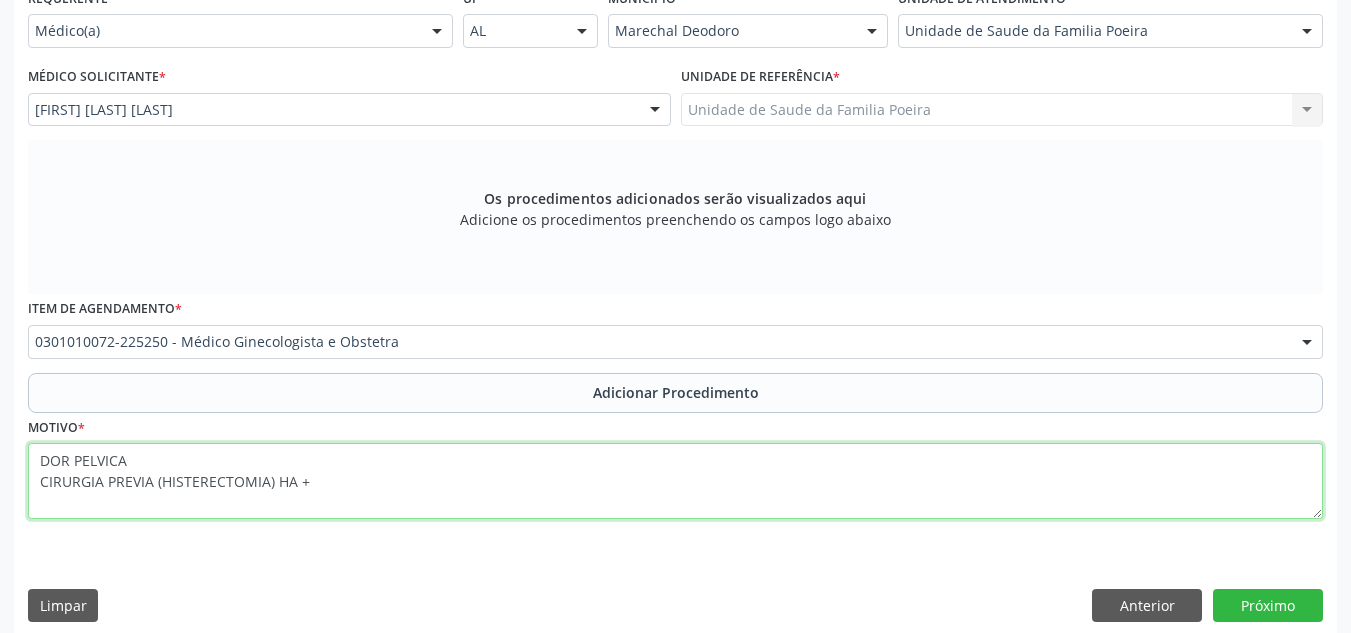 click on "DOR PELVICA
CIRURGIA PREVIA (HISTERECTOMIA) HA +" at bounding box center (675, 481) 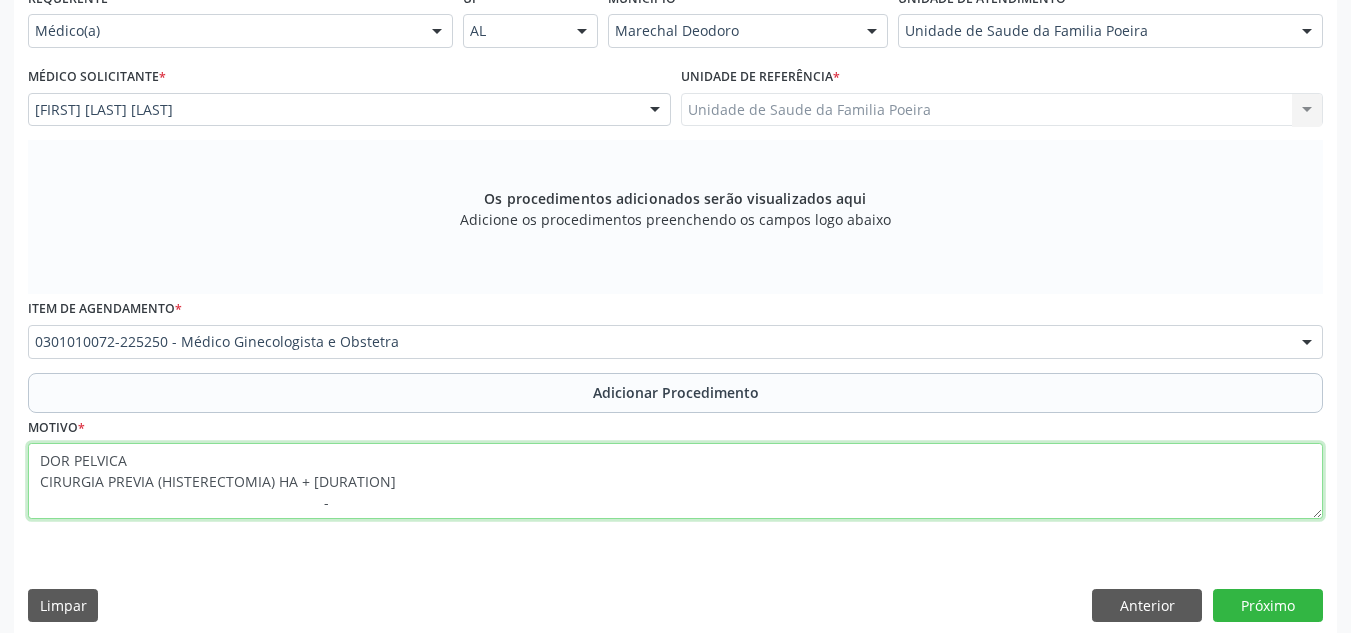 click on "DOR PELVICA
CIRURGIA PREVIA (HISTERECTOMIA) HA + [DURATION]
-" at bounding box center [675, 481] 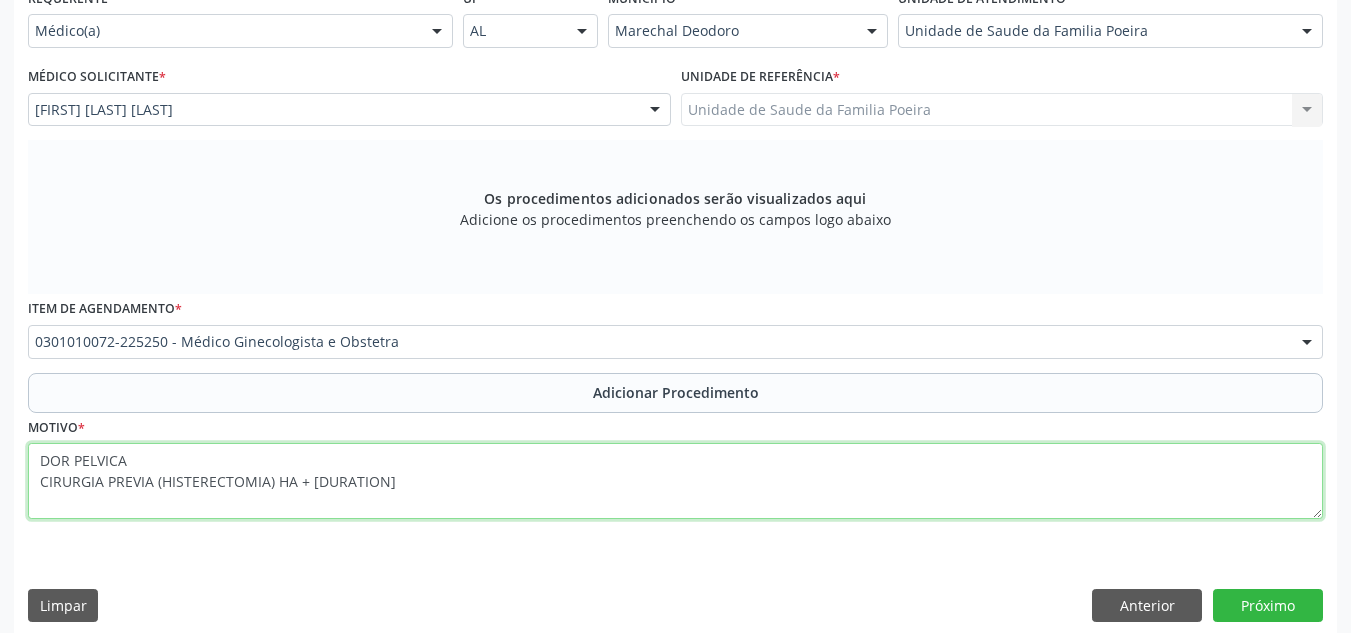 click on "DOR PELVICA
CIRURGIA PREVIA (HISTERECTOMIA) HA + [DURATION]" at bounding box center (675, 481) 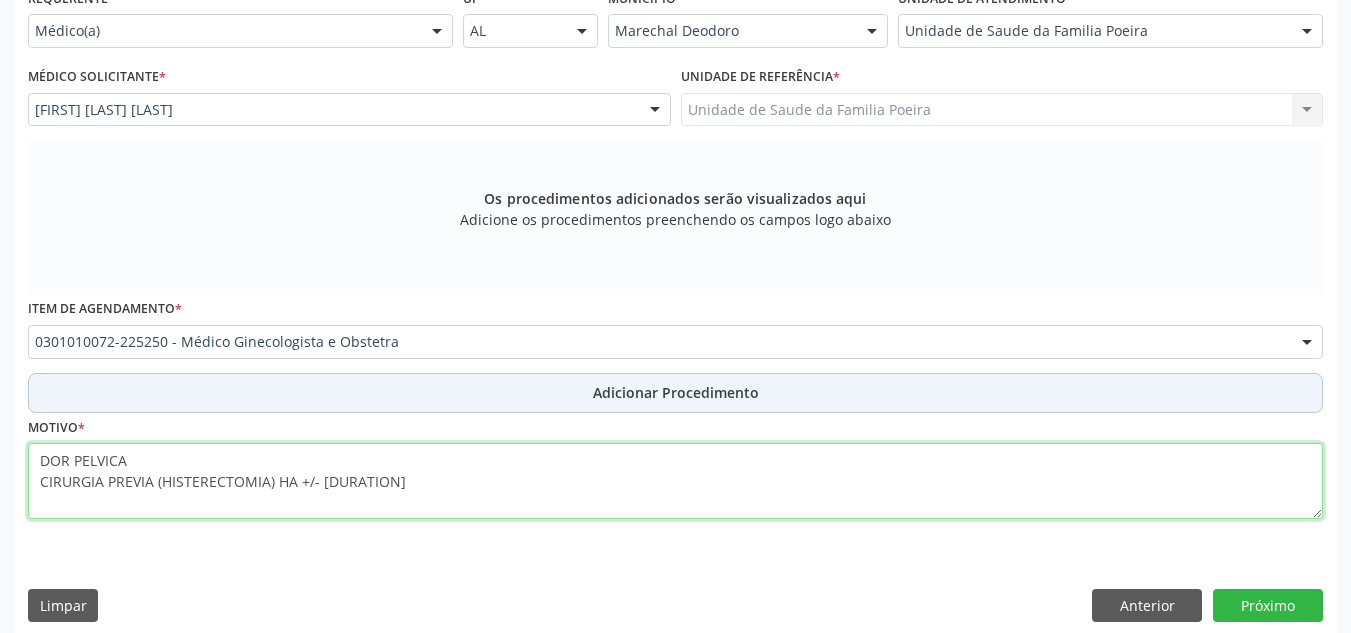 type on "DOR PELVICA
CIRURGIA PREVIA (HISTERECTOMIA) HA +/- [DURATION]" 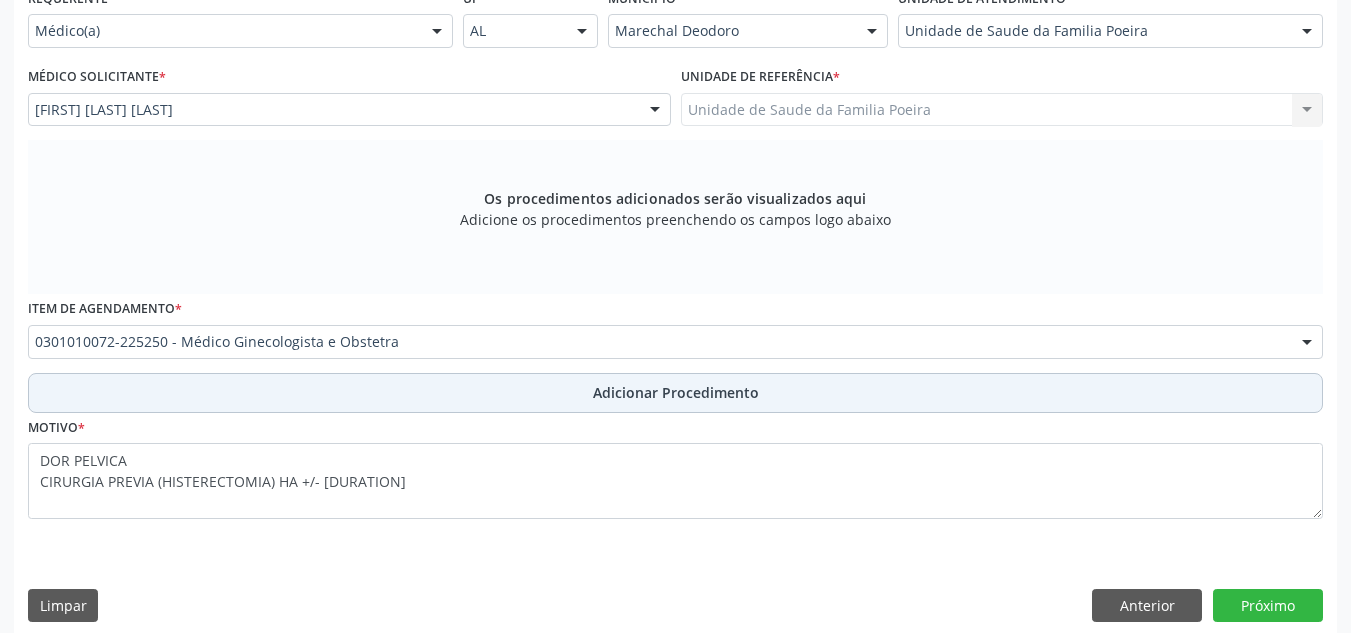 click on "Adicionar Procedimento" at bounding box center [675, 393] 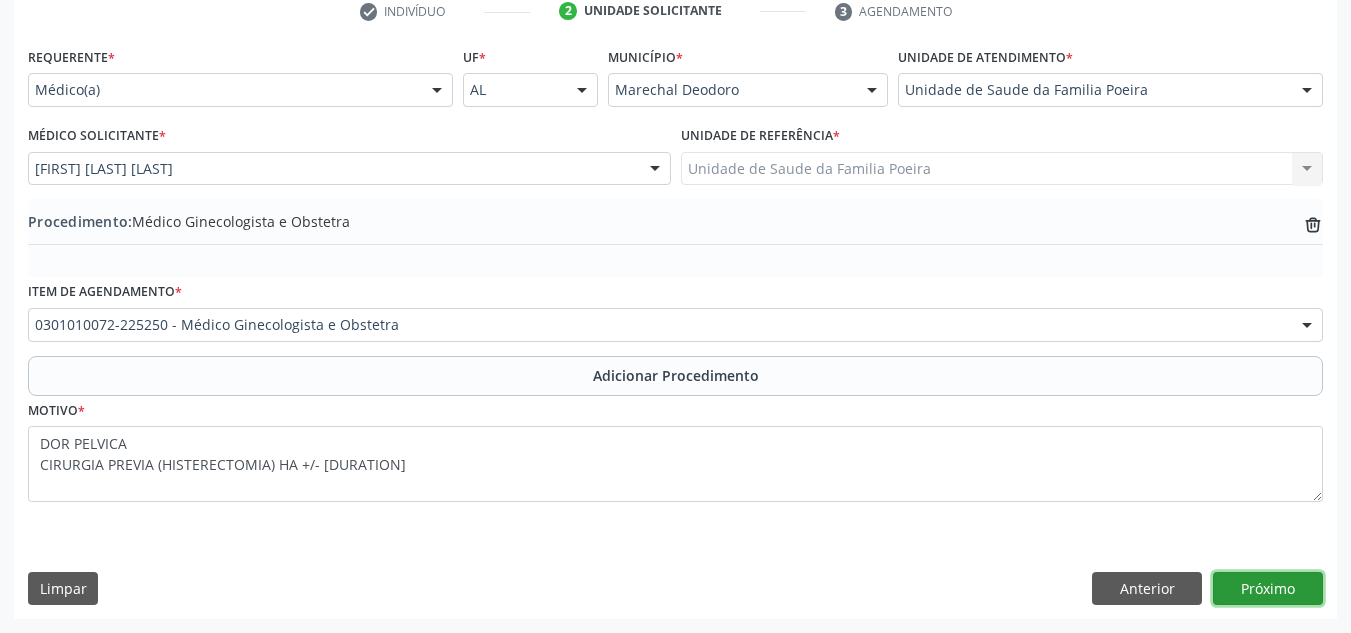 click on "Próximo" at bounding box center [1268, 589] 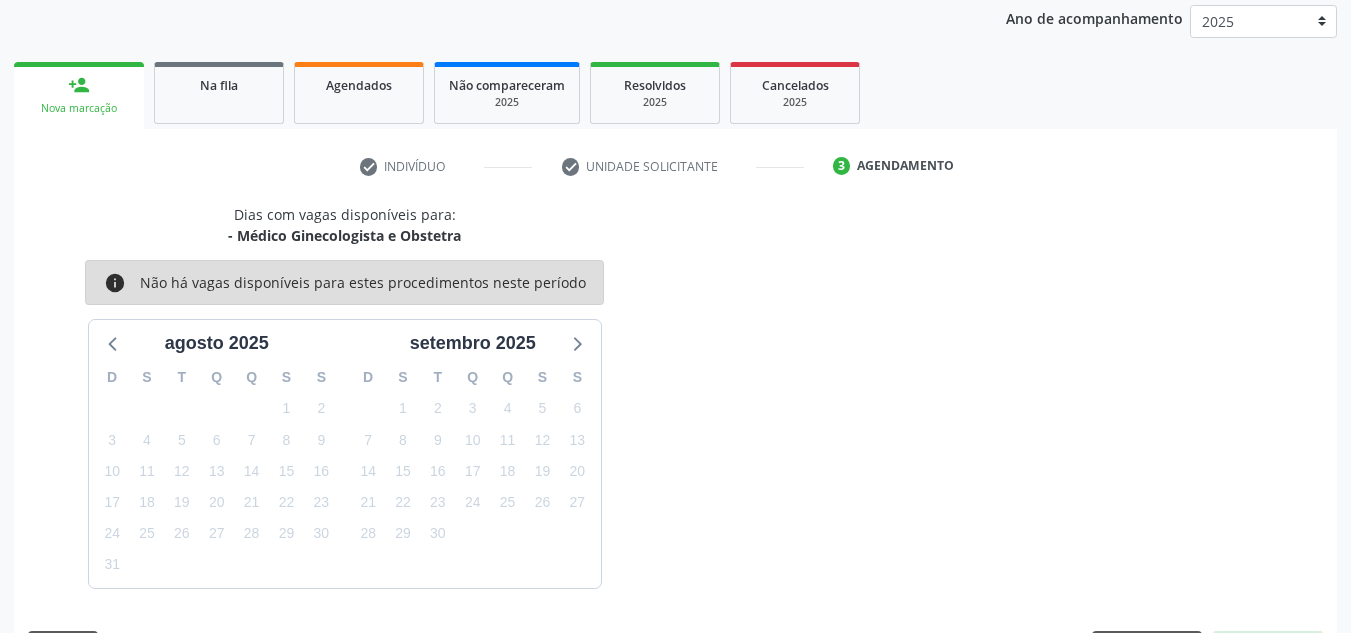 scroll, scrollTop: 324, scrollLeft: 0, axis: vertical 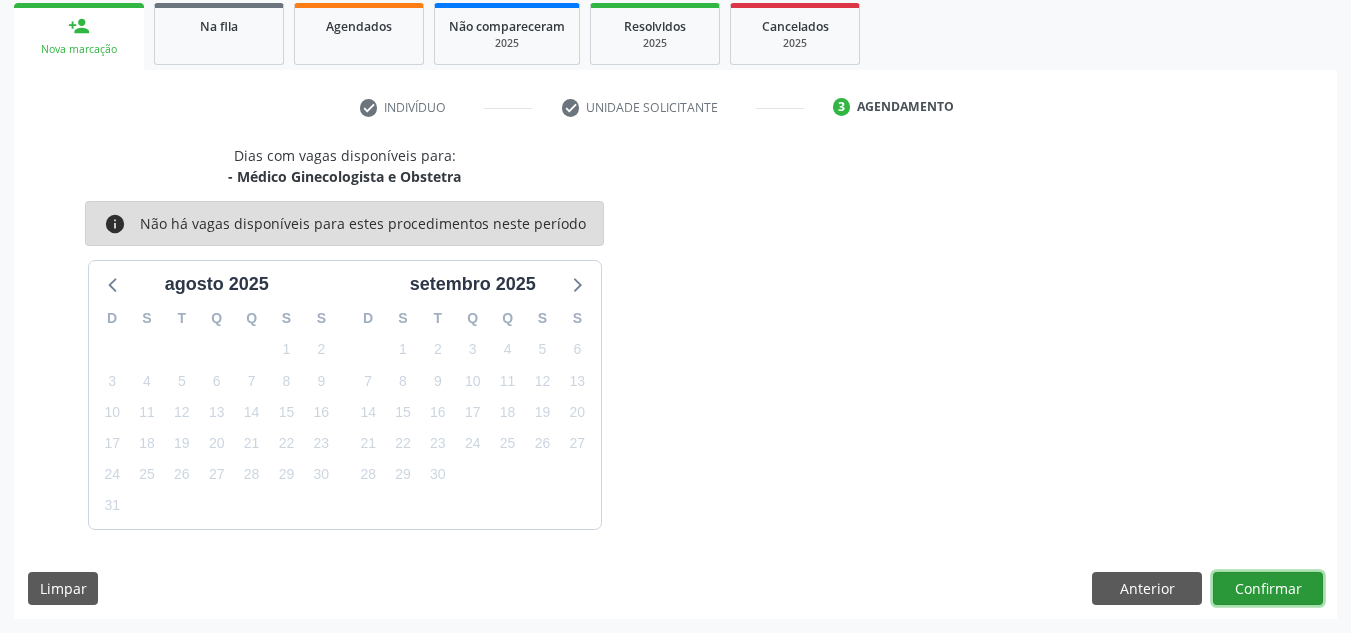 click on "Confirmar" at bounding box center [1268, 589] 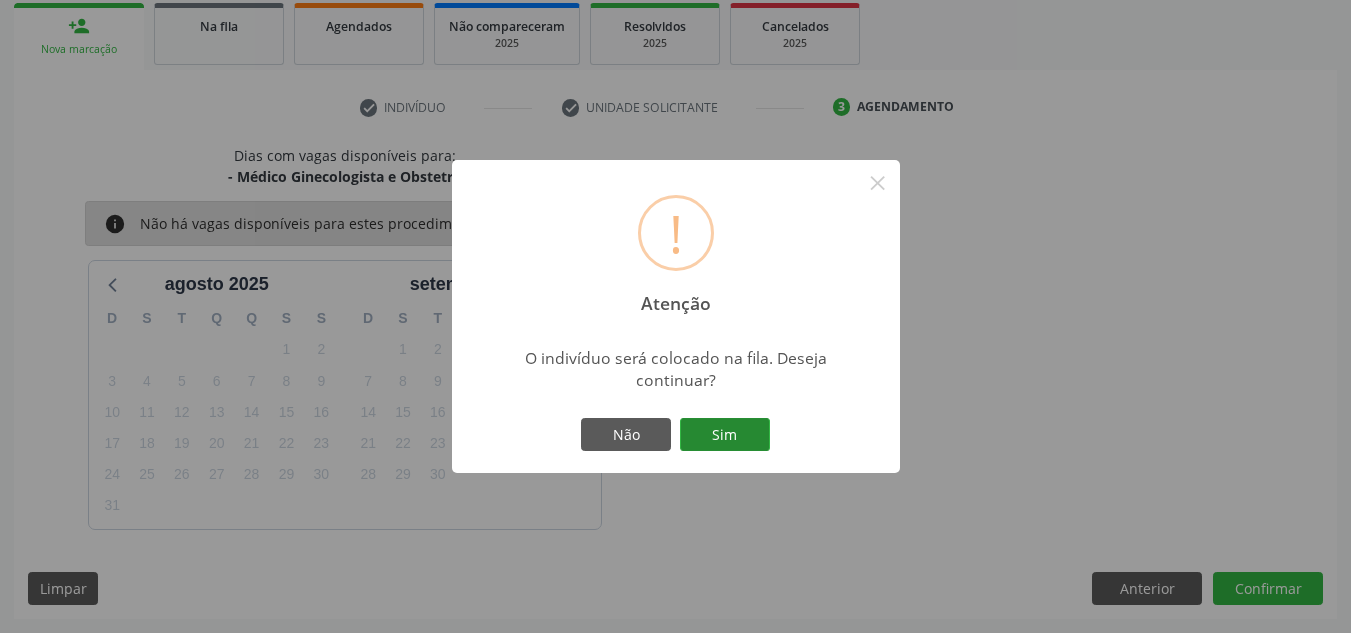 click on "Sim" at bounding box center [725, 435] 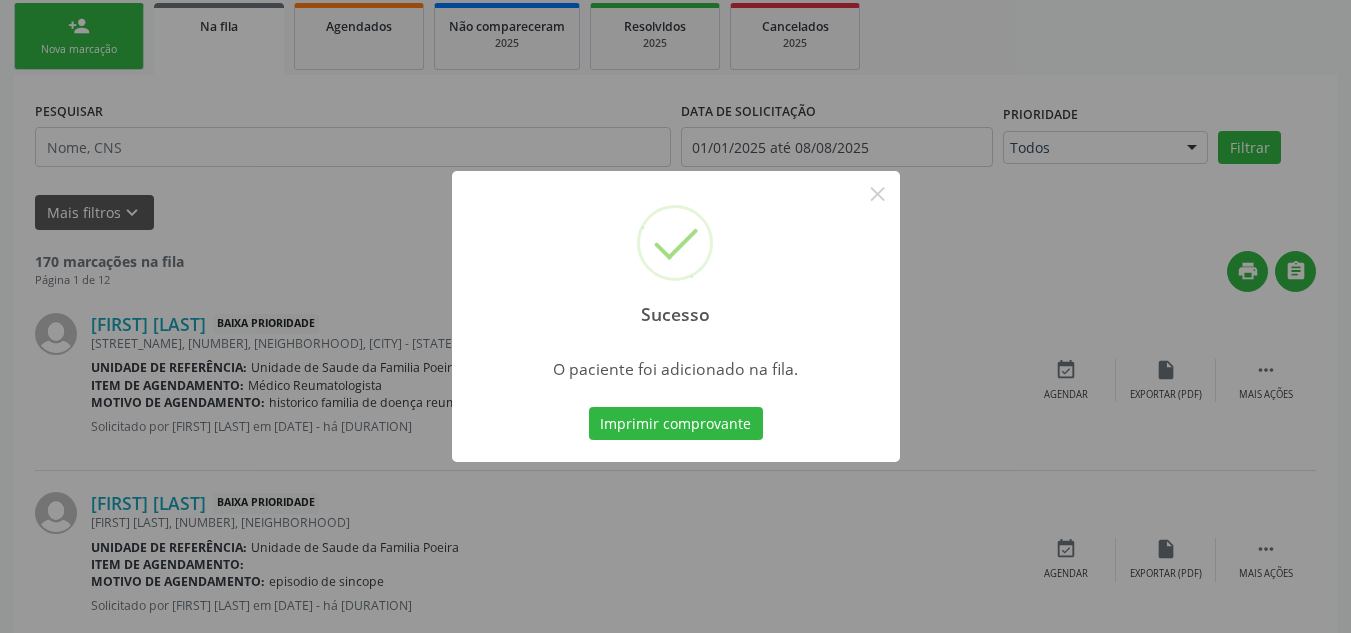 scroll, scrollTop: 62, scrollLeft: 0, axis: vertical 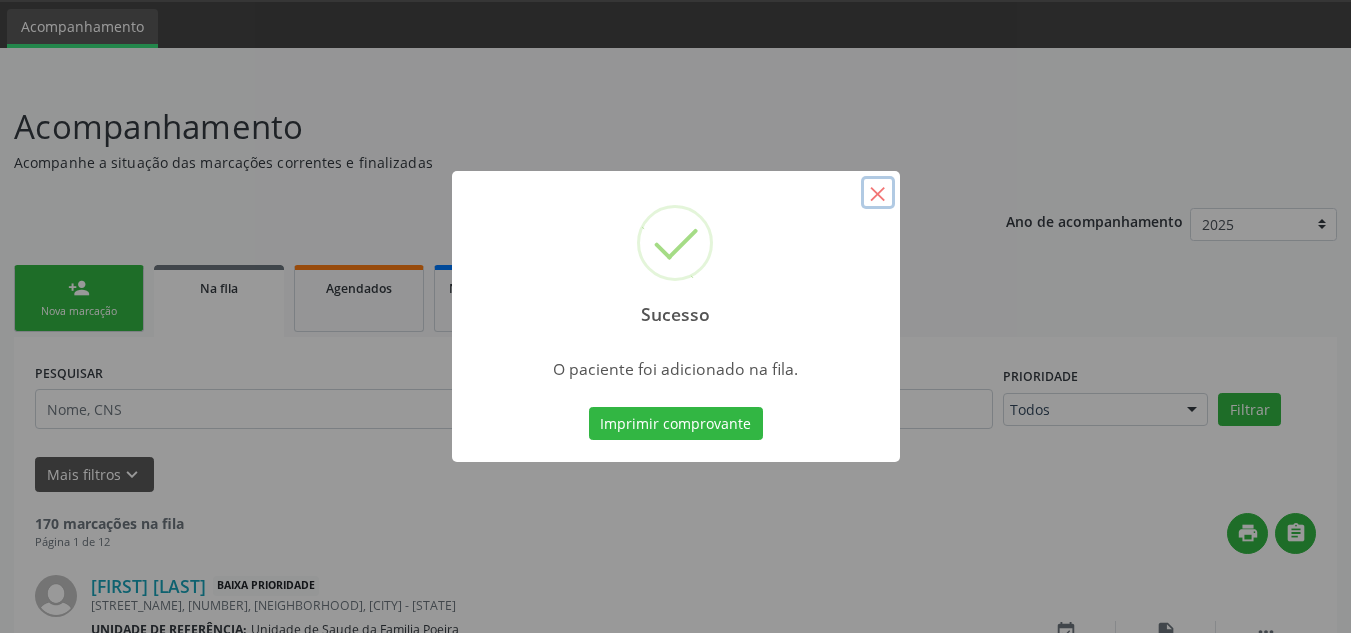 click on "×" at bounding box center (878, 193) 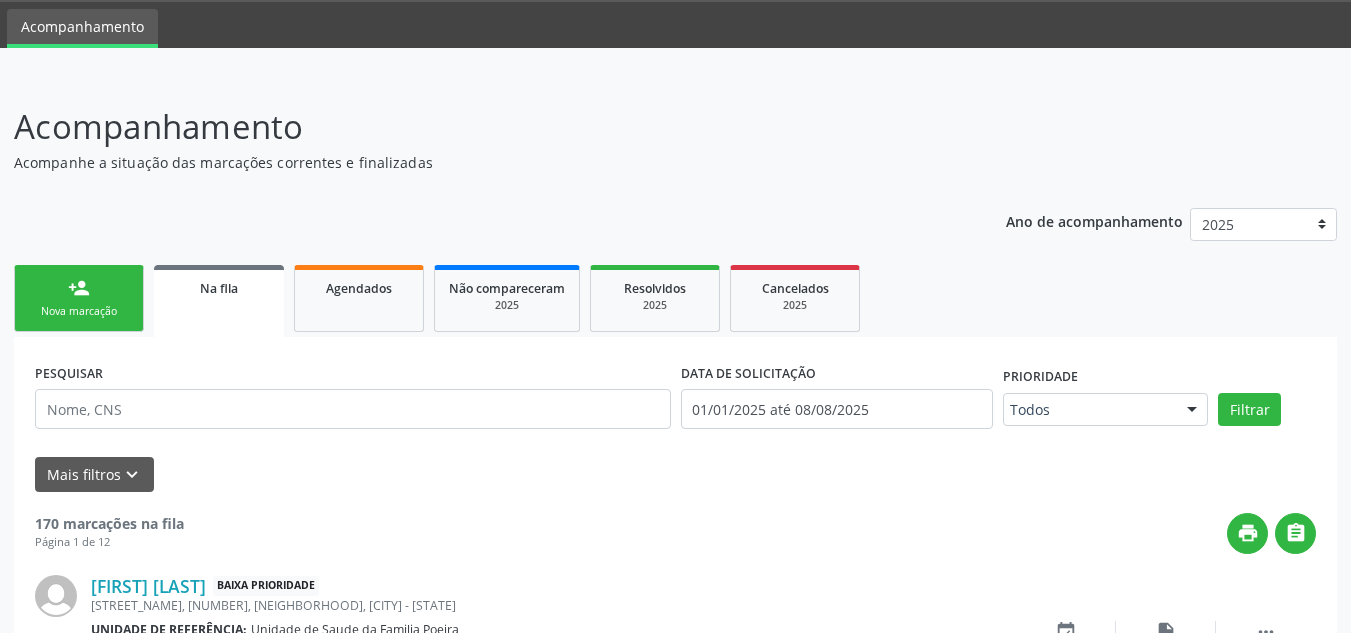 click on "Nova marcação" at bounding box center [79, 311] 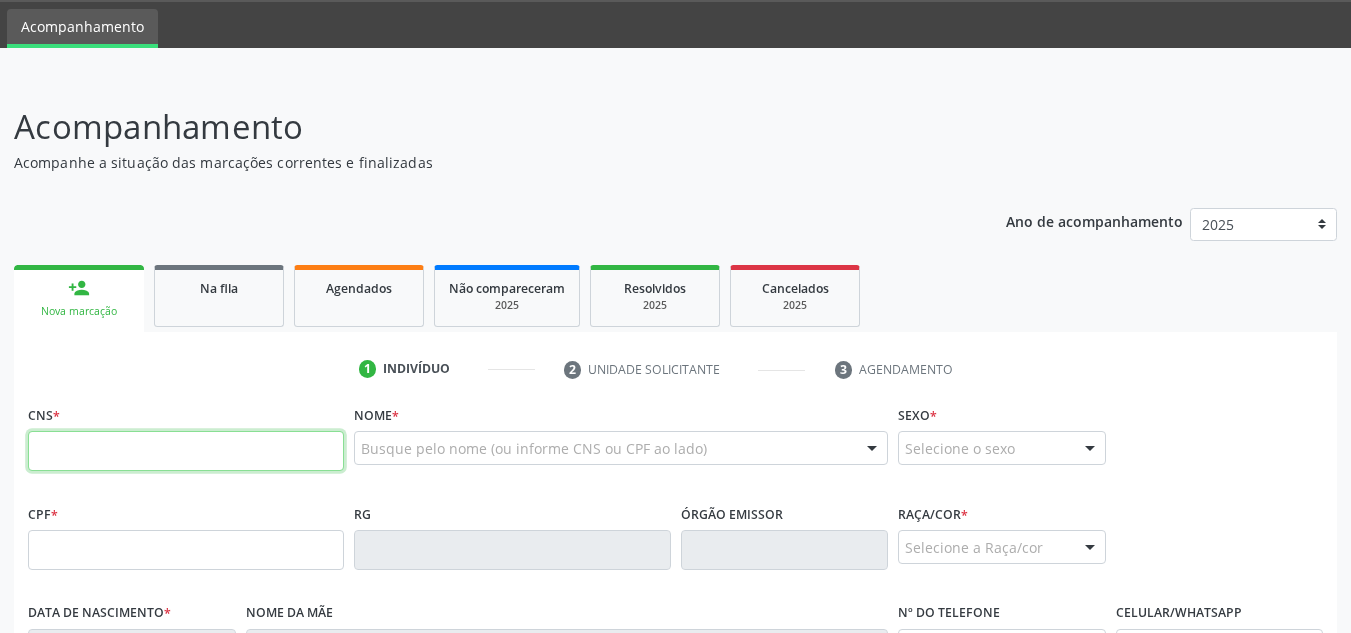 click at bounding box center [186, 451] 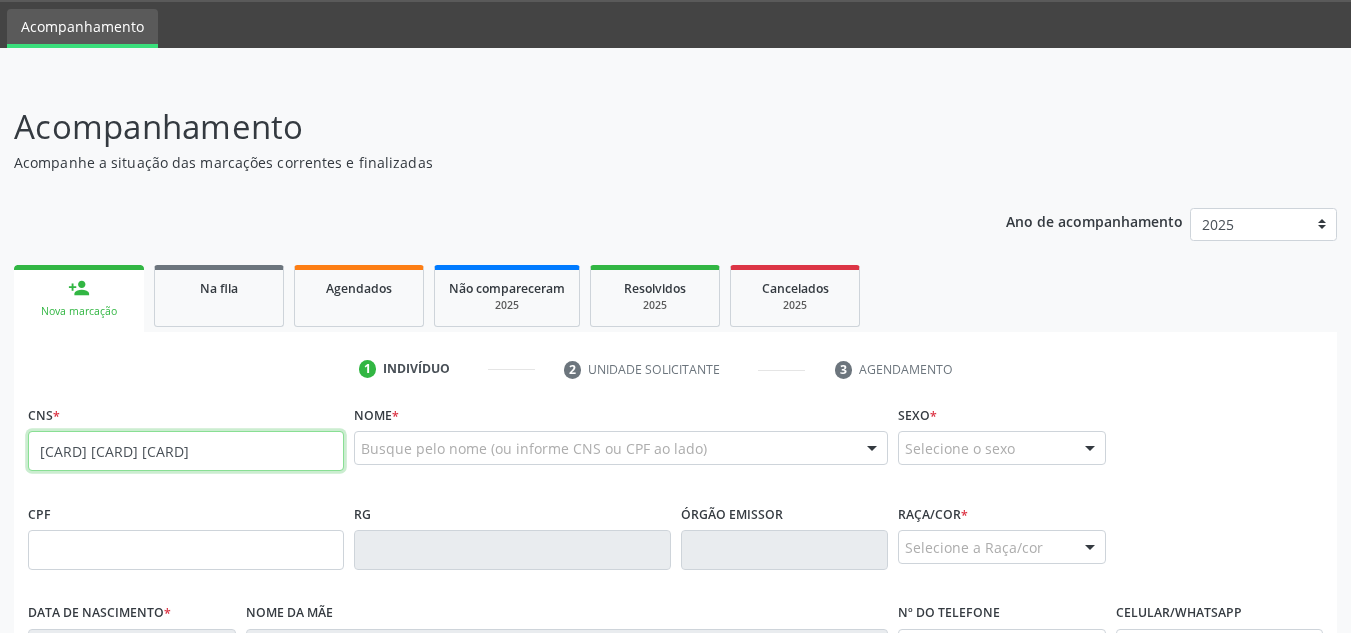 type on "[CARD] [CARD] [CARD]" 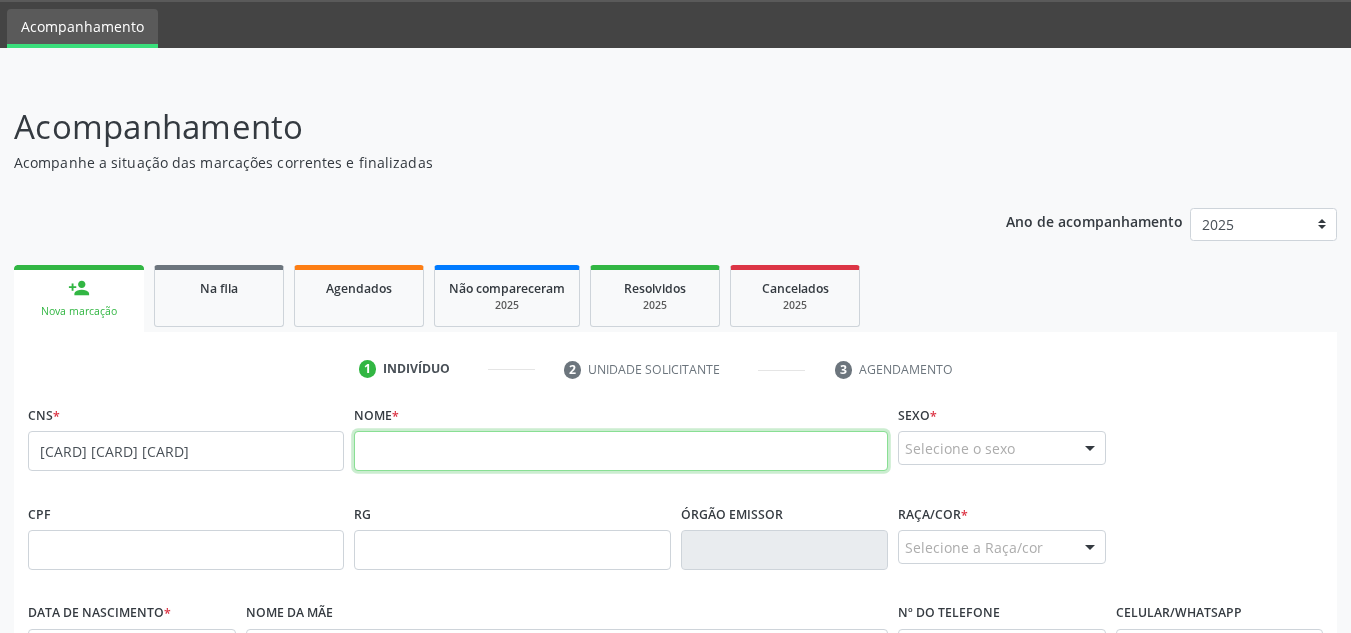 drag, startPoint x: 453, startPoint y: 440, endPoint x: 469, endPoint y: 461, distance: 26.400757 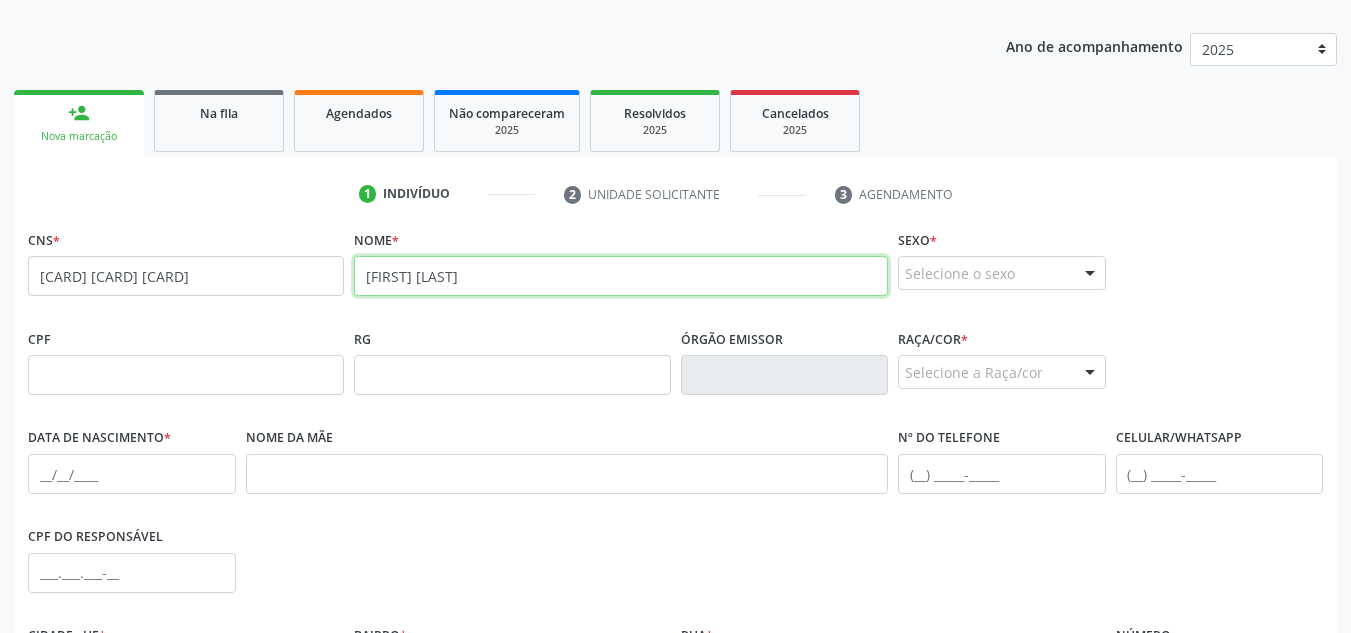 scroll, scrollTop: 262, scrollLeft: 0, axis: vertical 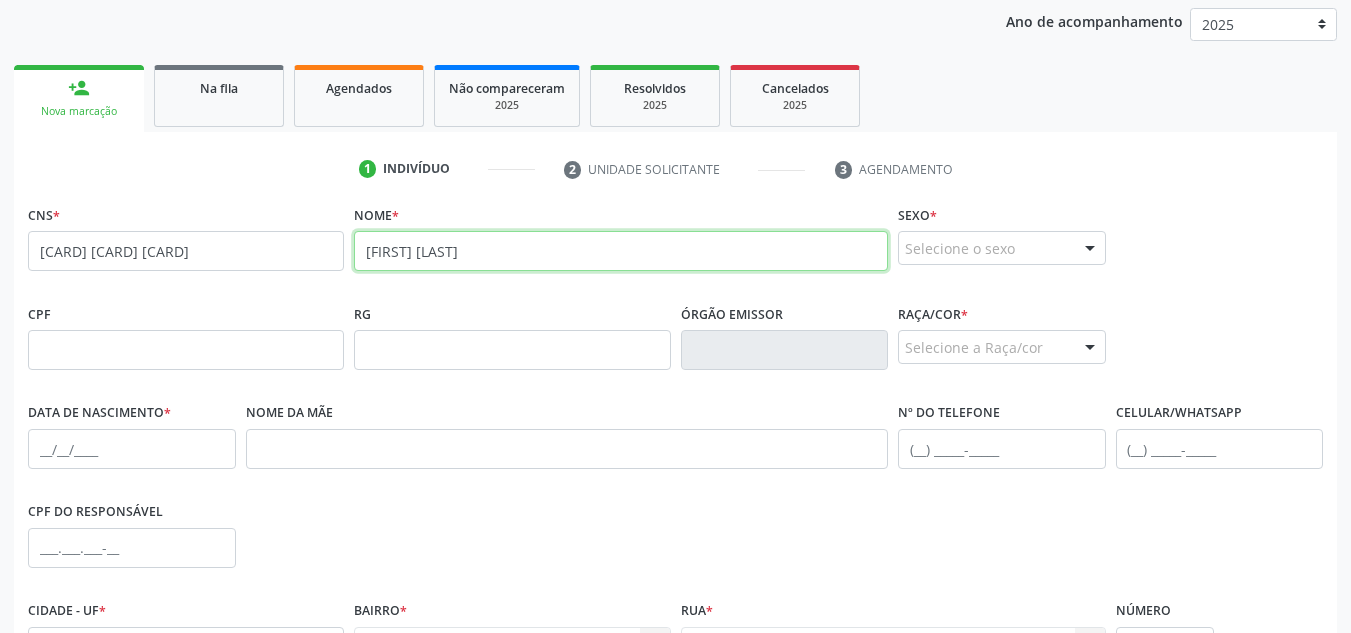 type on "[FIRST] [LAST]" 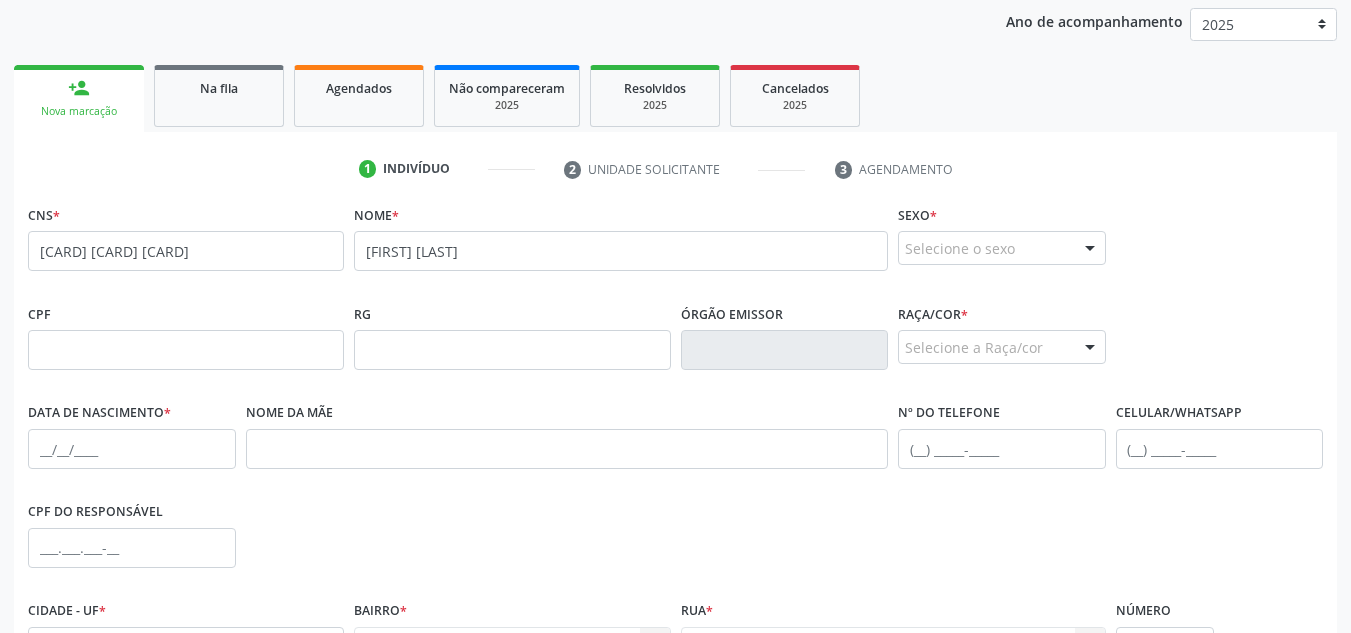 click on "Selecione o sexo" at bounding box center (1002, 248) 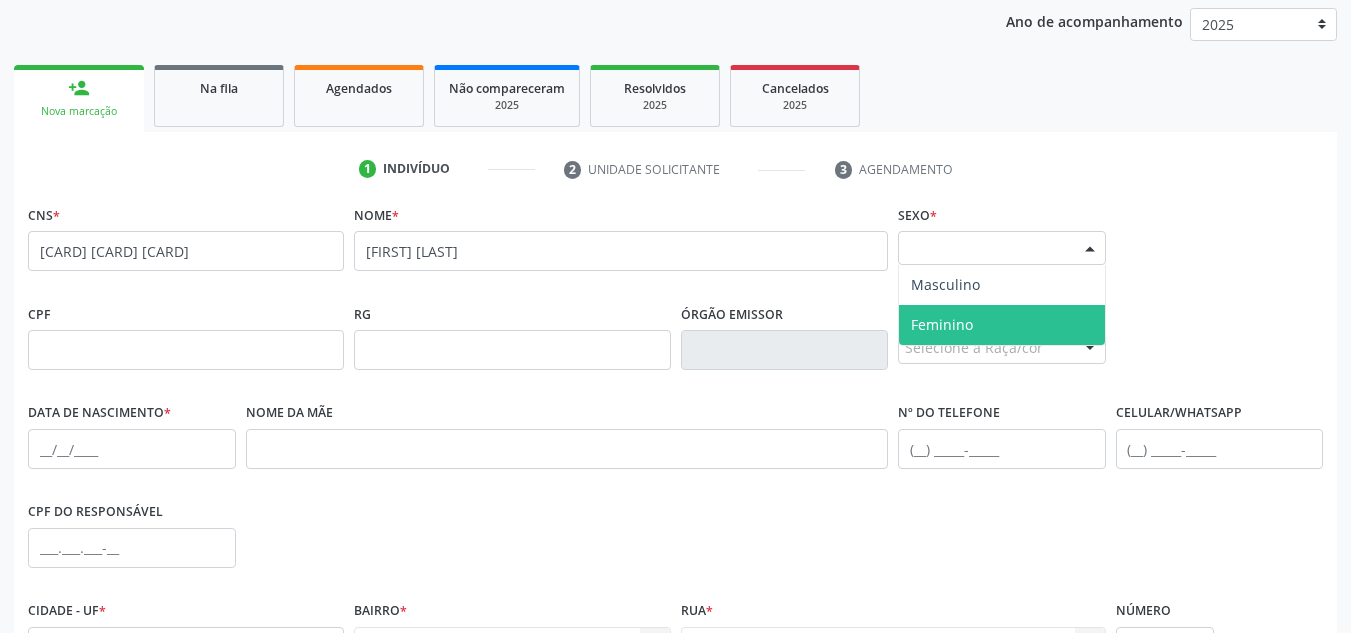 click on "Feminino" at bounding box center (942, 324) 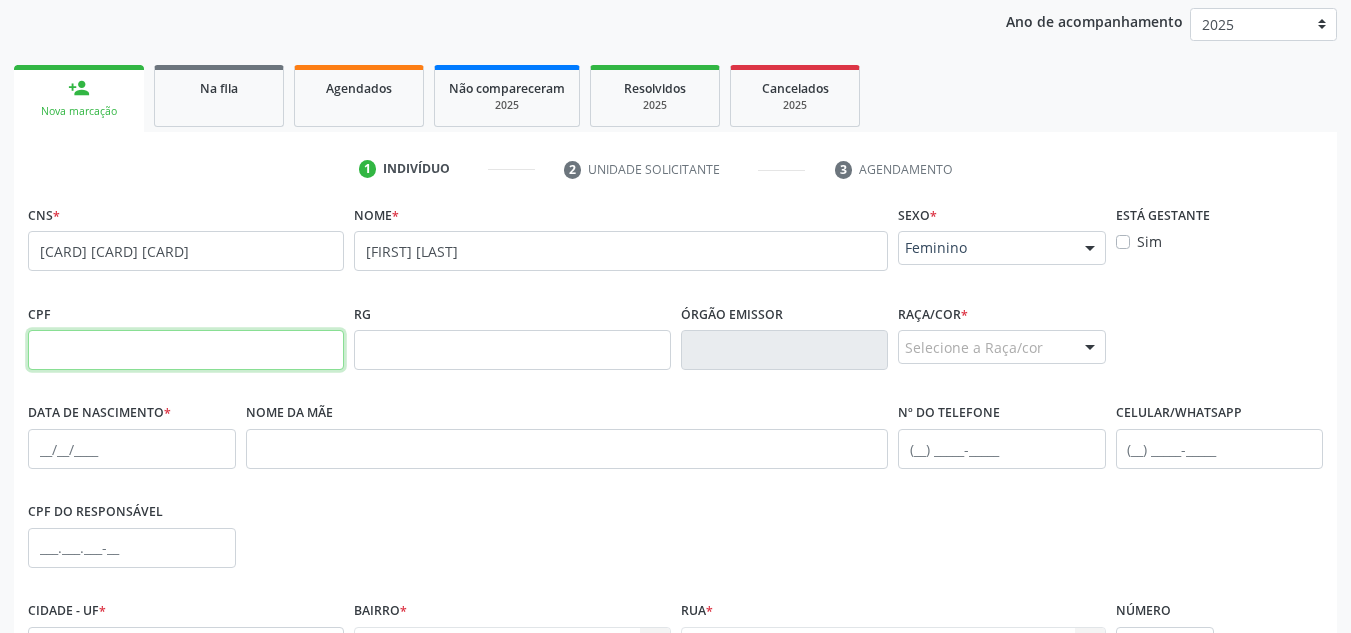 click at bounding box center [186, 350] 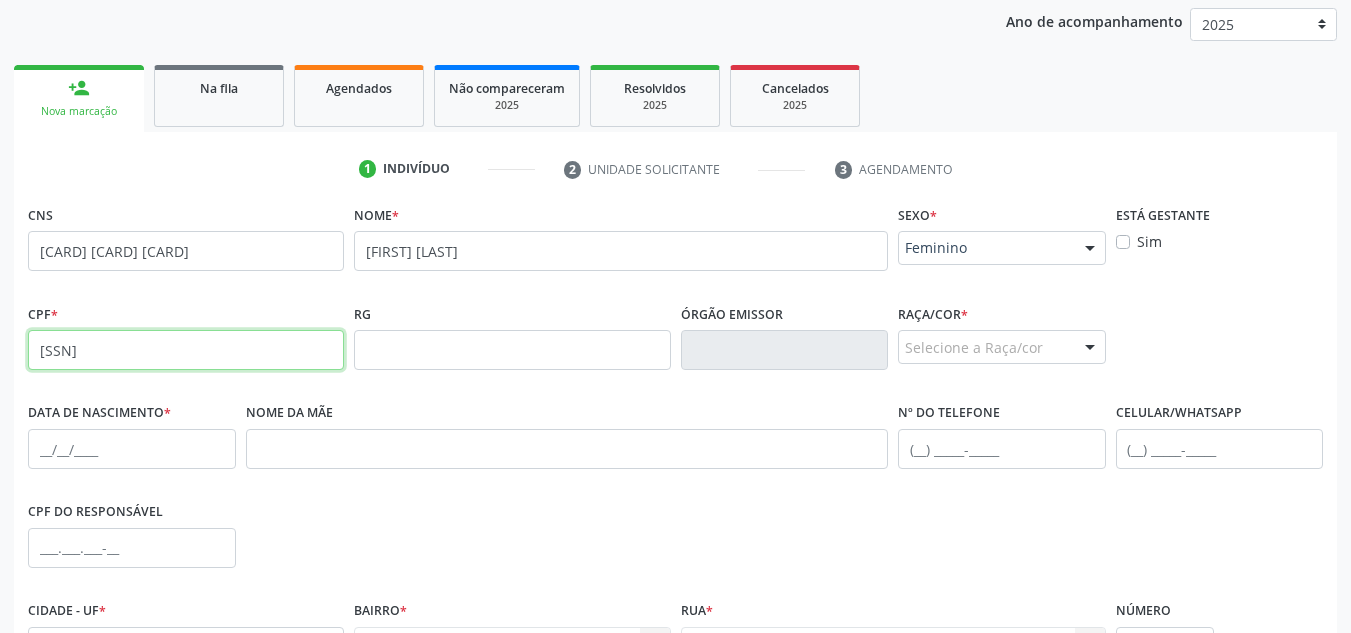 type on "[SSN]" 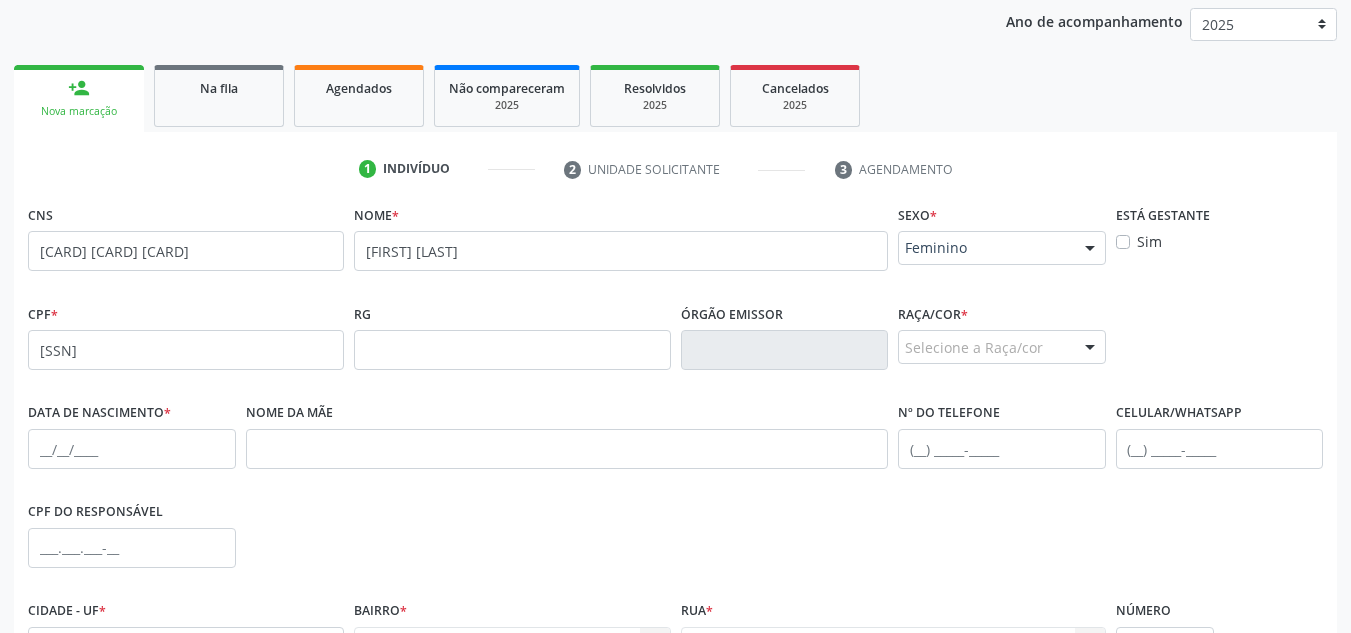 click on "Selecione a Raça/cor" at bounding box center (1002, 347) 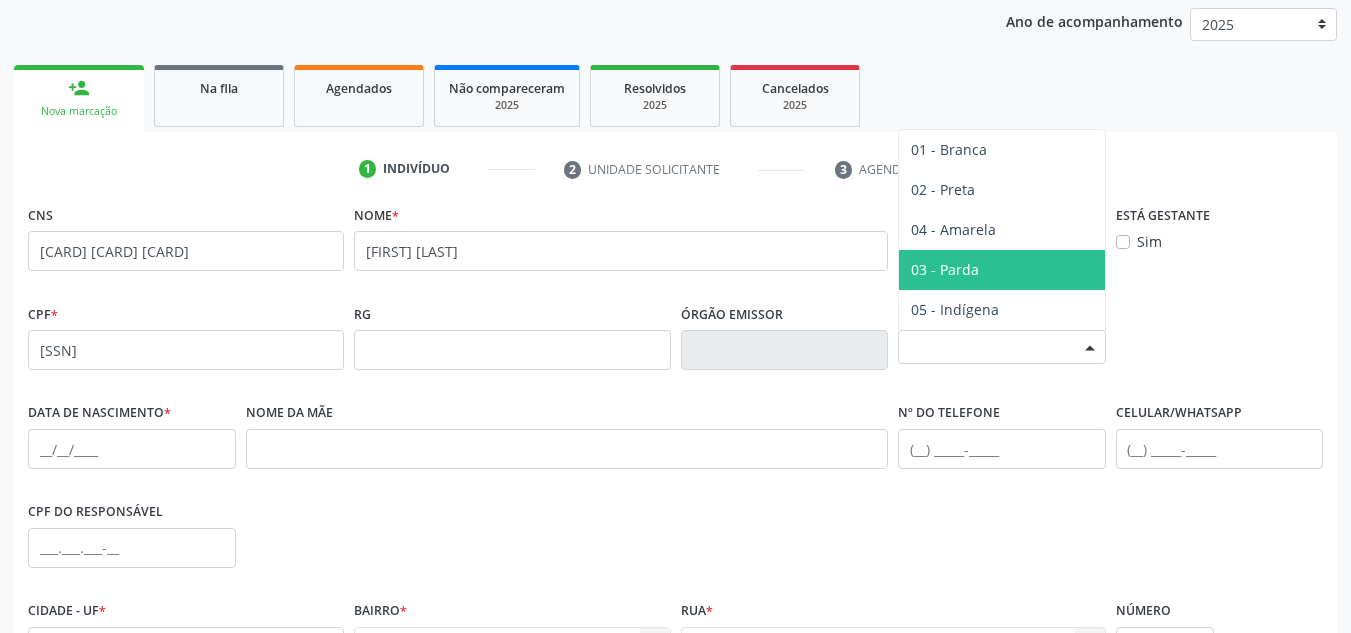 click on "03 - Parda" at bounding box center (945, 269) 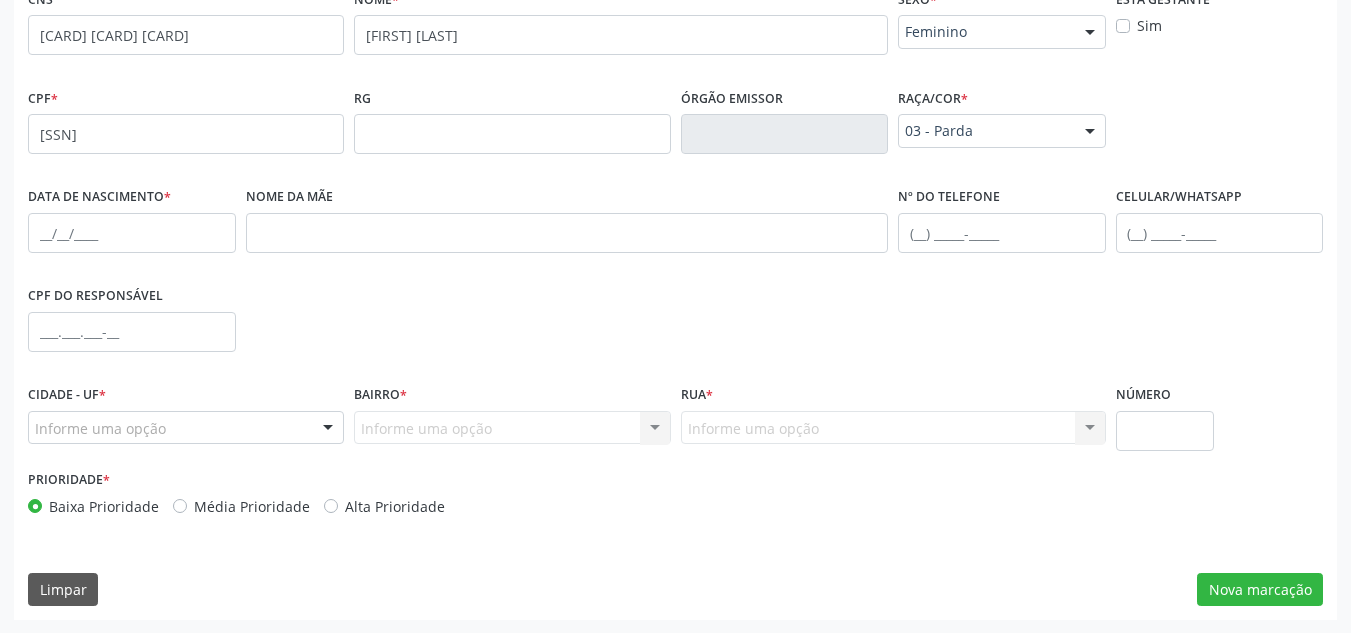 scroll, scrollTop: 479, scrollLeft: 0, axis: vertical 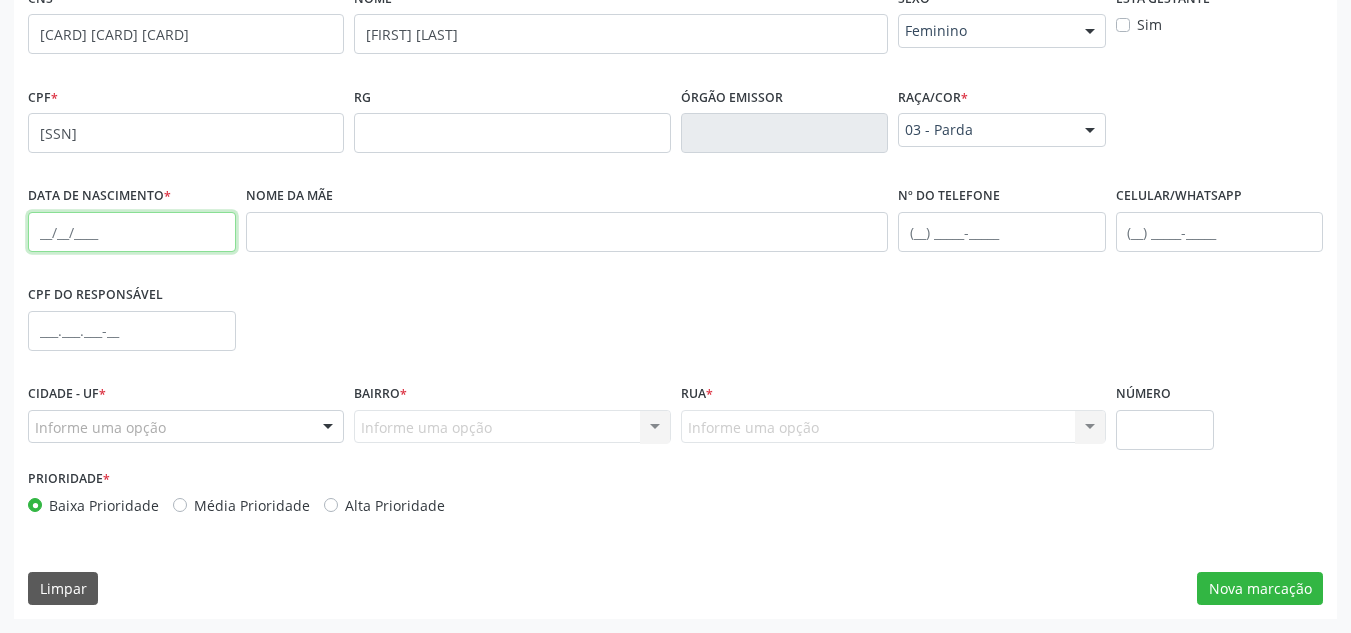 click at bounding box center [132, 232] 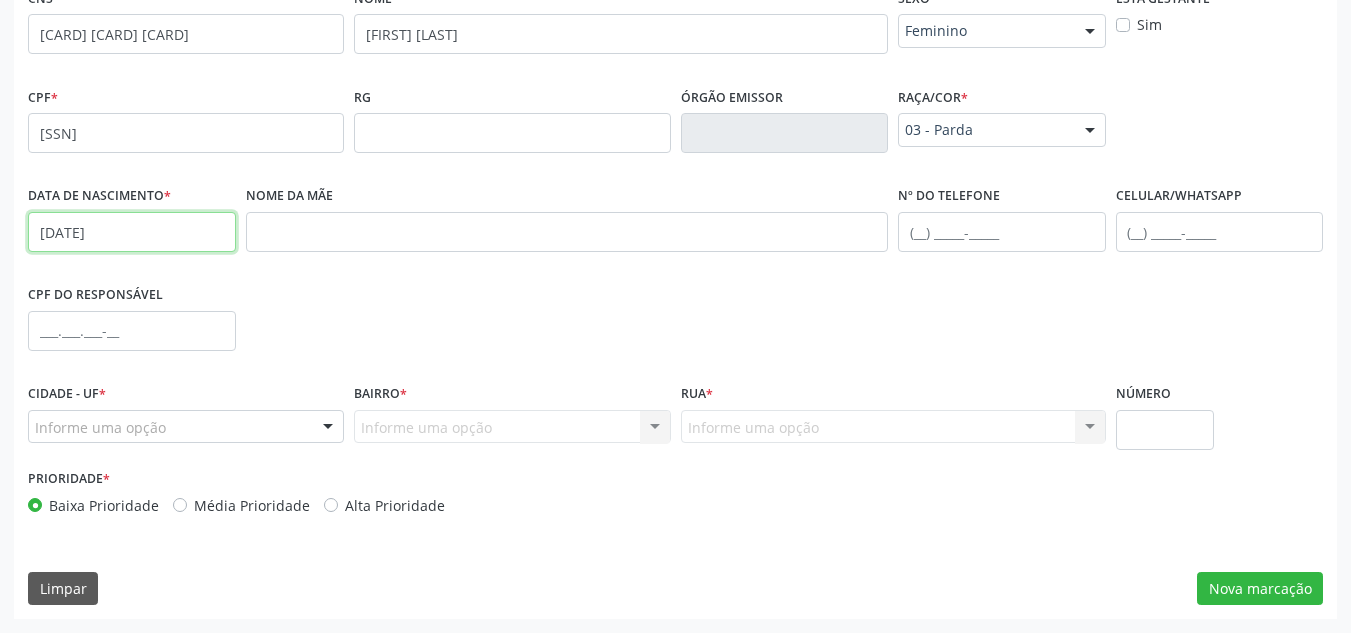 type on "[DATE]" 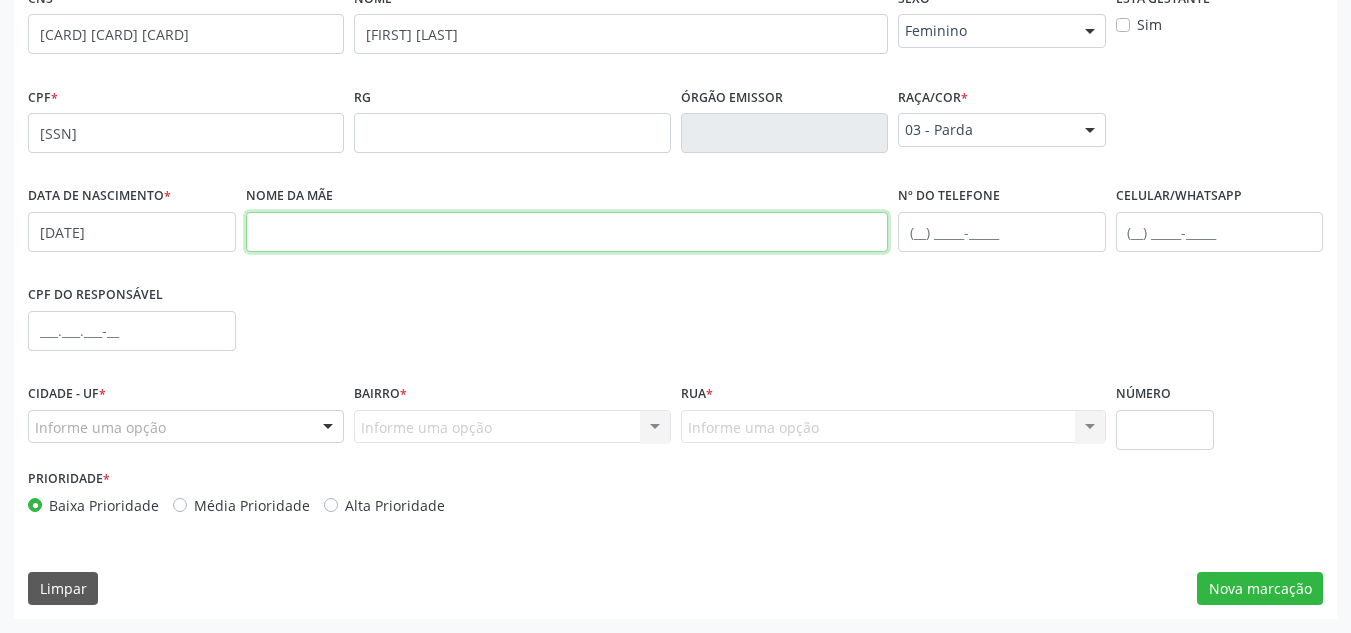 click at bounding box center (567, 232) 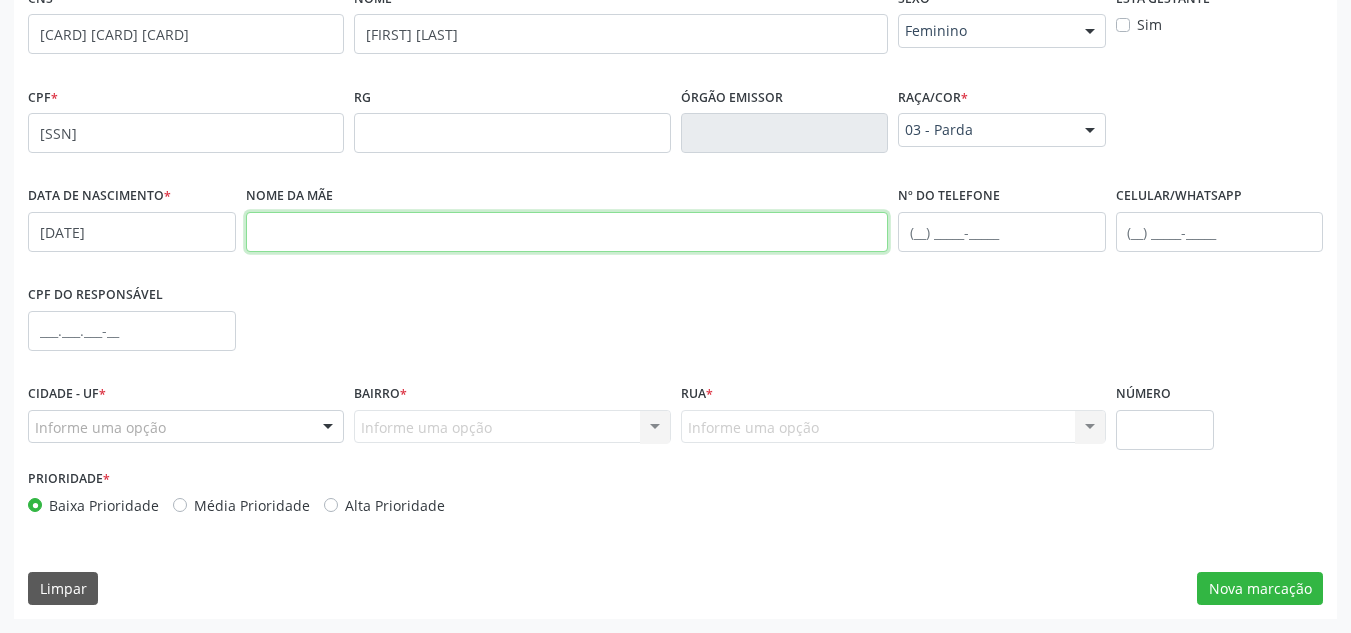 paste on "[FIRST] [LAST] [LAST]" 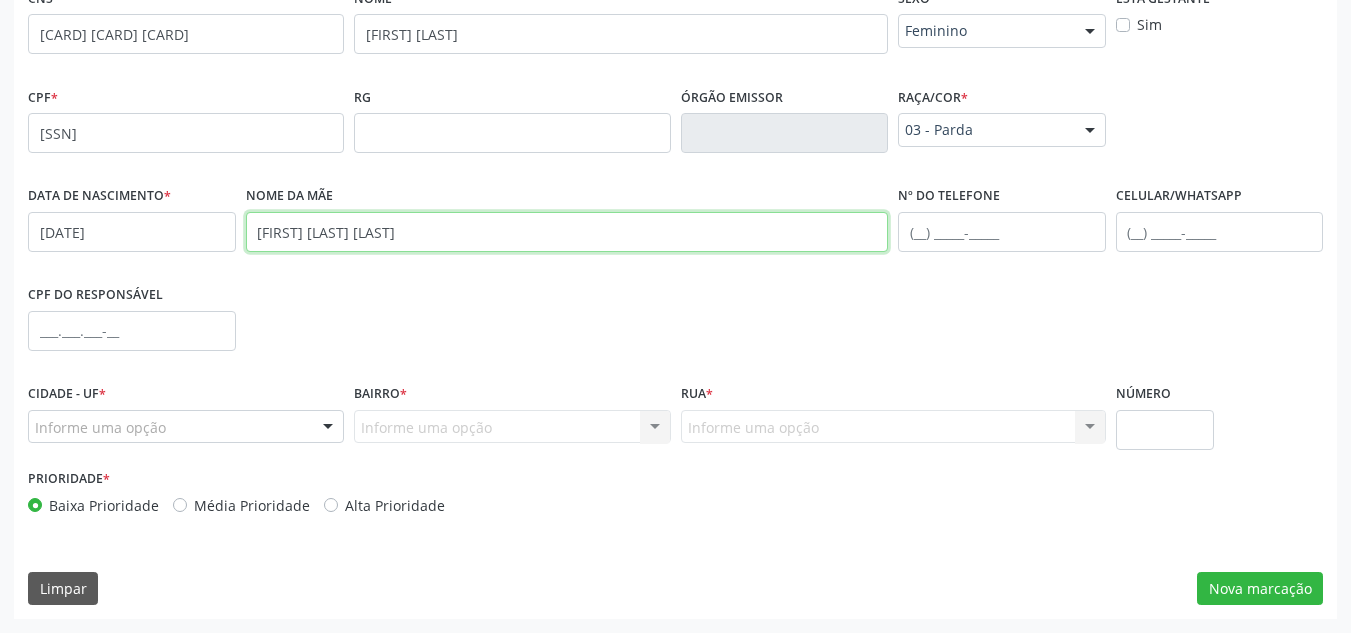 type on "[FIRST] [LAST] [LAST]" 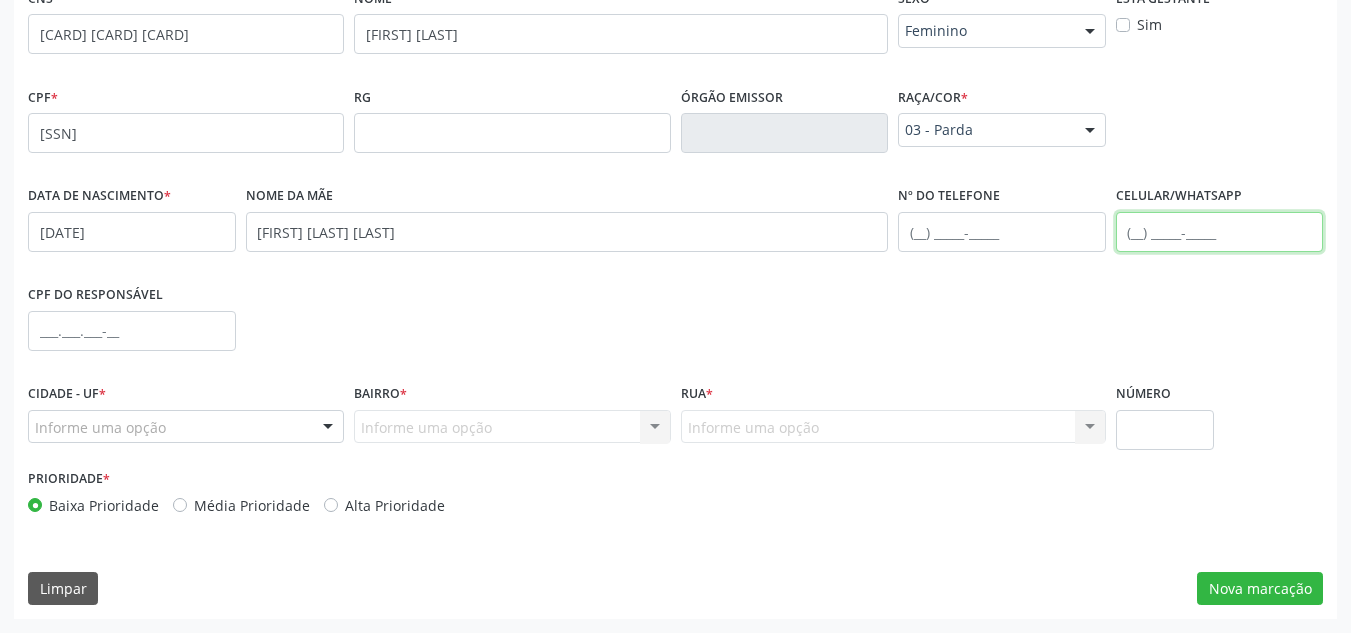 click at bounding box center [1220, 232] 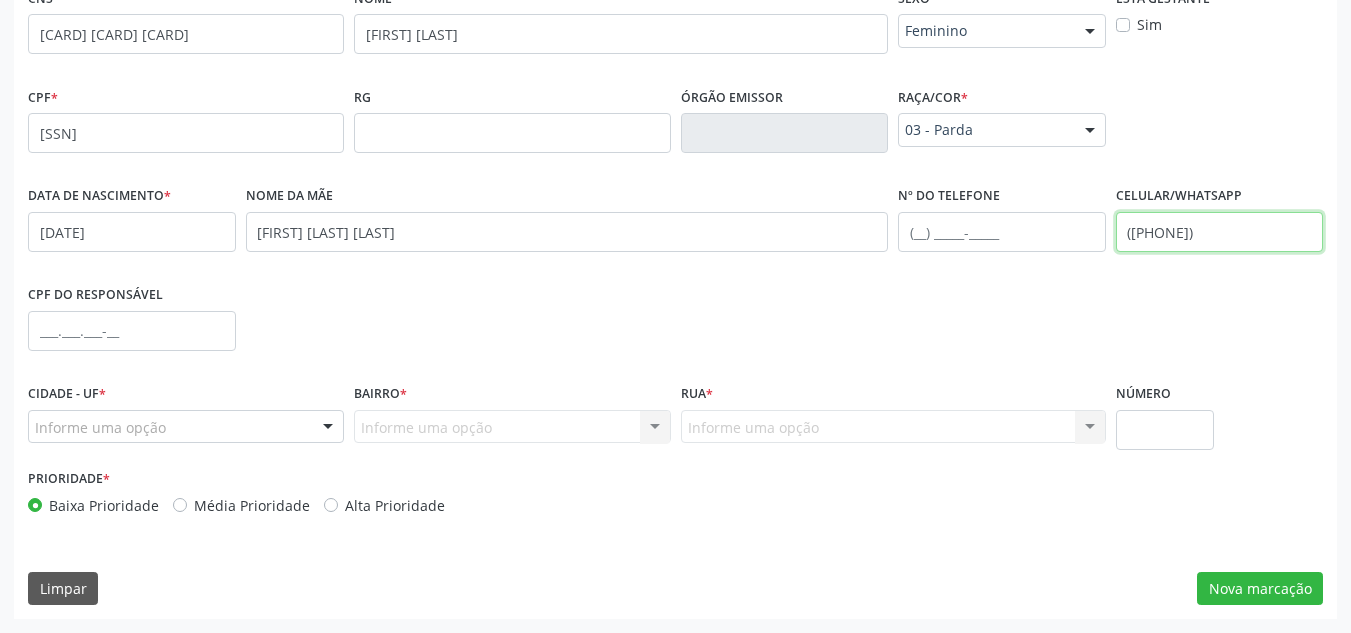 type on "([PHONE])" 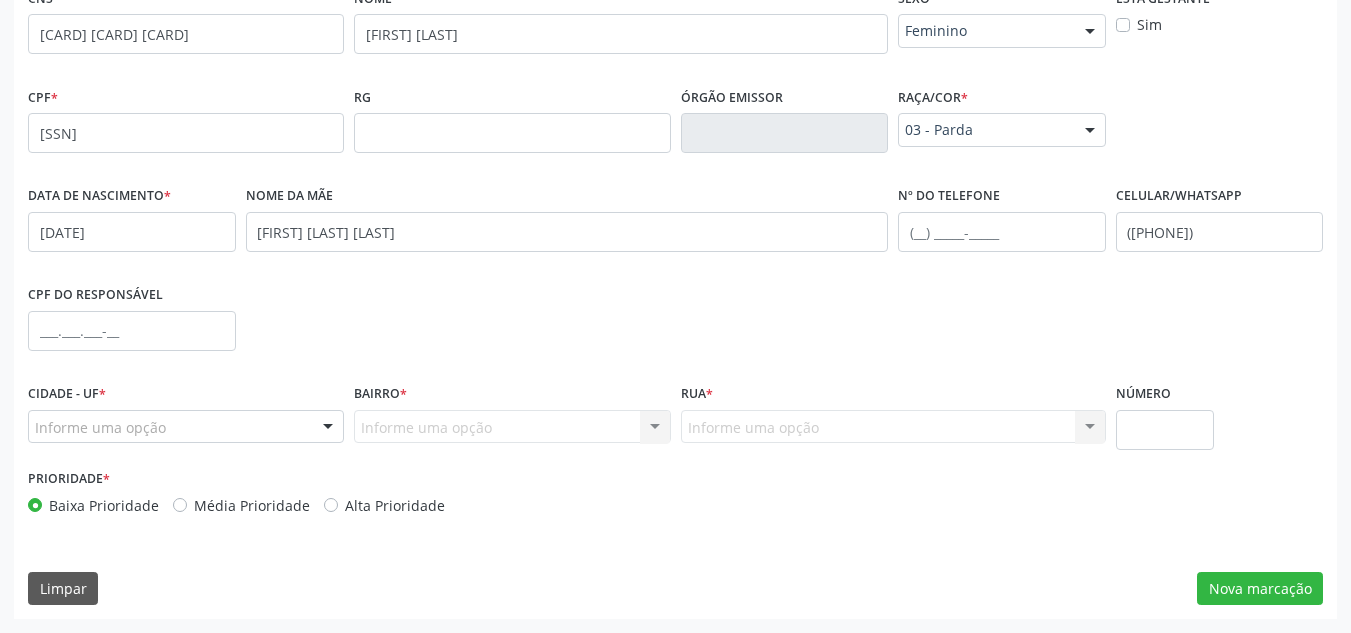 click on "Informe uma opção" at bounding box center (186, 427) 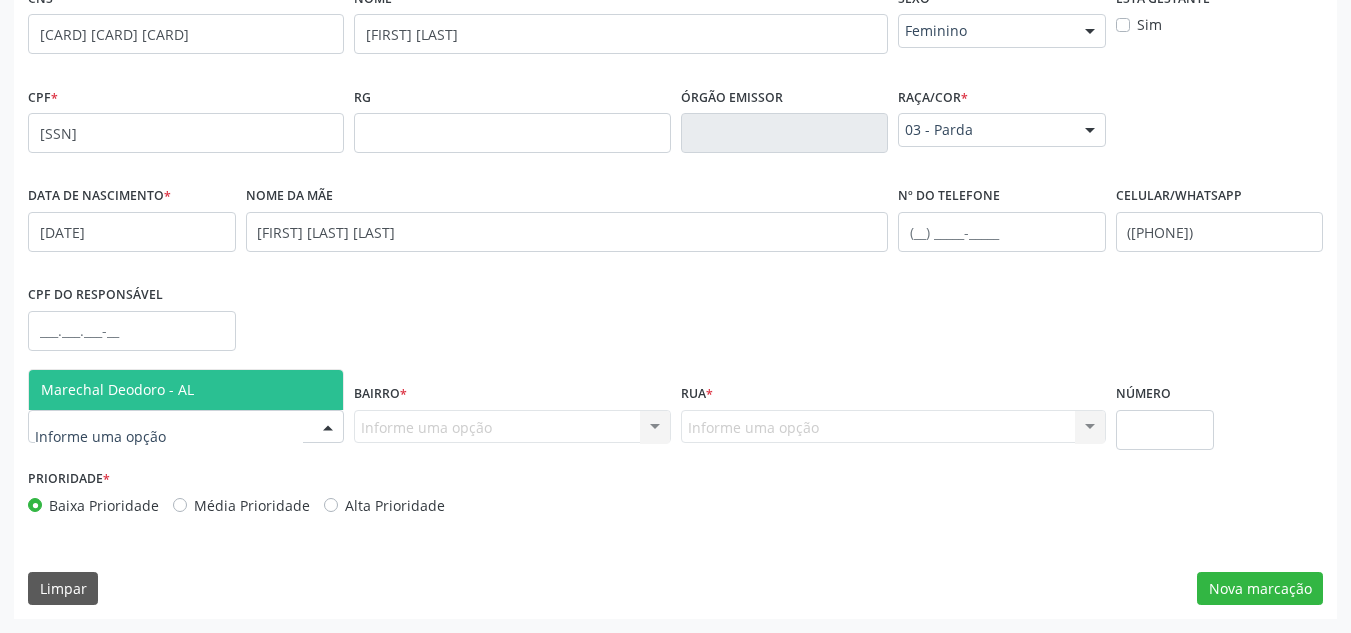 click on "Marechal Deodoro - AL" at bounding box center (117, 389) 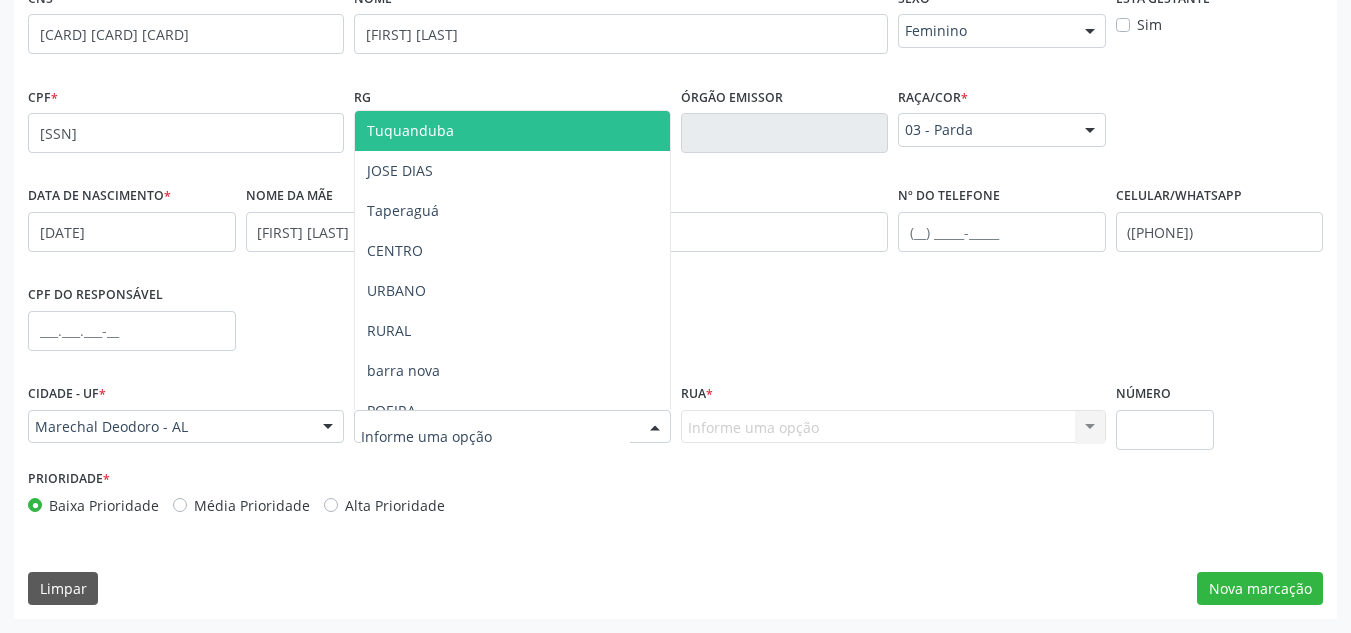 click at bounding box center (512, 427) 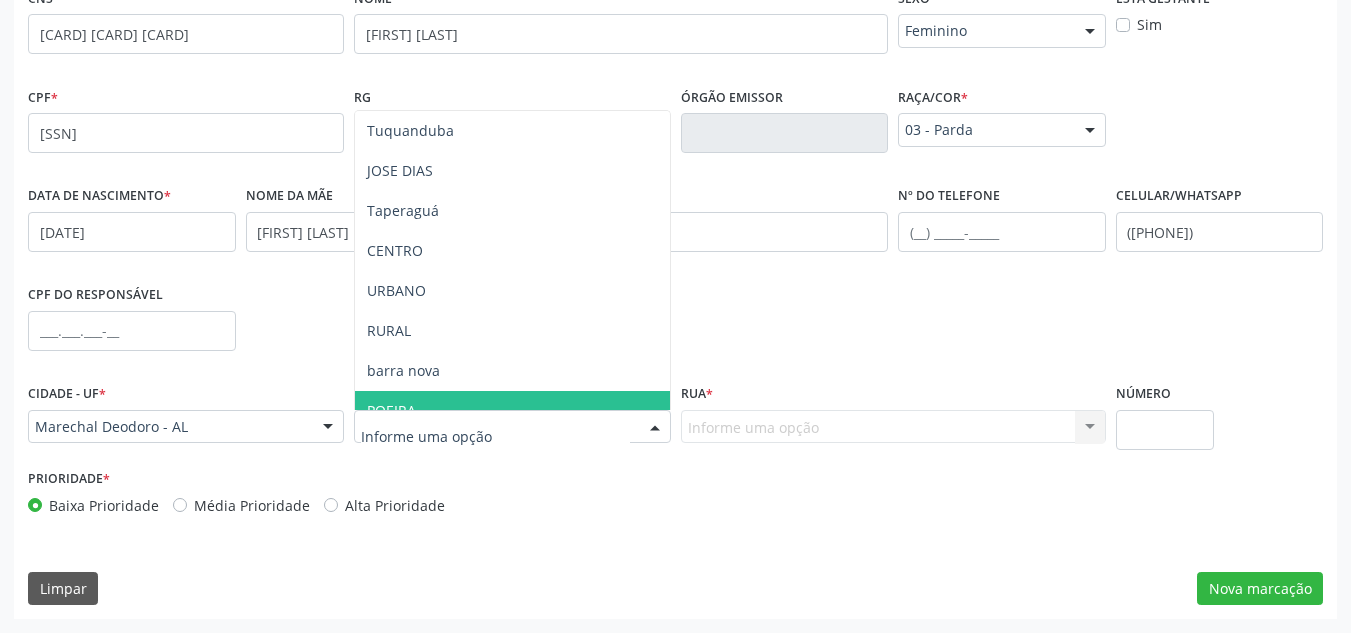 click on "POEIRA" at bounding box center (512, 411) 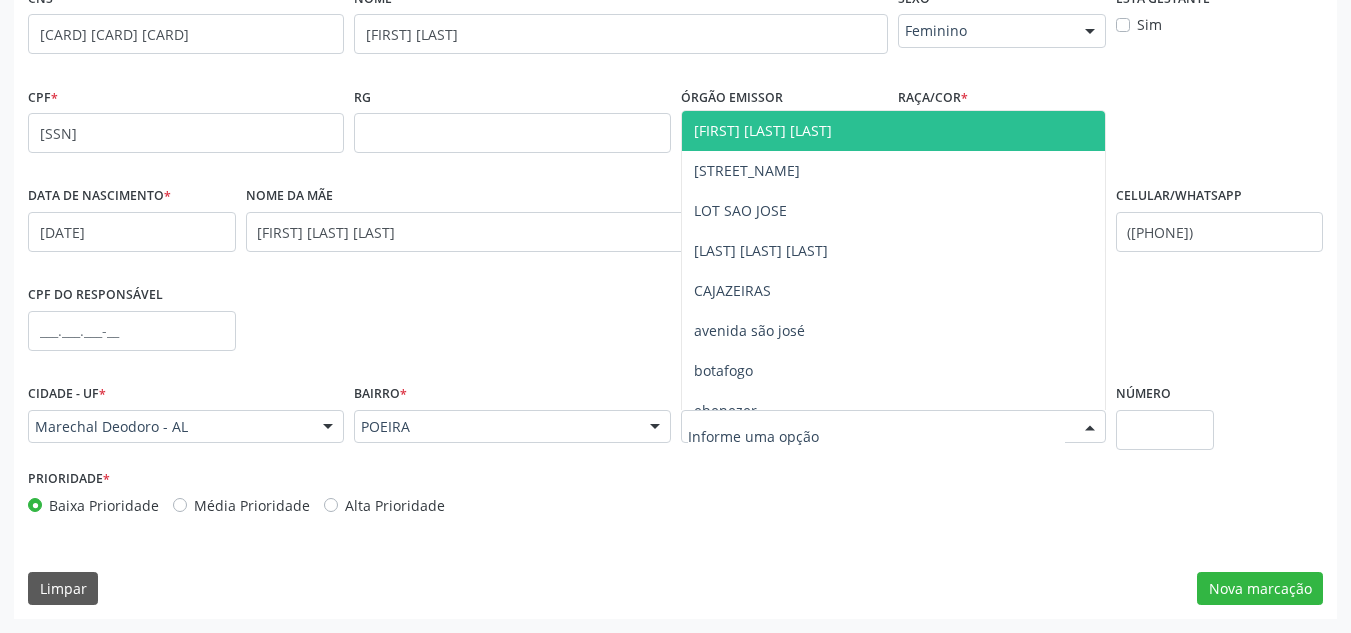 click at bounding box center [893, 427] 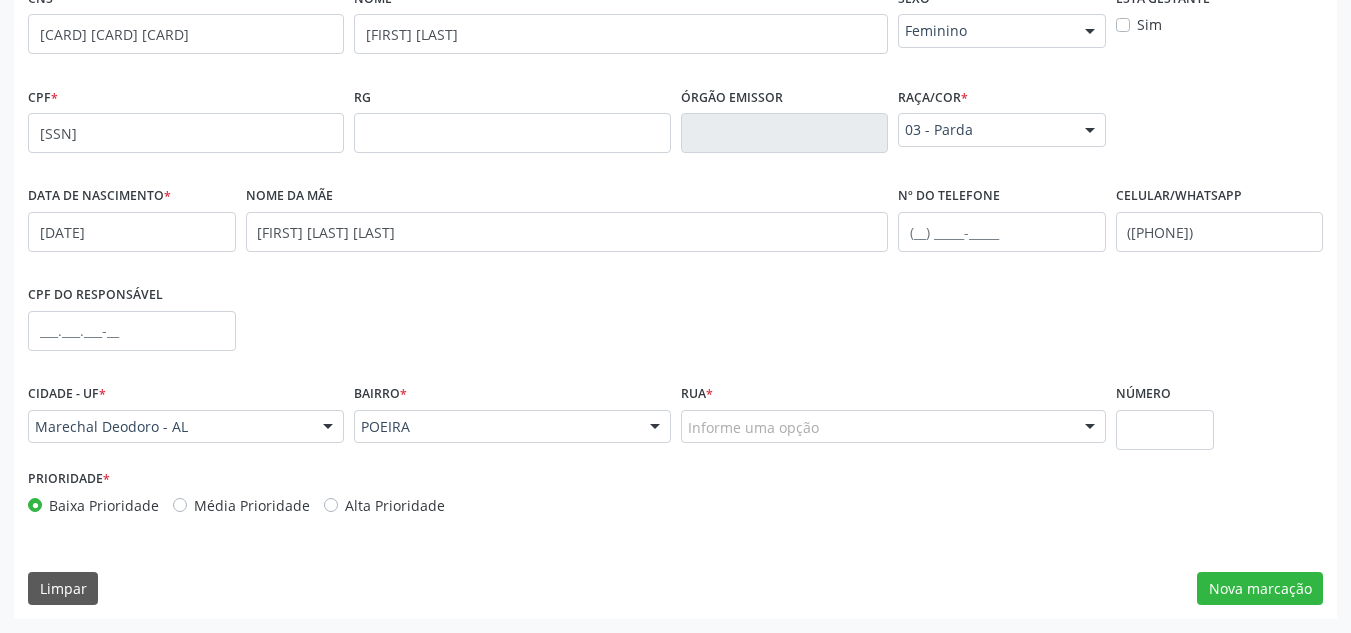 click on "Informe uma opção" at bounding box center [893, 427] 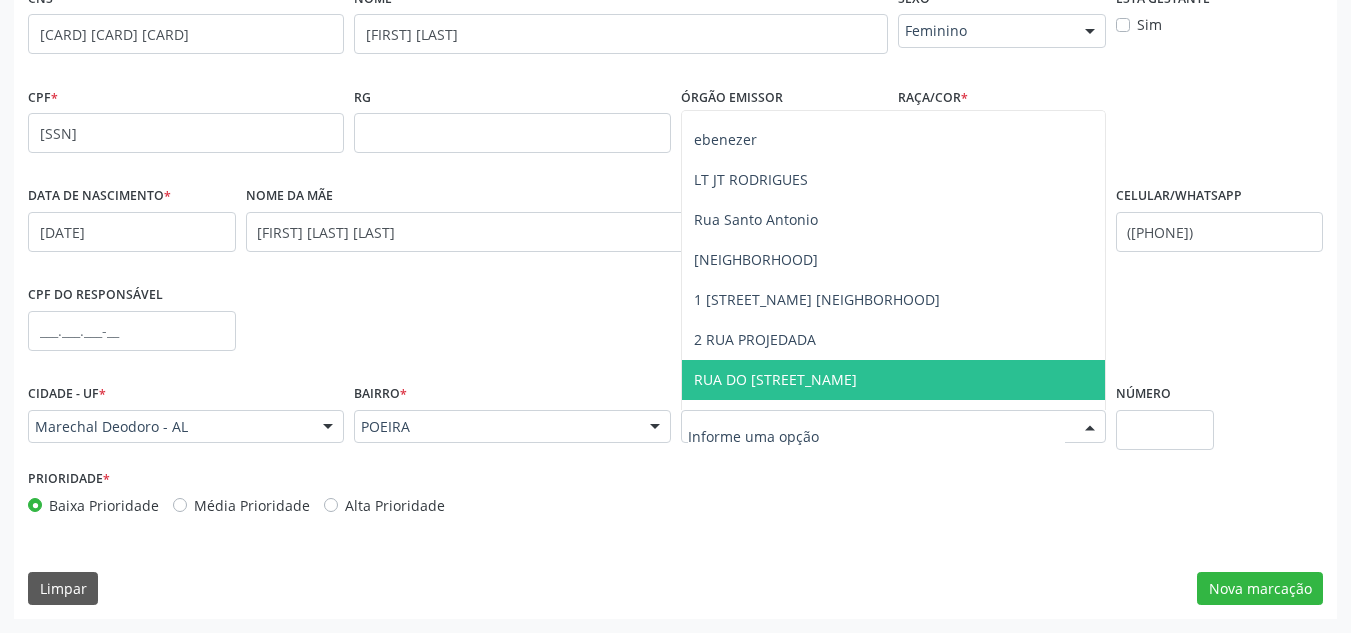 scroll, scrollTop: 301, scrollLeft: 0, axis: vertical 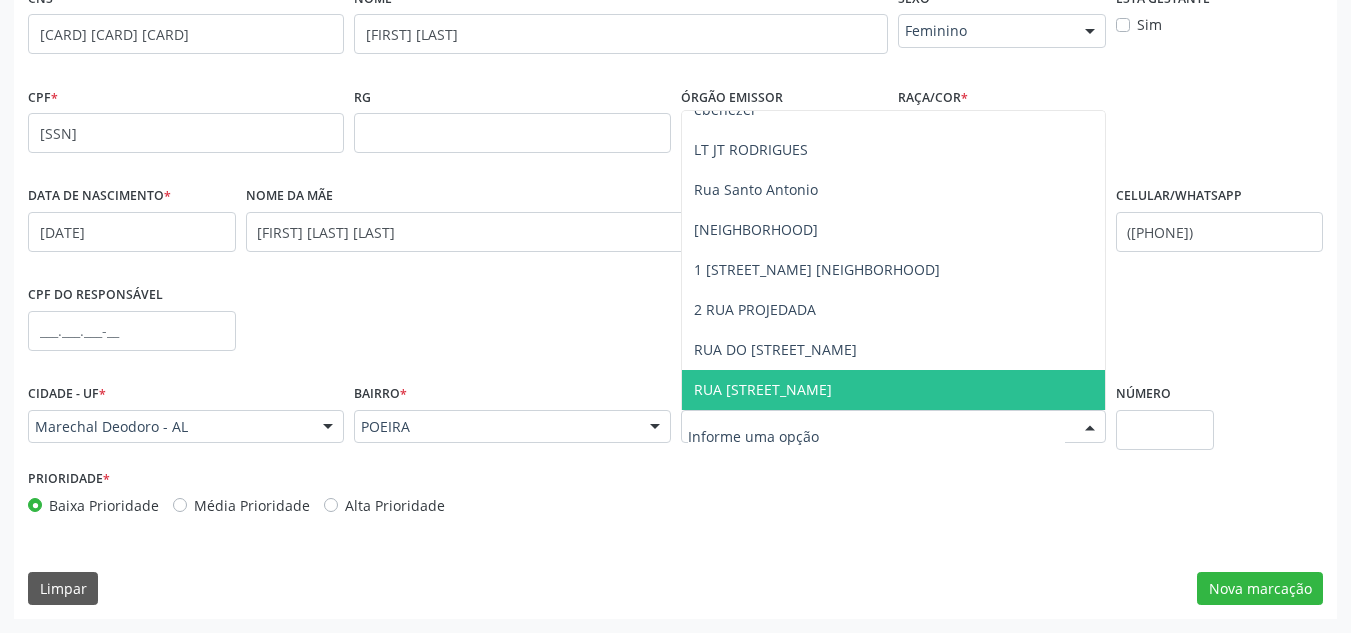 click at bounding box center (876, 437) 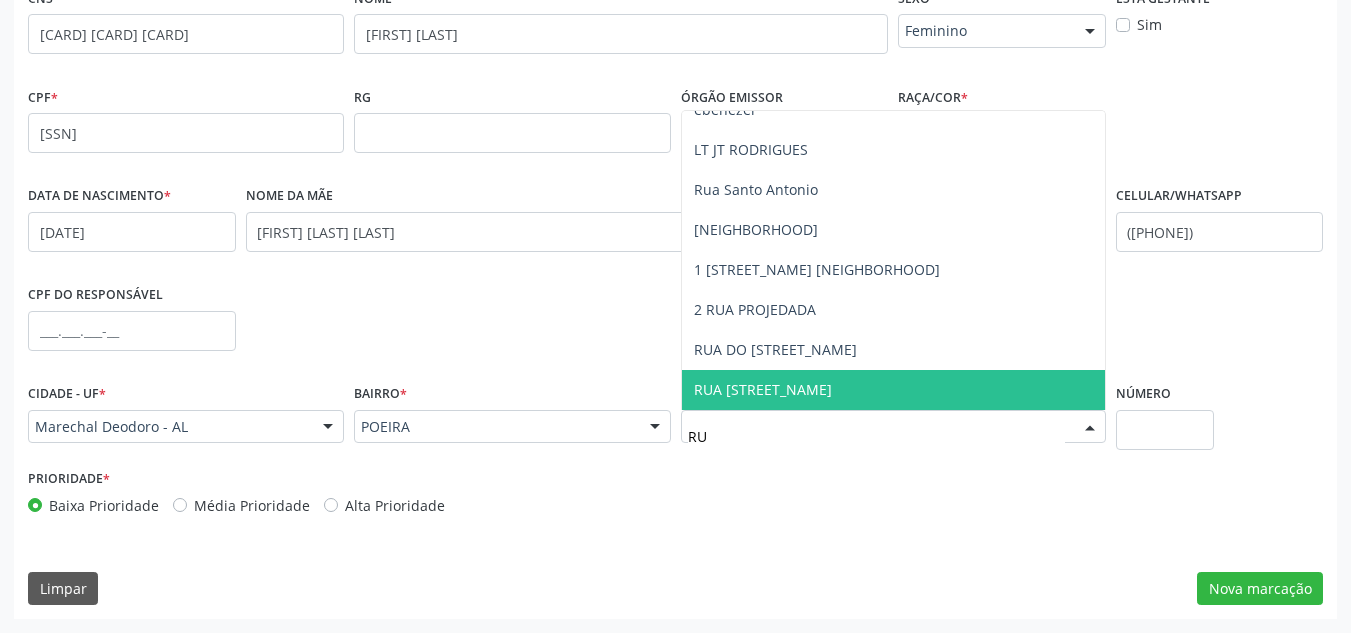 scroll, scrollTop: 0, scrollLeft: 0, axis: both 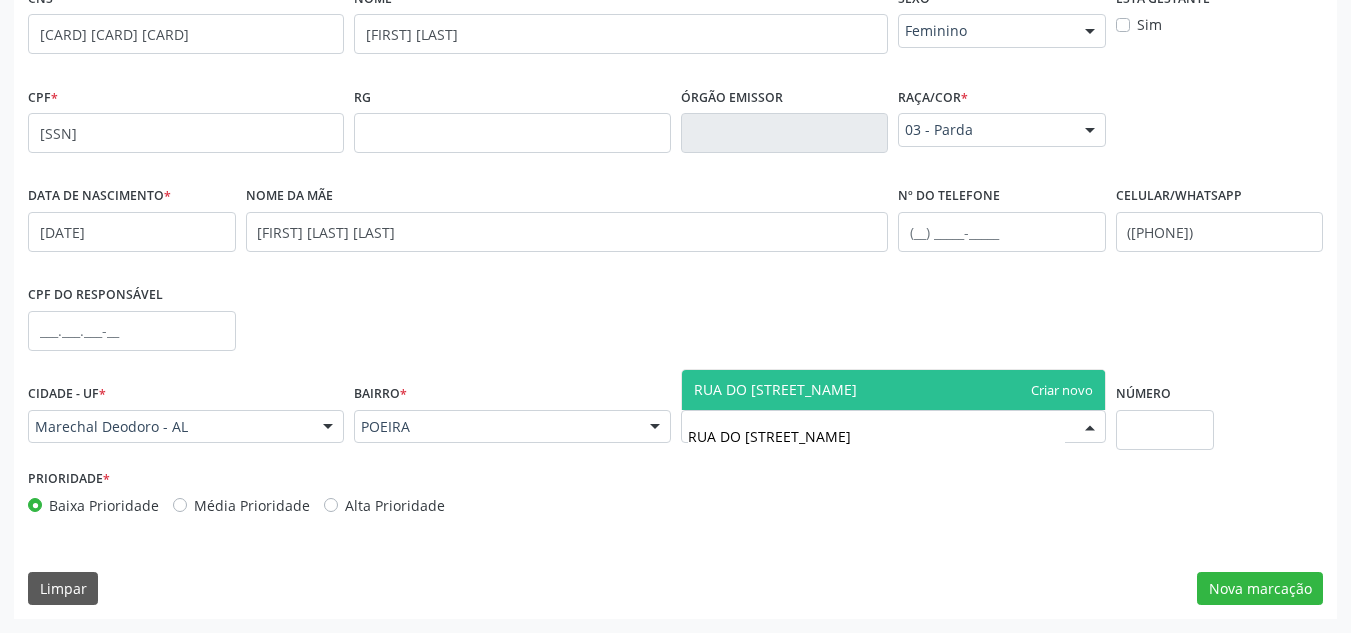 type on "RUA DO [STREET_NAME]" 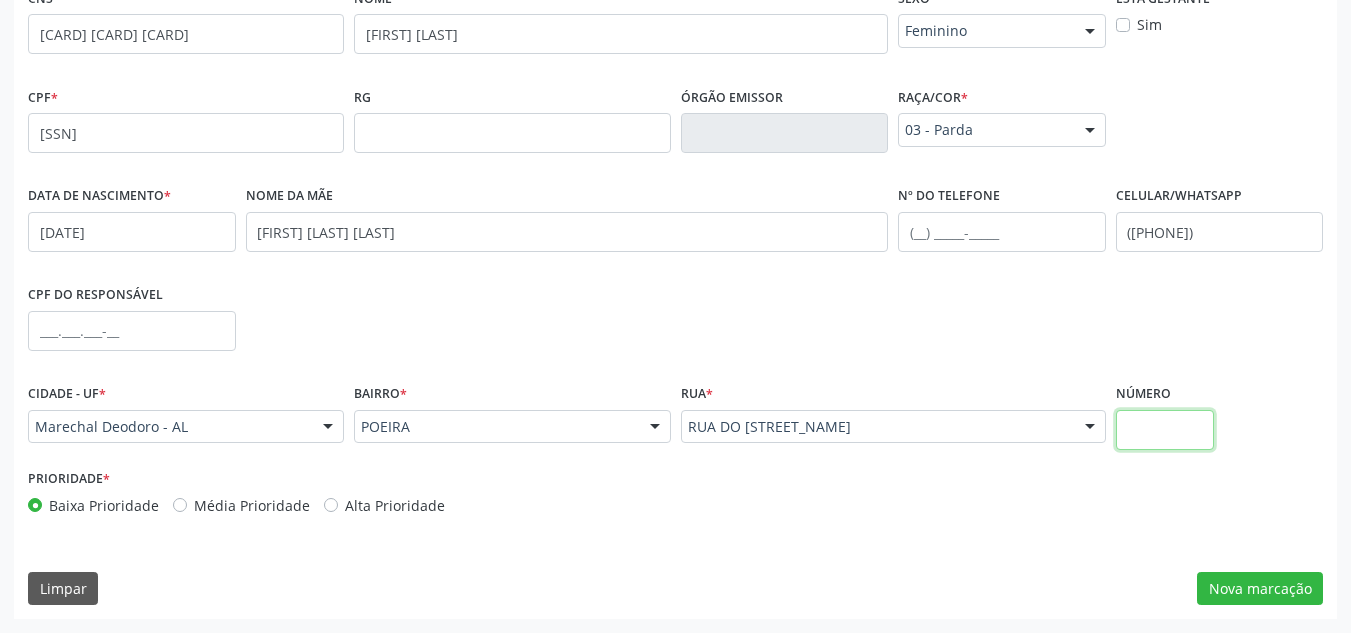 click at bounding box center [1165, 430] 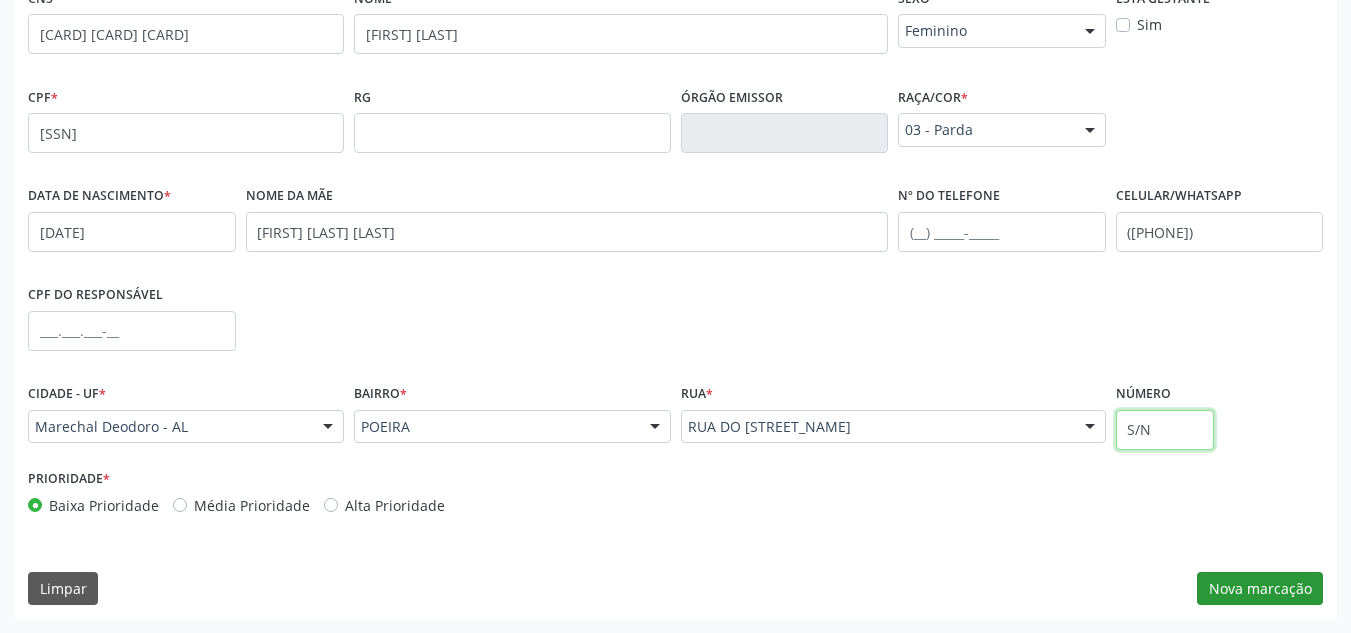 type on "S/N" 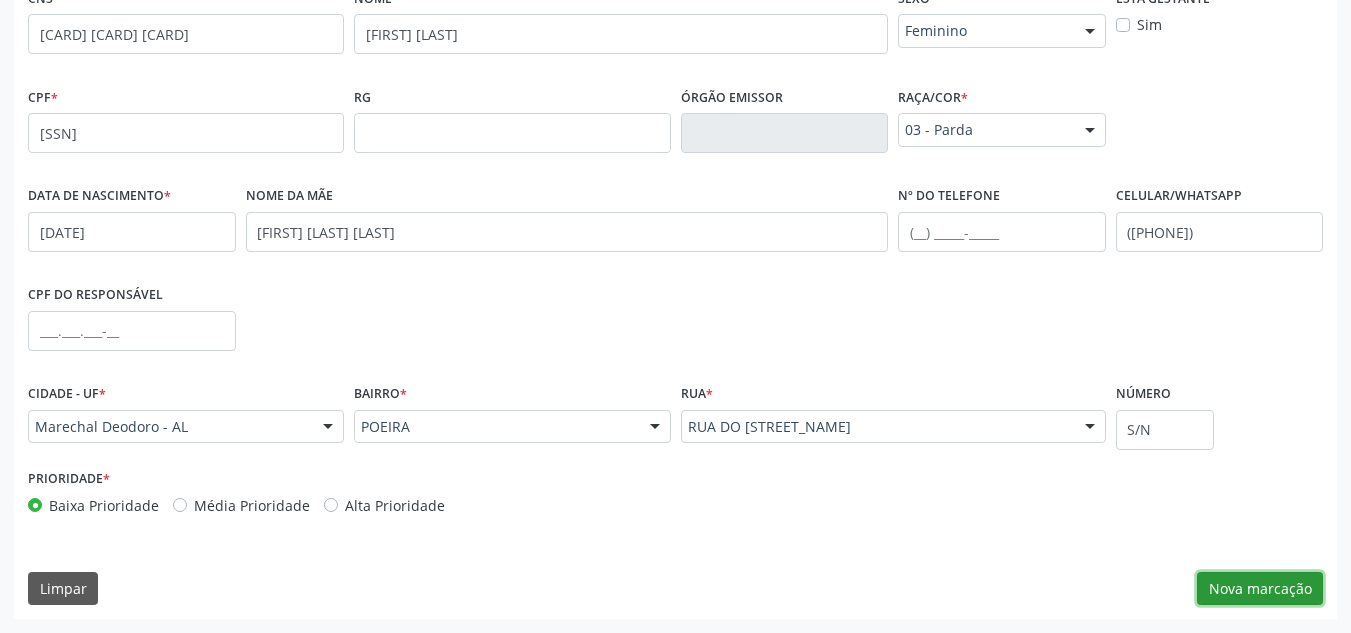 click on "Nova marcação" at bounding box center (1260, 589) 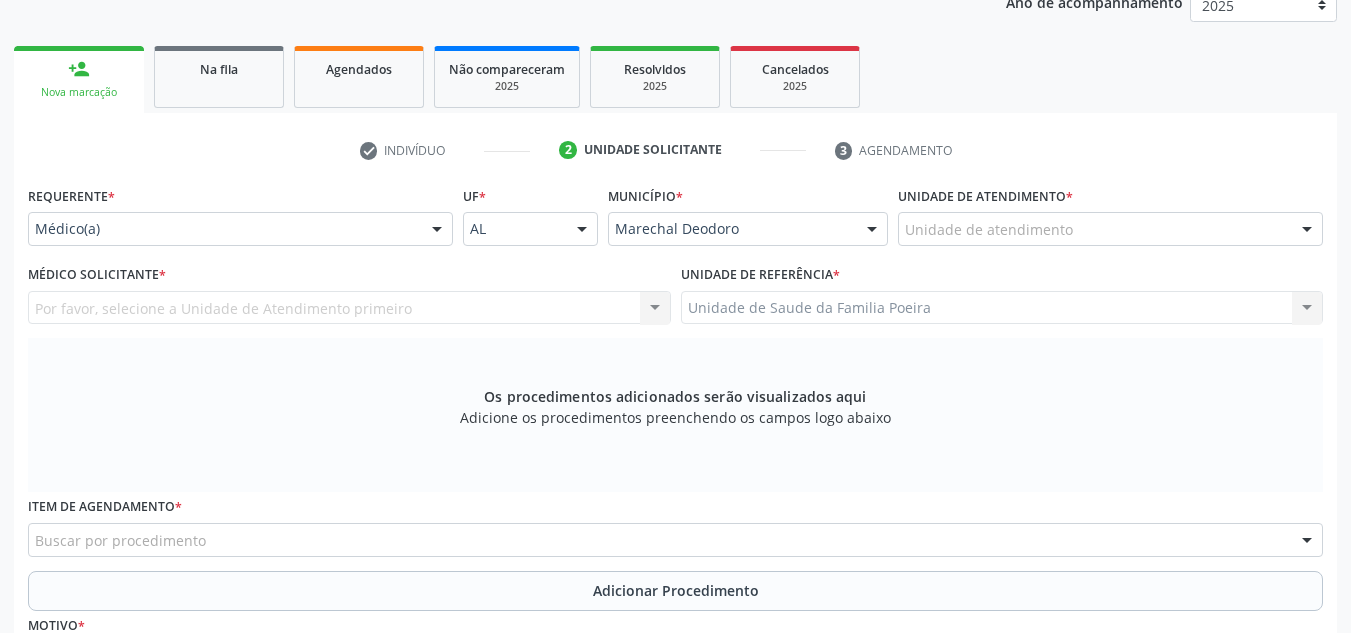 scroll, scrollTop: 279, scrollLeft: 0, axis: vertical 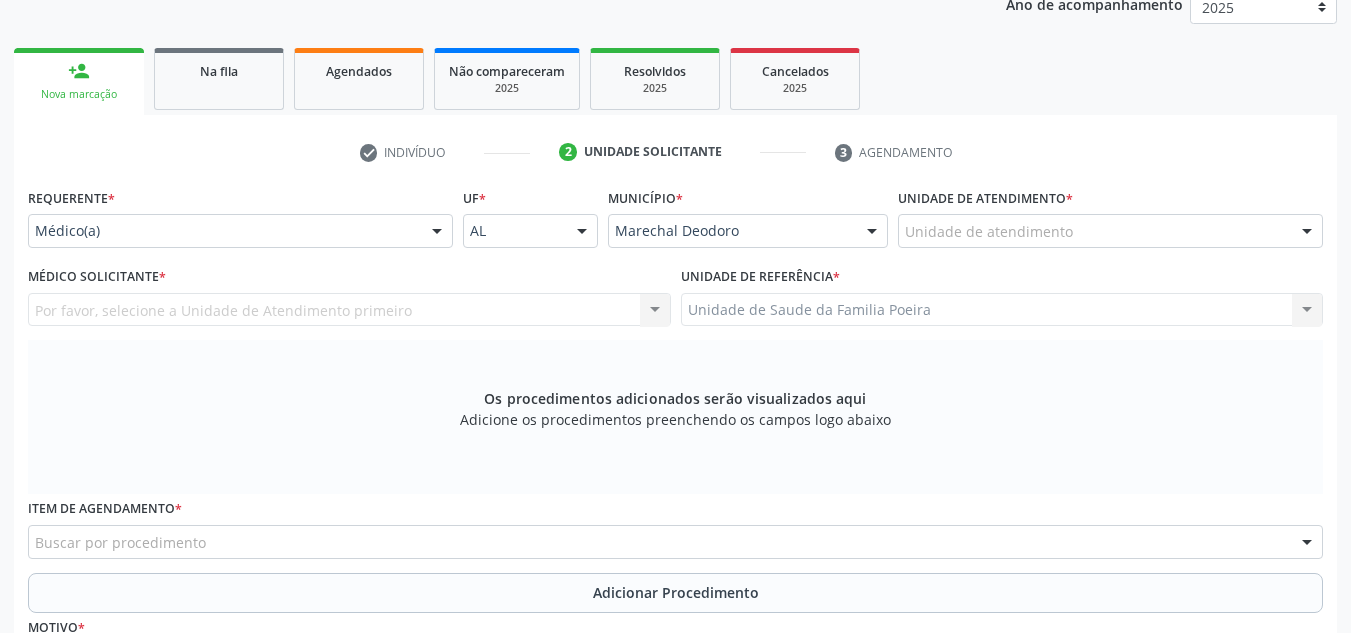 click on "Unidade de atendimento
*
Unidade de atendimento
Aeronave Baron 58   Aeronave Cessna   Associacao Divina Misericordia   Caps Maria Celia de Araujo Sarmento   Central Municipal de Rede de Frio de Marechal Deodoro   Central de Abastecimento Farmaceutico Caf   Centro Municipal de Especialidade Odontologica   Centro de Parto Normal Imaculada Conceicao   Centro de Saude Professor Estacio de Lima   Certea Centro Esp de Ref em Transtorno do Espectro Autista   Clinica Escola de Medicina Veterinaria do Cesmac   Clinica de Reestruturacao Renovar Crer   Consultorio Odontologico Livia Alana Silva Lopes   Crescer Espaco Terapeutico   Espaco Klecia Ribeiro   Fazenda da Esperanca Santa Terezinha   Helicoptero Falcao 5   Labmar   Laboratorio Marechal   Laboratorio Marechal Deodoro   Laboratorio de Protese Dentaria Marechal Deodoro   Melhor em Casa   Posto de Apoio Mucuri   Posto de Saude Saco   Posto de Saude do Riacho Velho   Secretaria Municipal de Saude" at bounding box center (1110, 222) 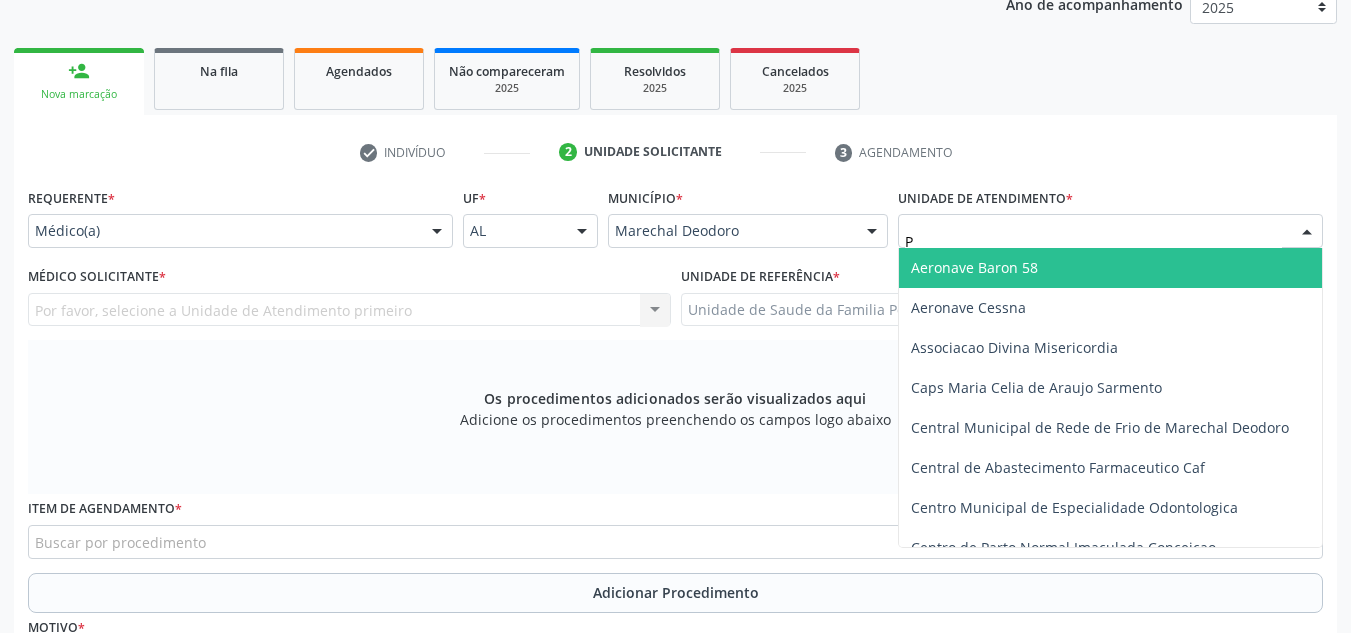 type on "PO" 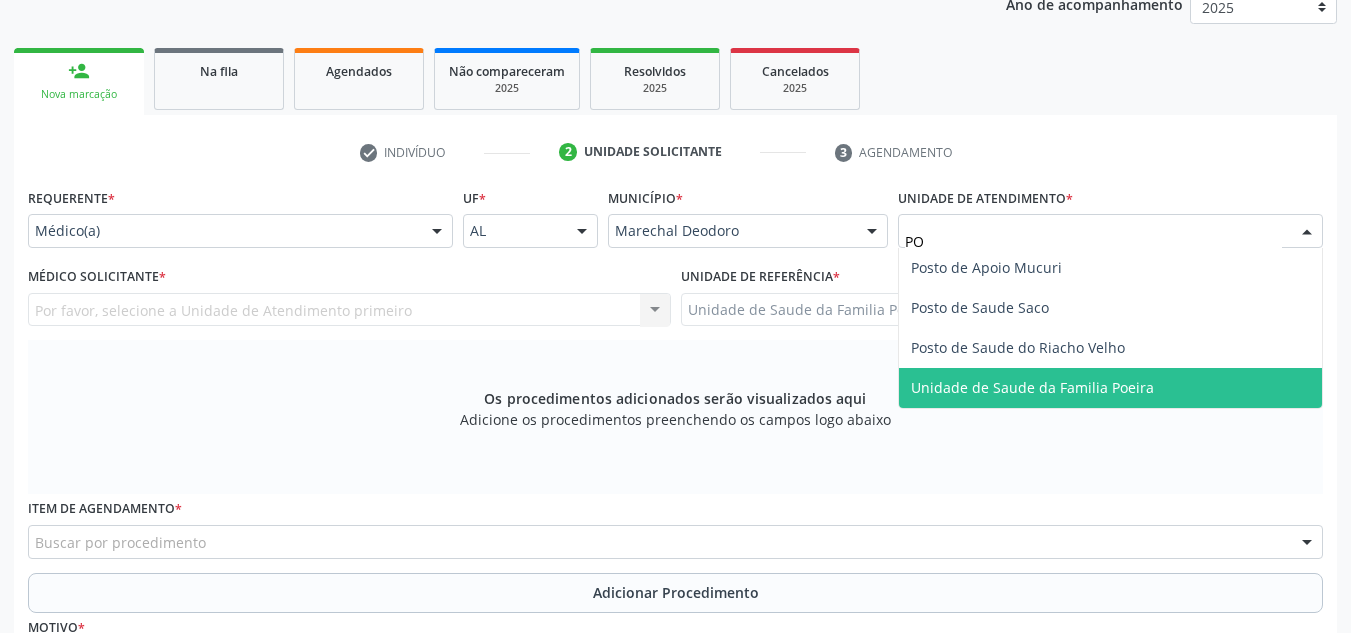 click on "Unidade de Saude da Familia Poeira" at bounding box center (1032, 387) 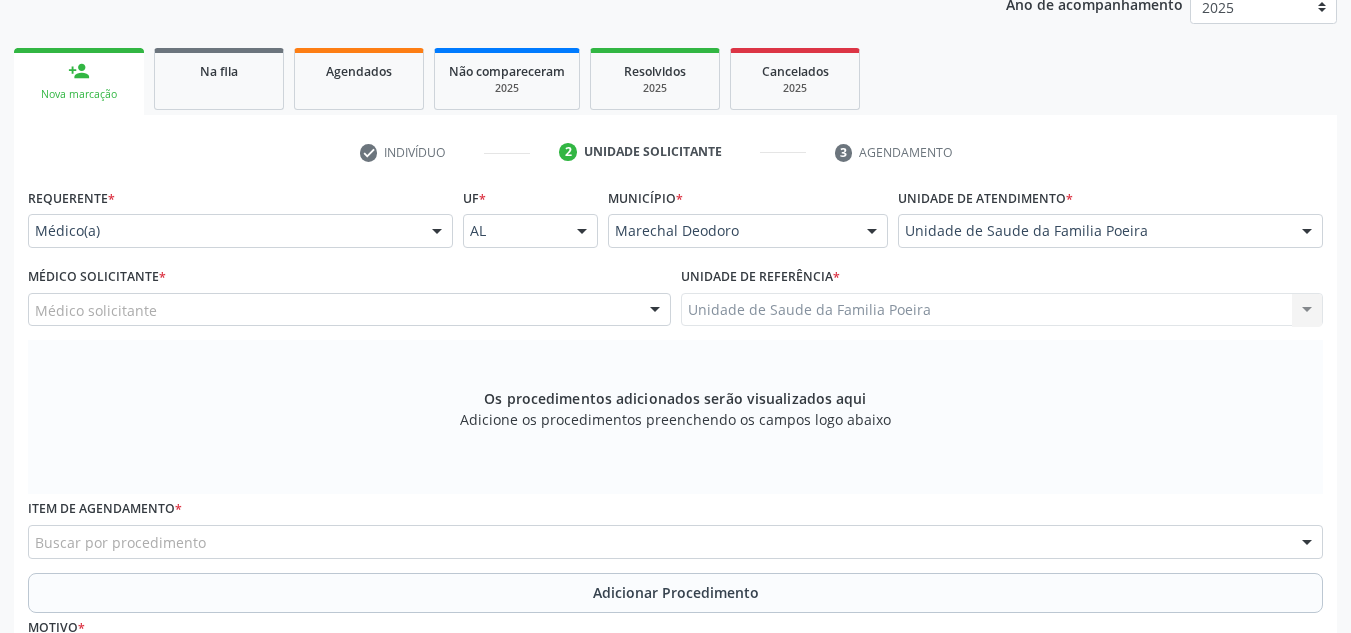 click on "Médico solicitante" at bounding box center [349, 310] 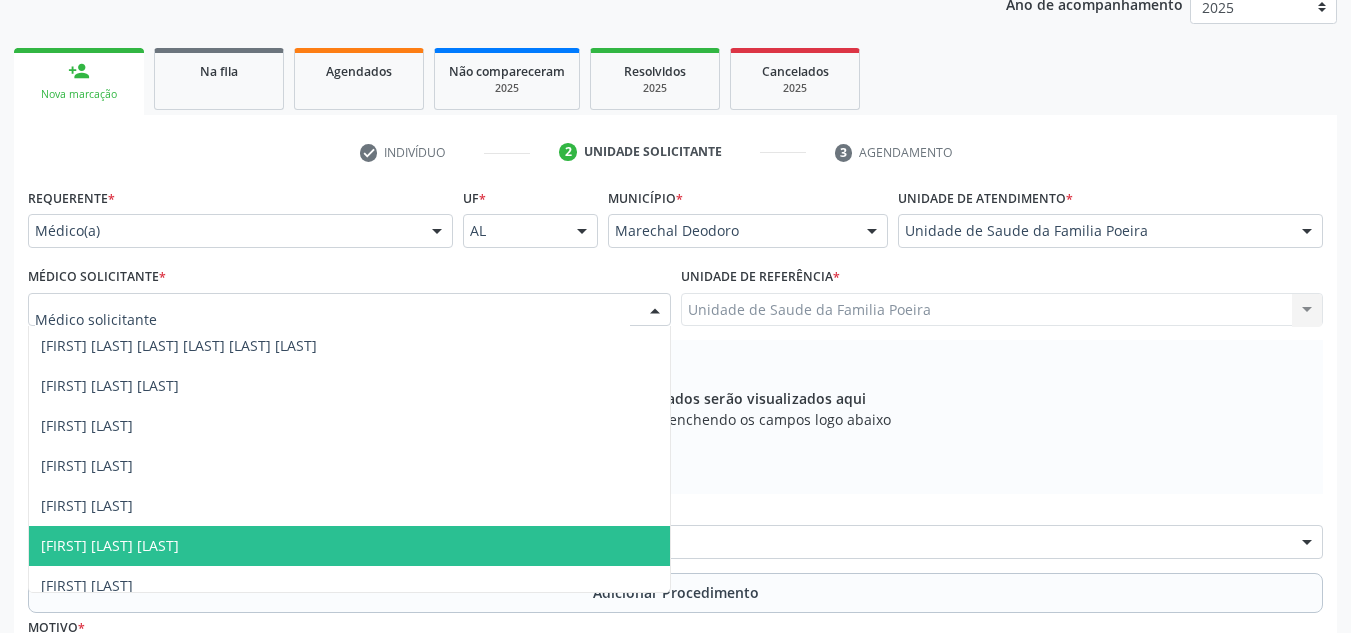 click on "[FIRST] [LAST] [LAST]" at bounding box center [110, 545] 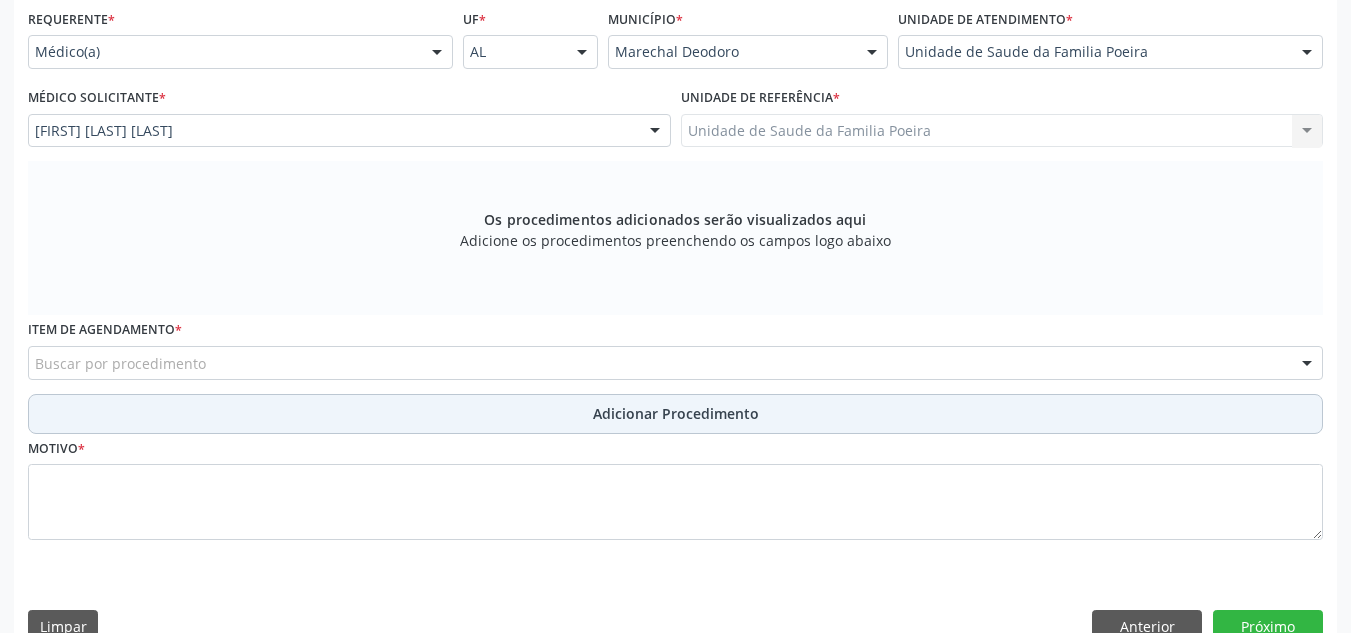 scroll, scrollTop: 479, scrollLeft: 0, axis: vertical 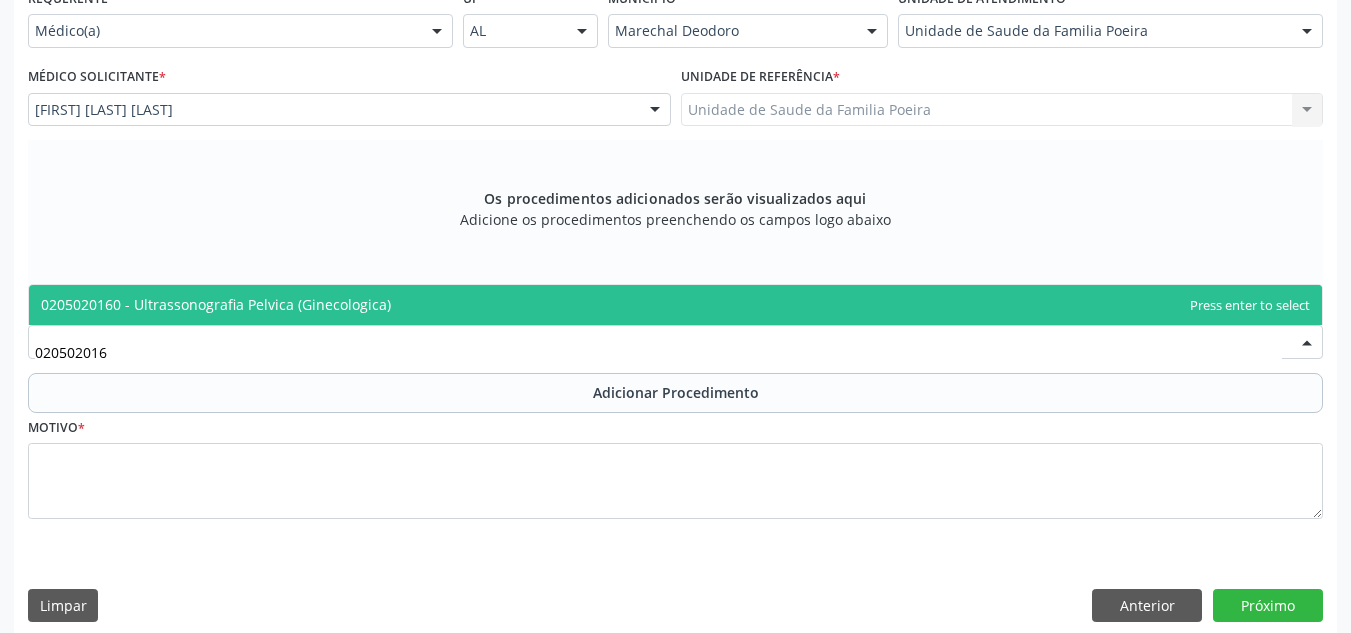 type on "0205020160" 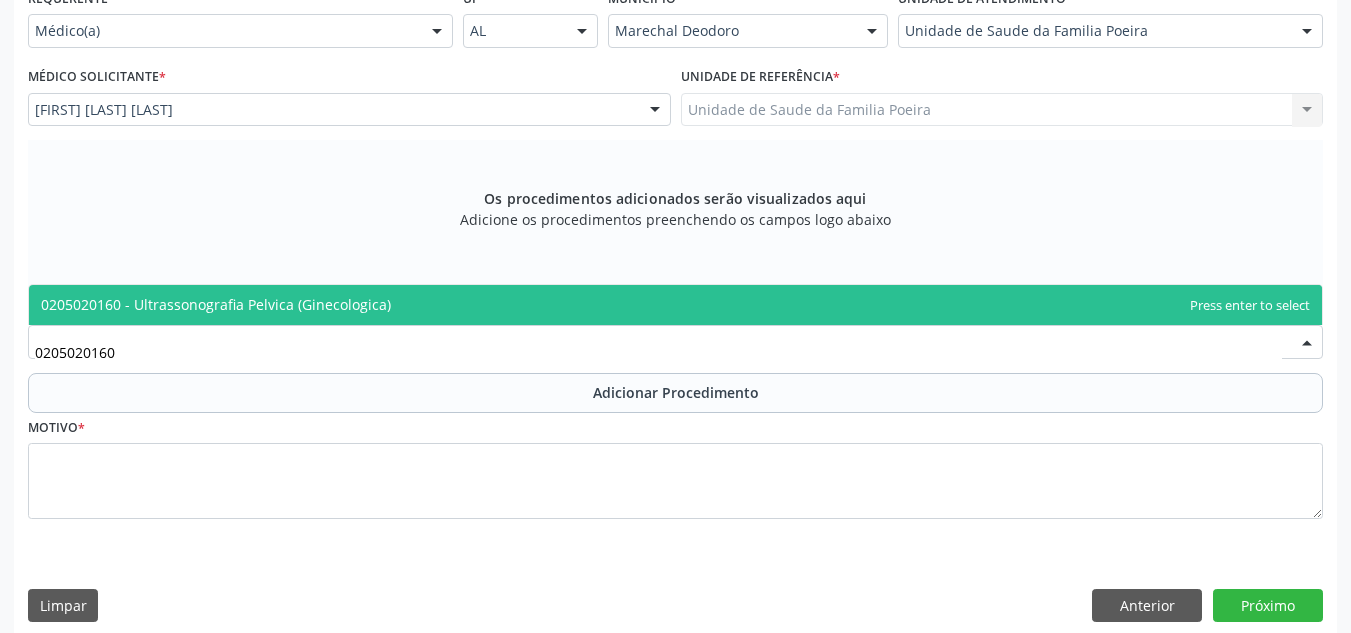 click on "0205020160 - Ultrassonografia Pelvica (Ginecologica)" at bounding box center (216, 304) 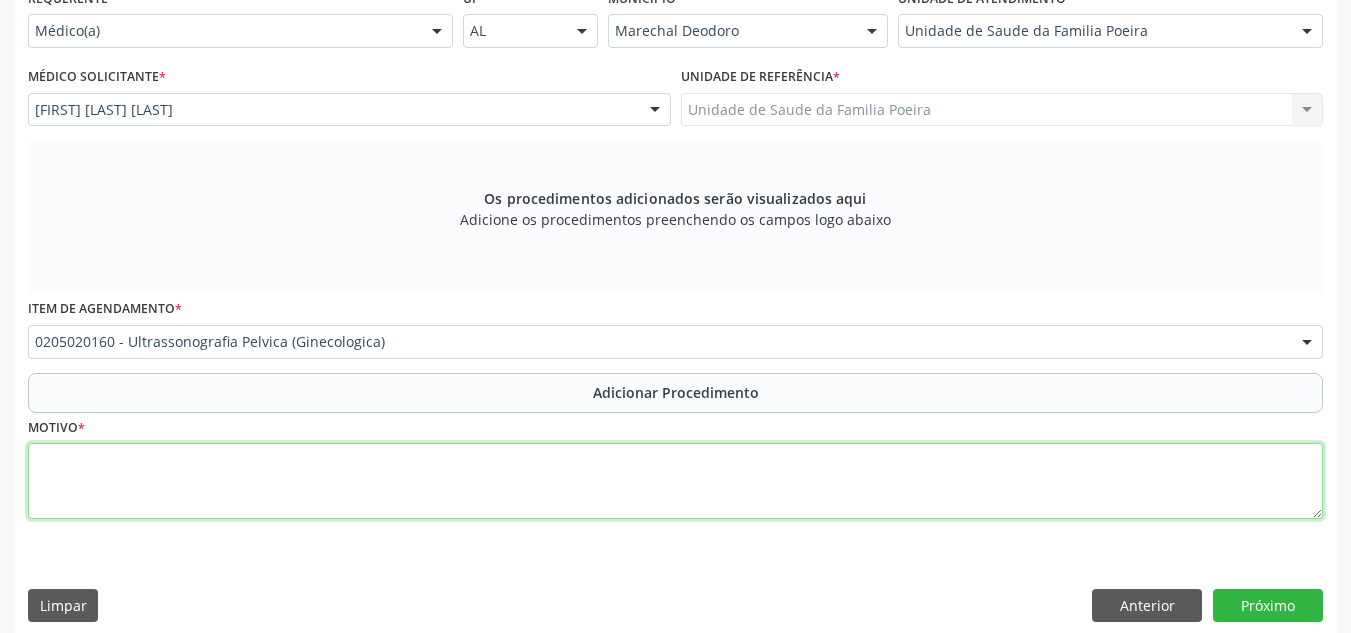 click at bounding box center [675, 481] 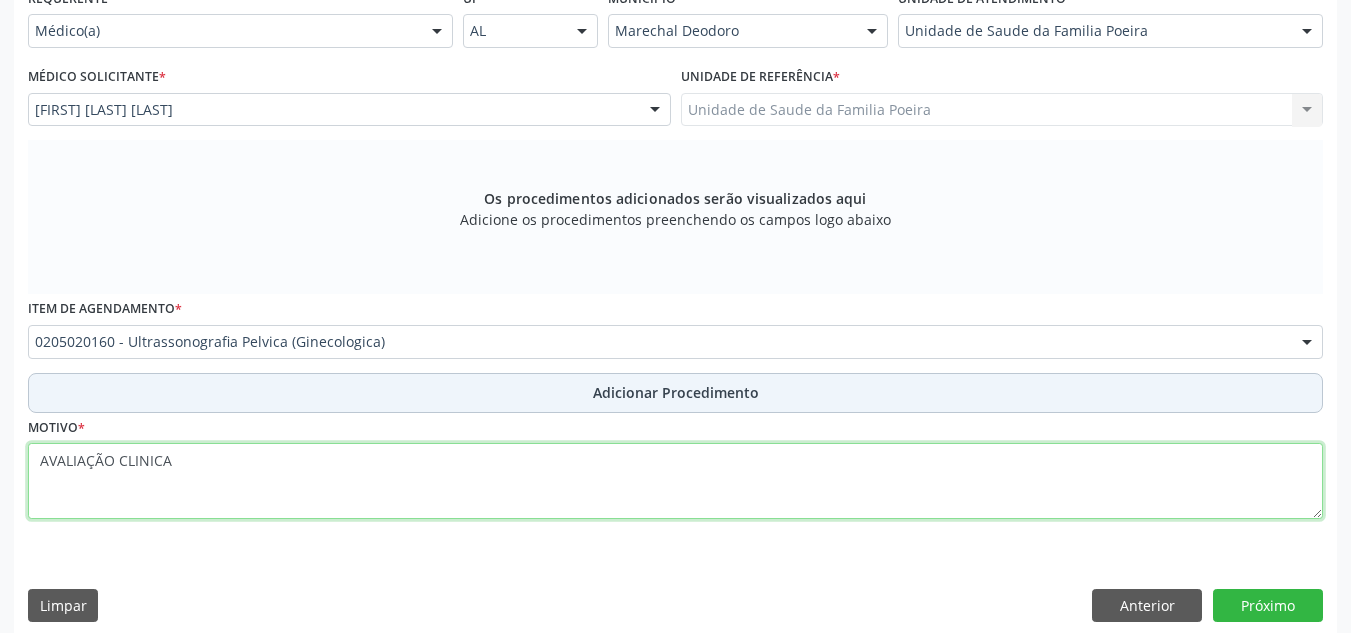 type on "AVALIAÇÃO CLINICA" 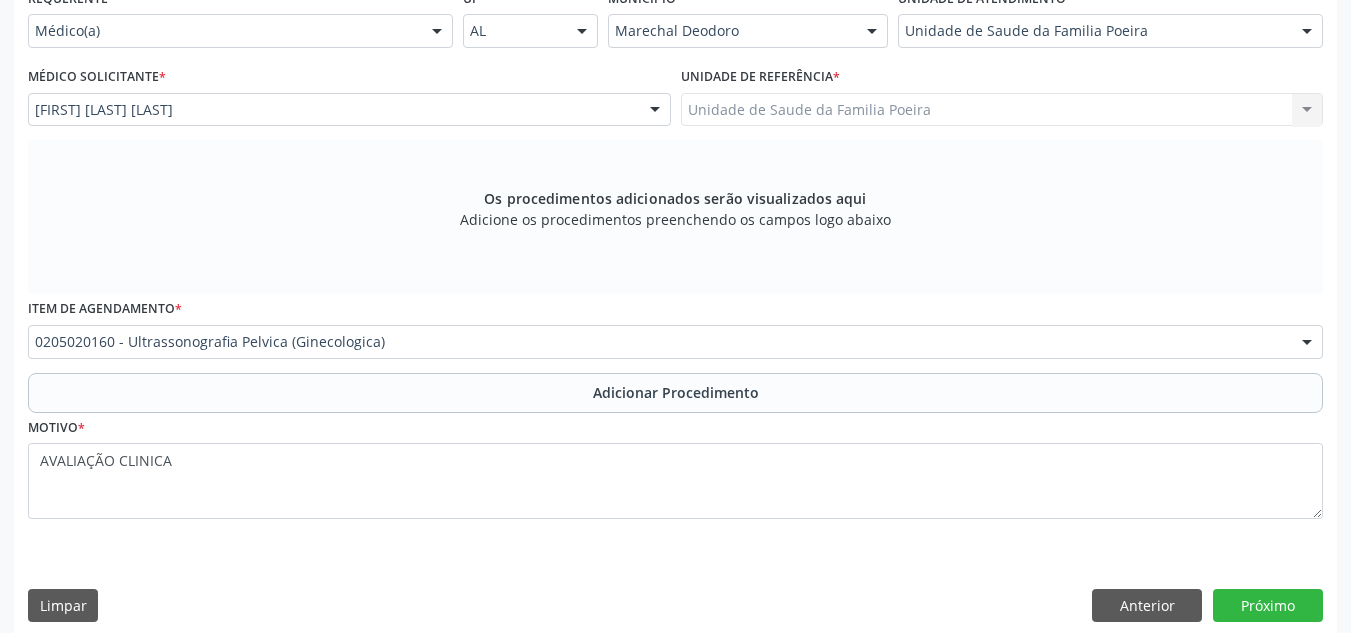 click on "Adicionar Procedimento" at bounding box center [675, 393] 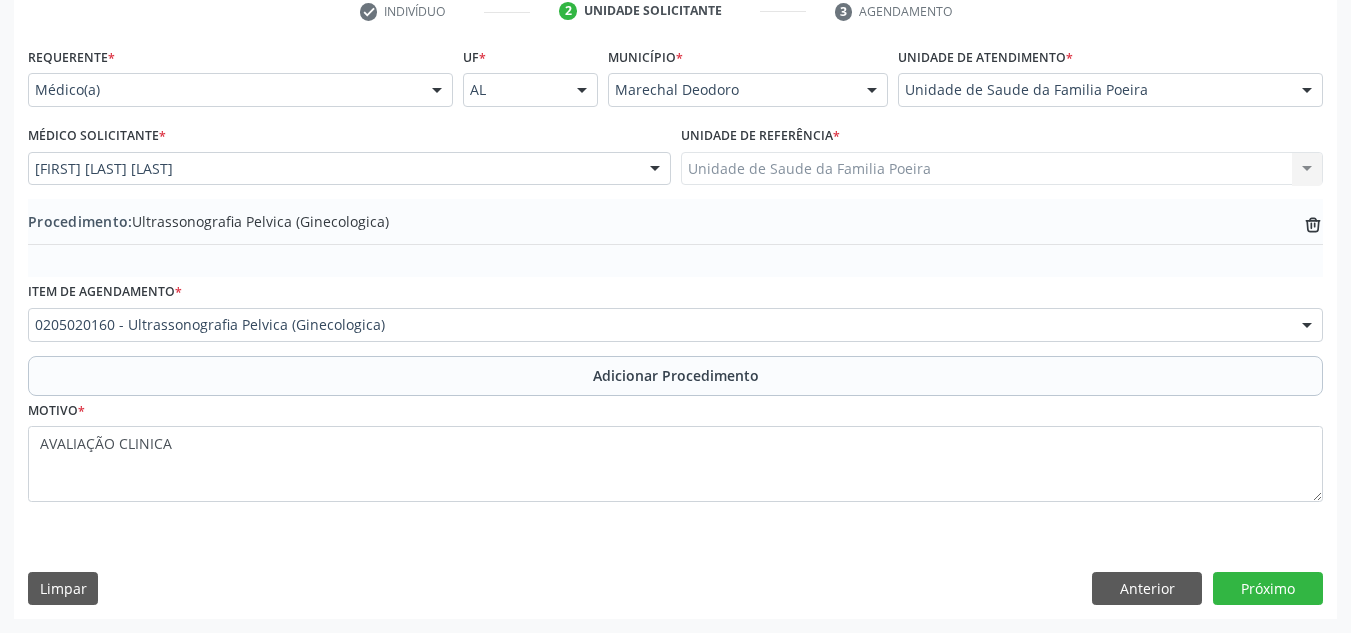 scroll, scrollTop: 420, scrollLeft: 0, axis: vertical 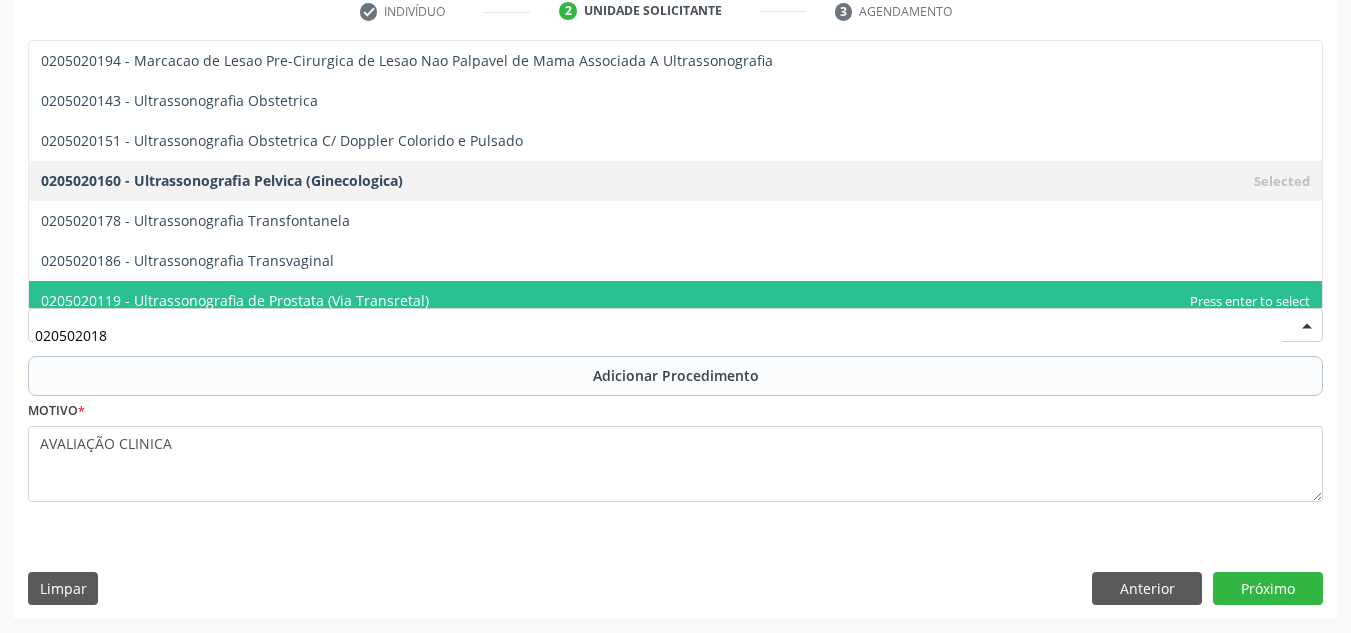 type on "0205020186" 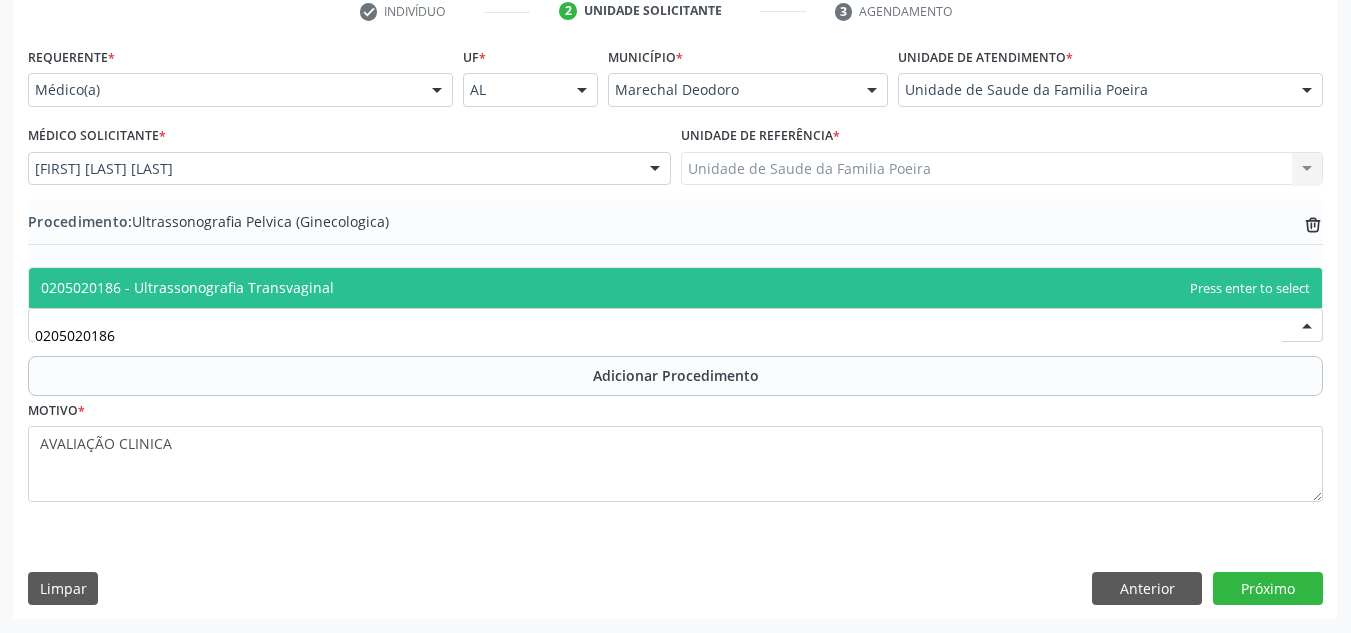 click on "0205020186 - Ultrassonografia Transvaginal" at bounding box center [675, 288] 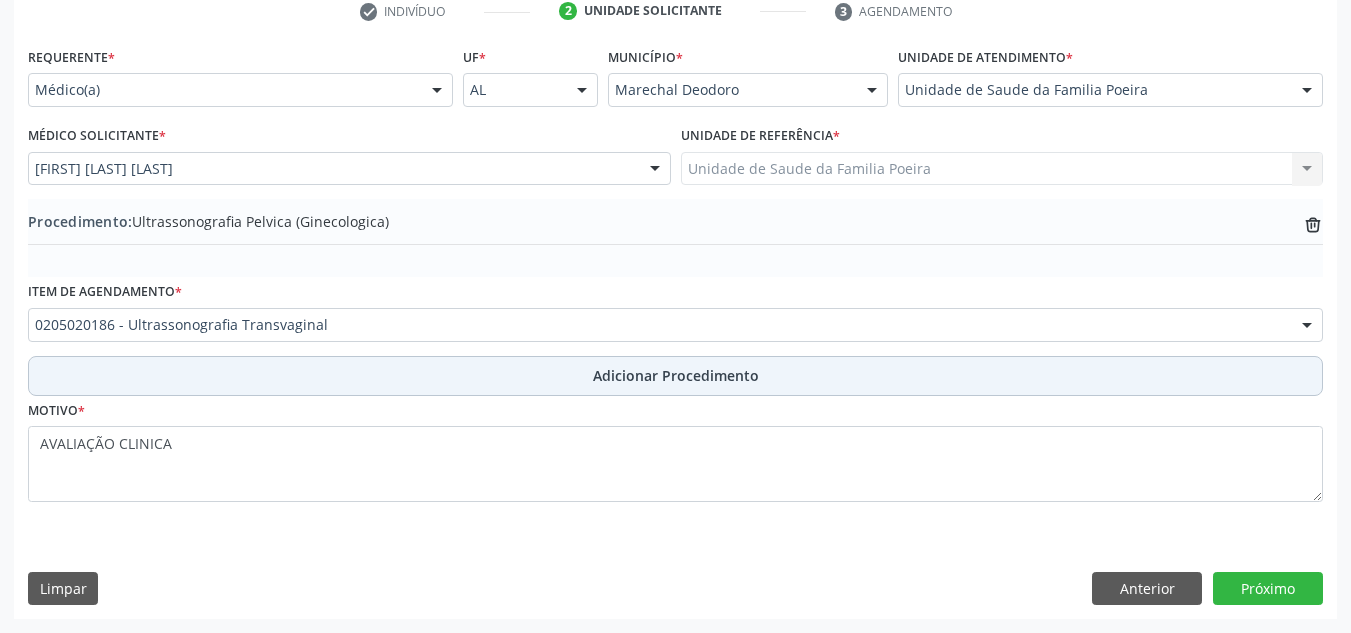 click on "Adicionar Procedimento" at bounding box center [675, 376] 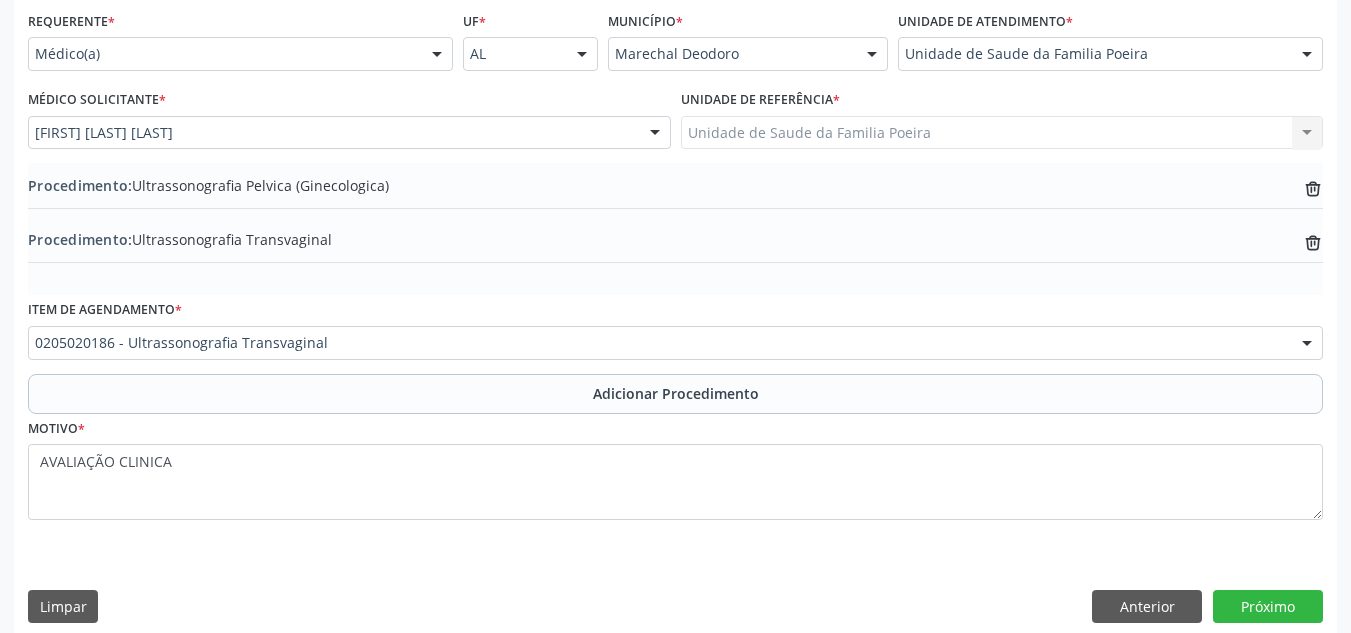 scroll, scrollTop: 474, scrollLeft: 0, axis: vertical 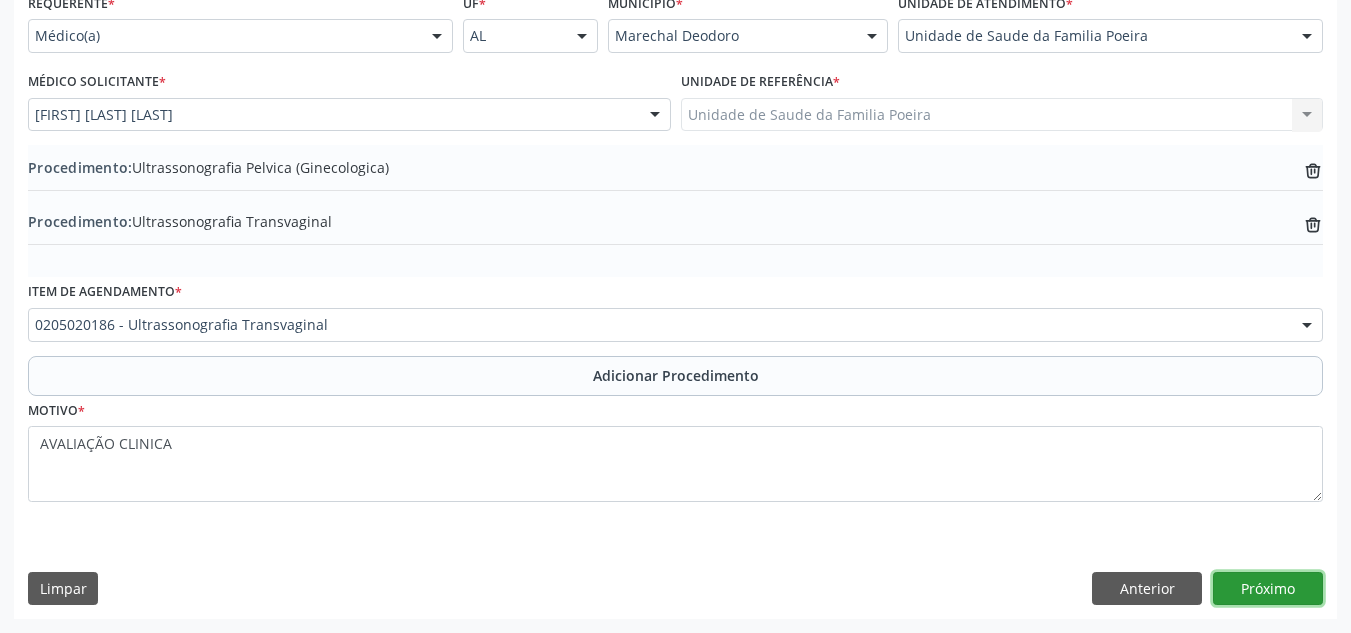 click on "Próximo" at bounding box center [1268, 589] 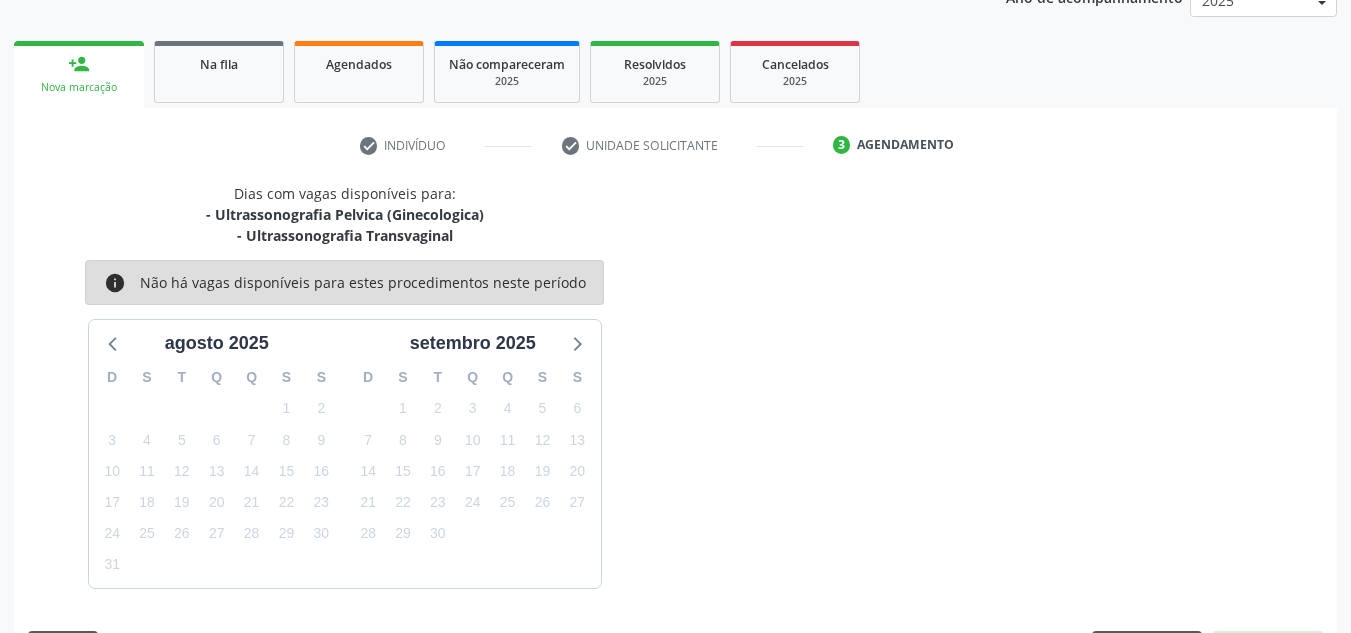 scroll, scrollTop: 345, scrollLeft: 0, axis: vertical 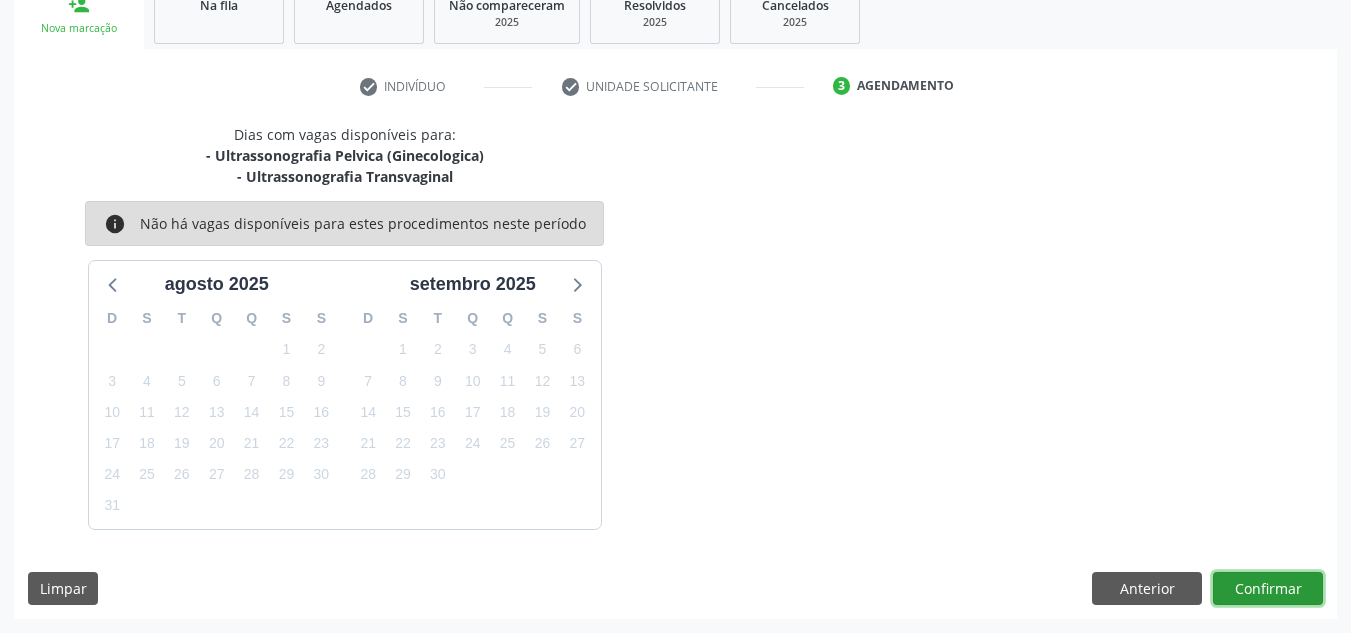 click on "Confirmar" at bounding box center [1268, 589] 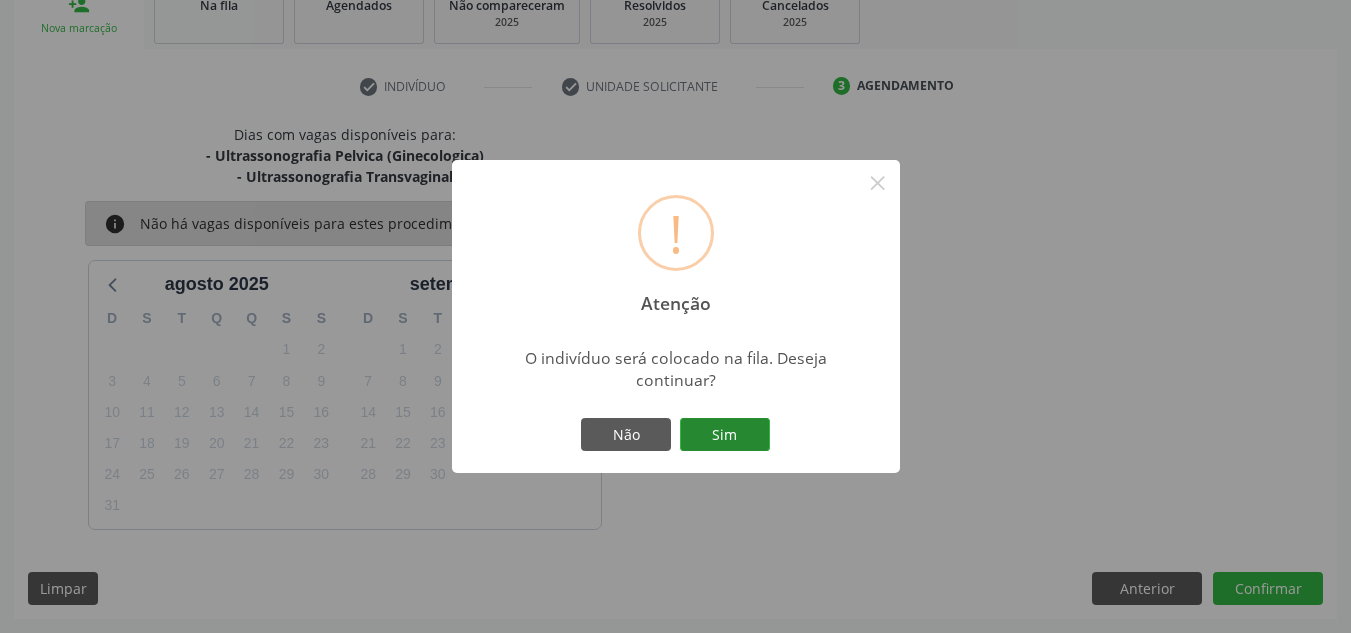 click on "Sim" at bounding box center [725, 435] 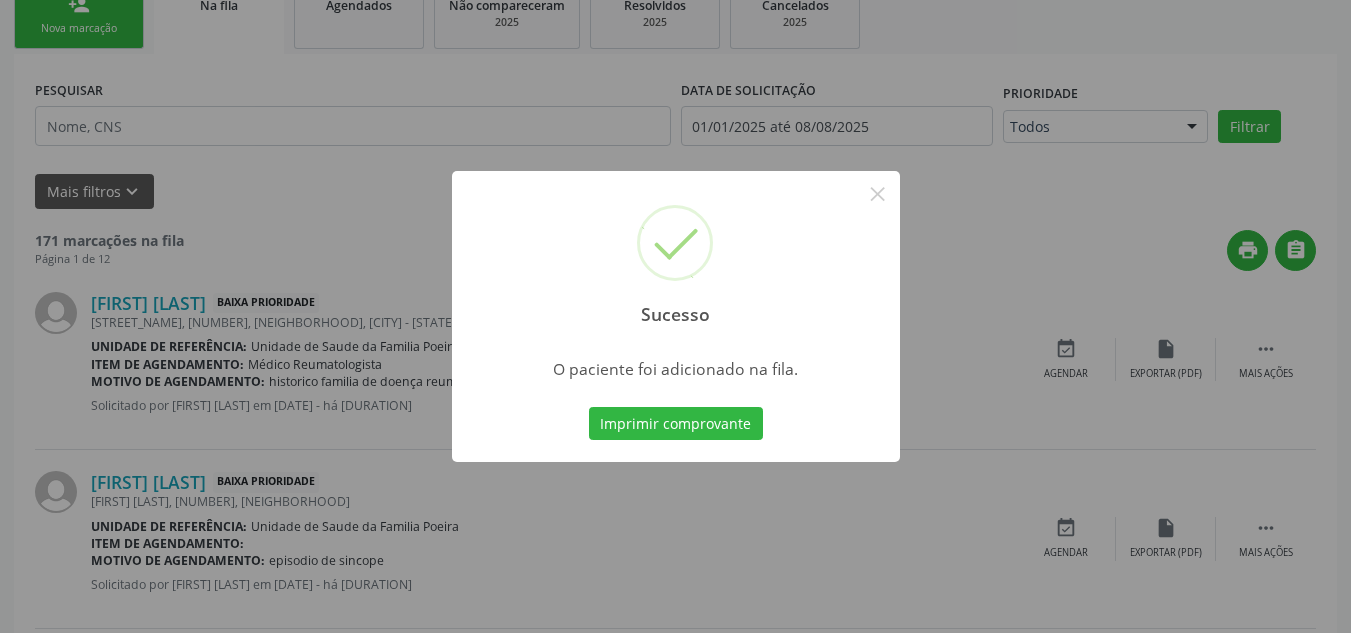 scroll, scrollTop: 62, scrollLeft: 0, axis: vertical 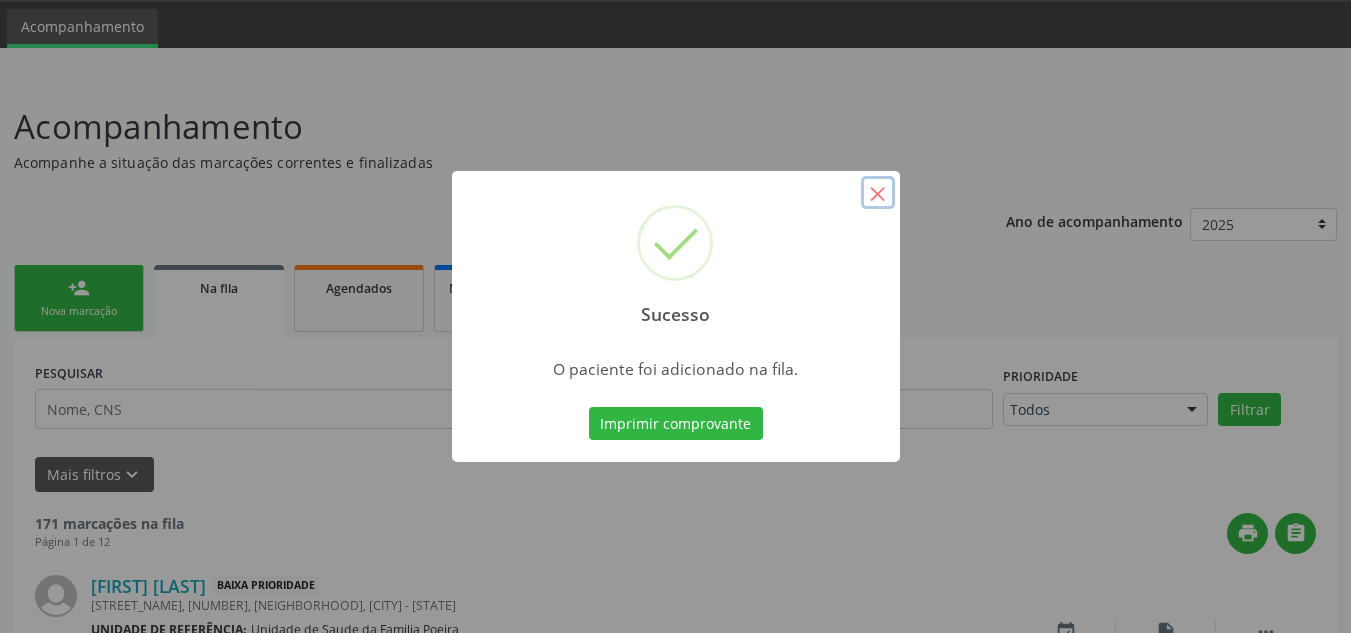 click on "×" at bounding box center [878, 193] 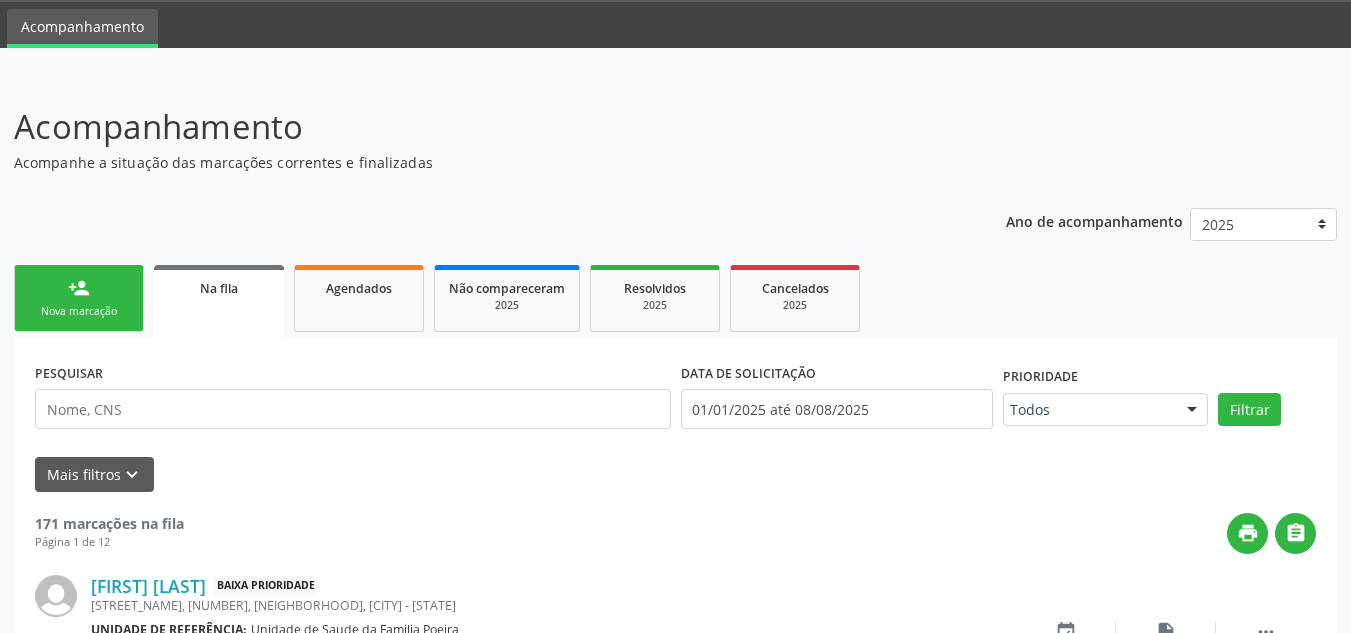 click on "person_add
Nova marcação" at bounding box center [79, 298] 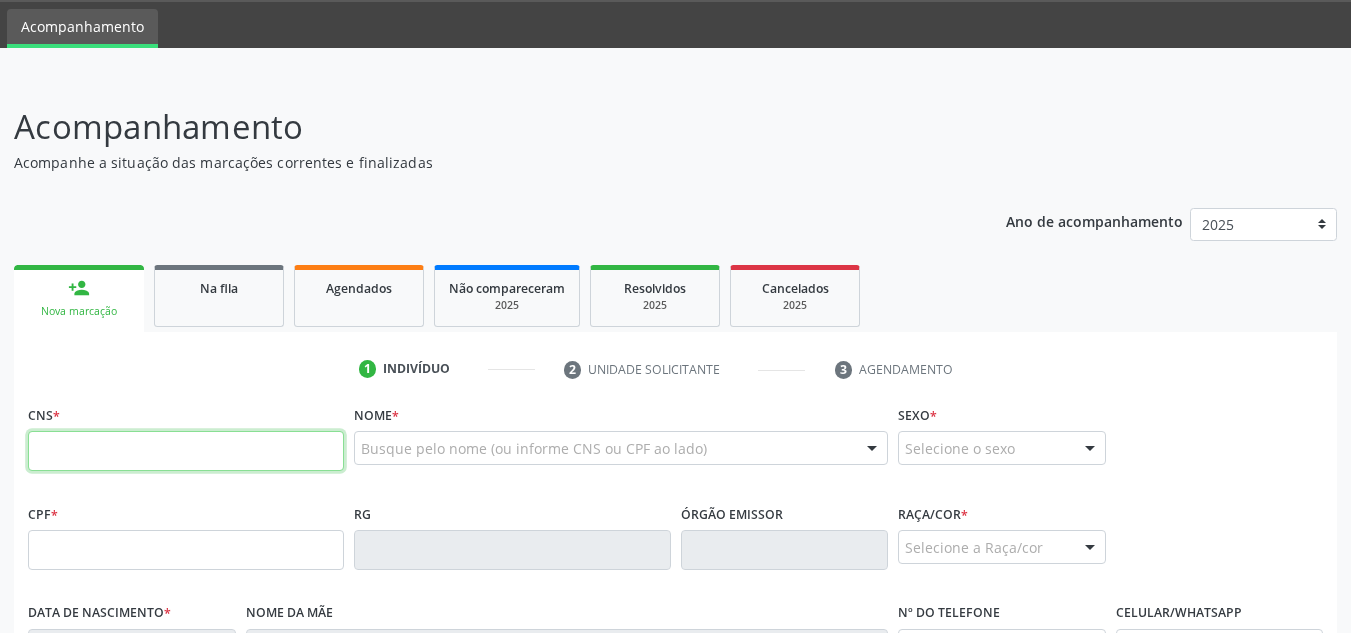 click at bounding box center (186, 451) 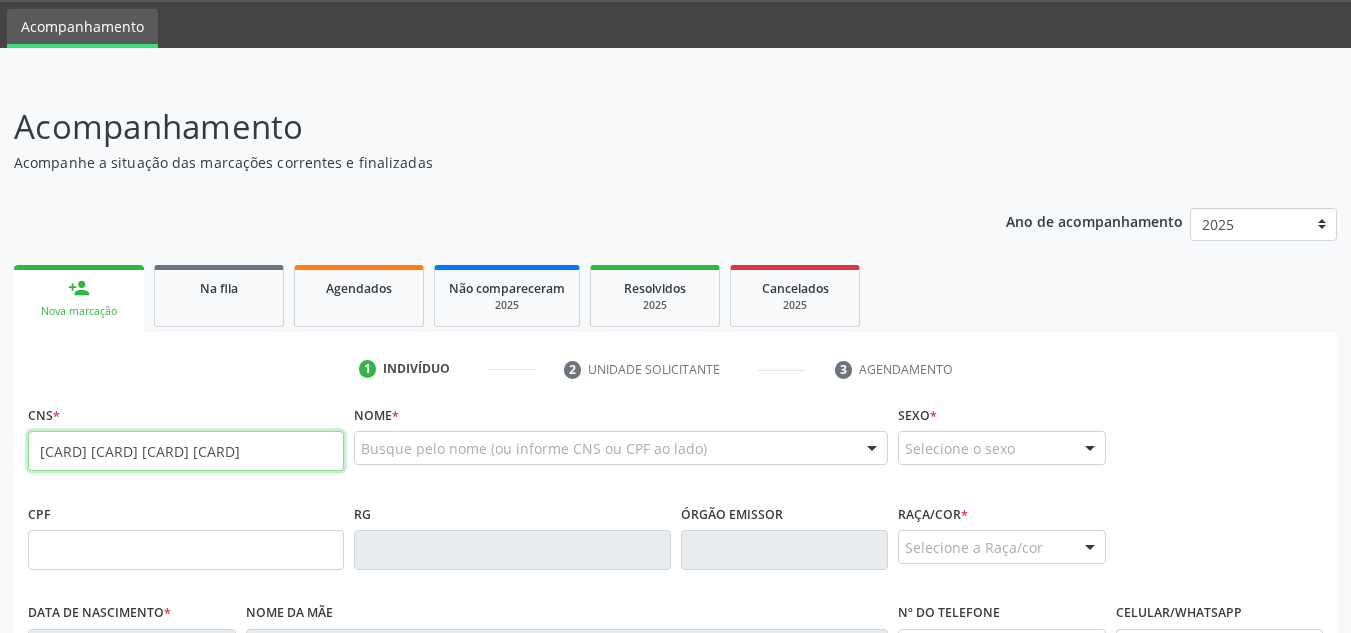 type on "[CARD] [CARD] [CARD] [CARD]" 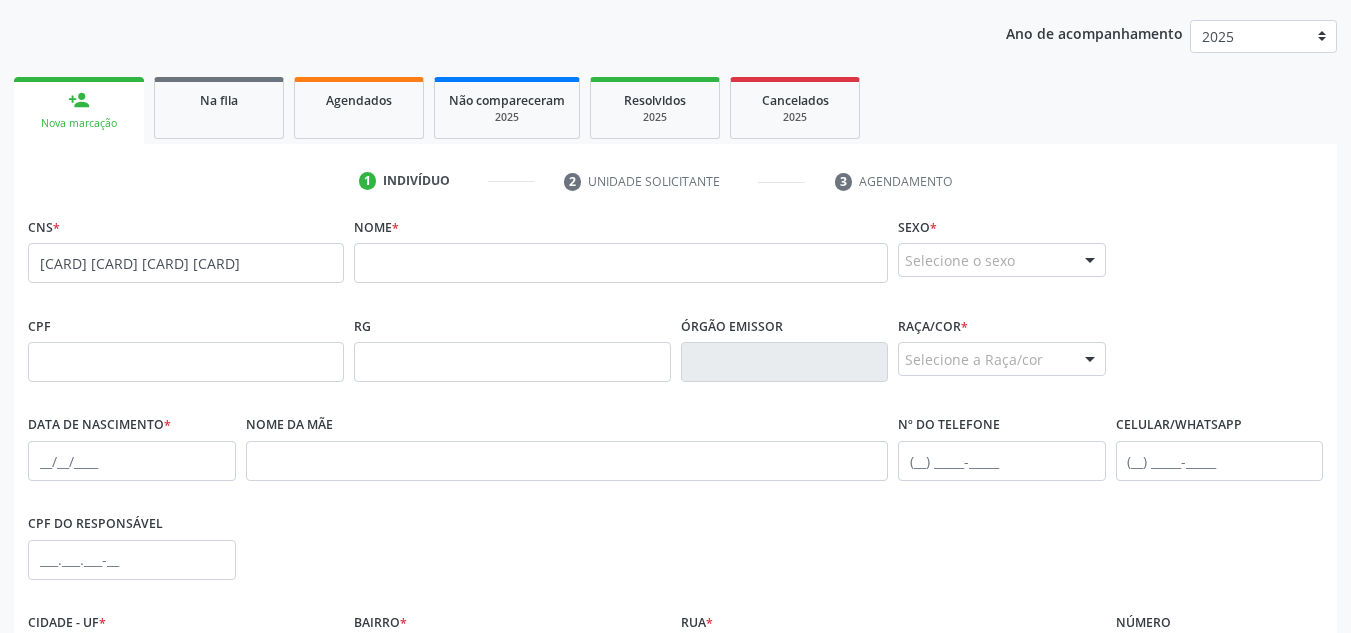 scroll, scrollTop: 262, scrollLeft: 0, axis: vertical 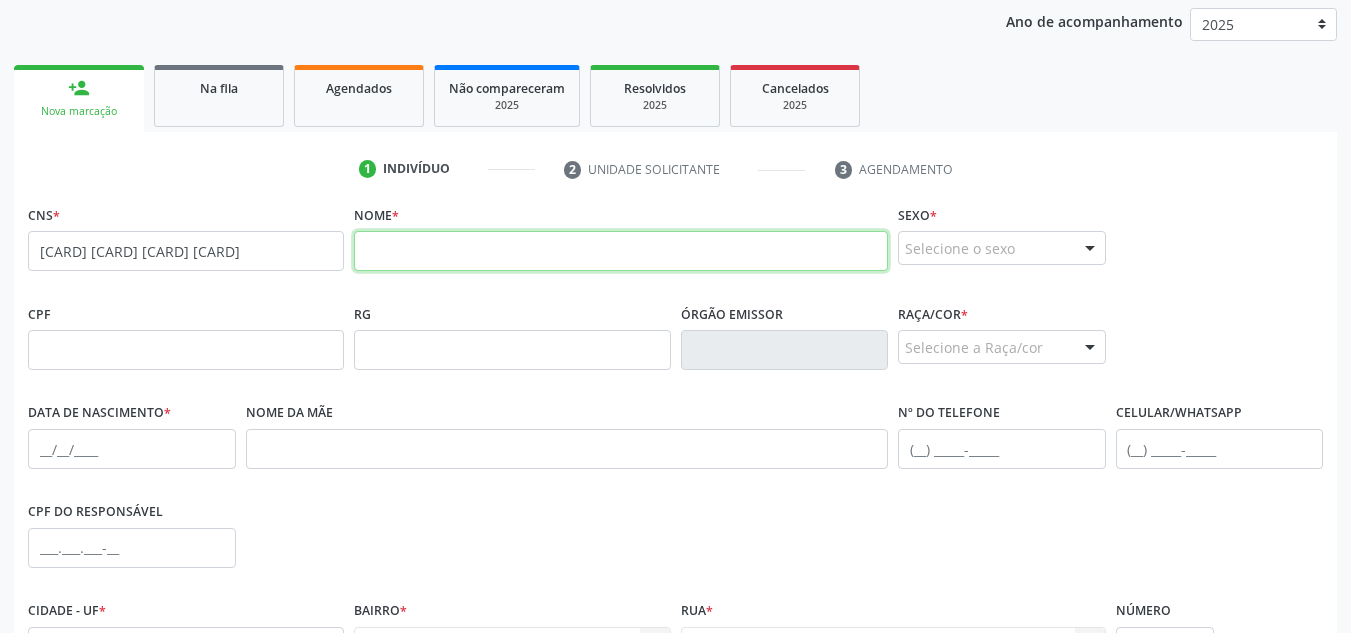 paste on "[FIRST] [LAST] [LAST]" 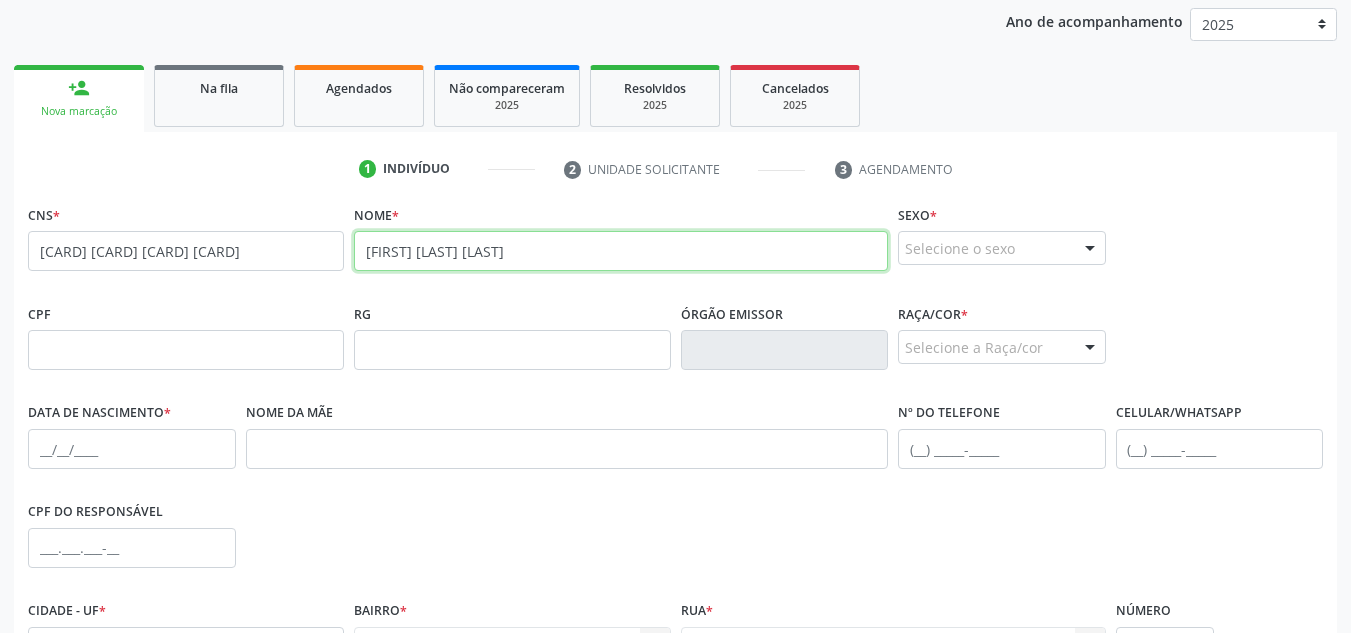 type on "[FIRST] [LAST] [LAST]" 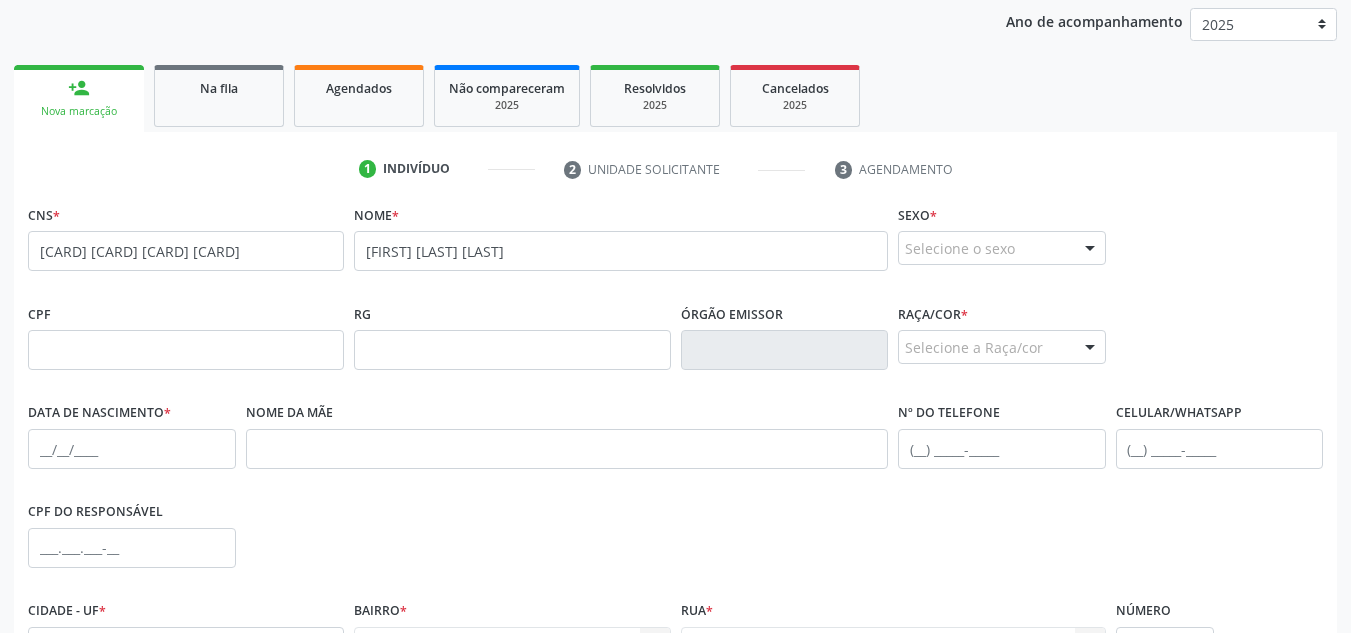drag, startPoint x: 976, startPoint y: 250, endPoint x: 985, endPoint y: 281, distance: 32.280025 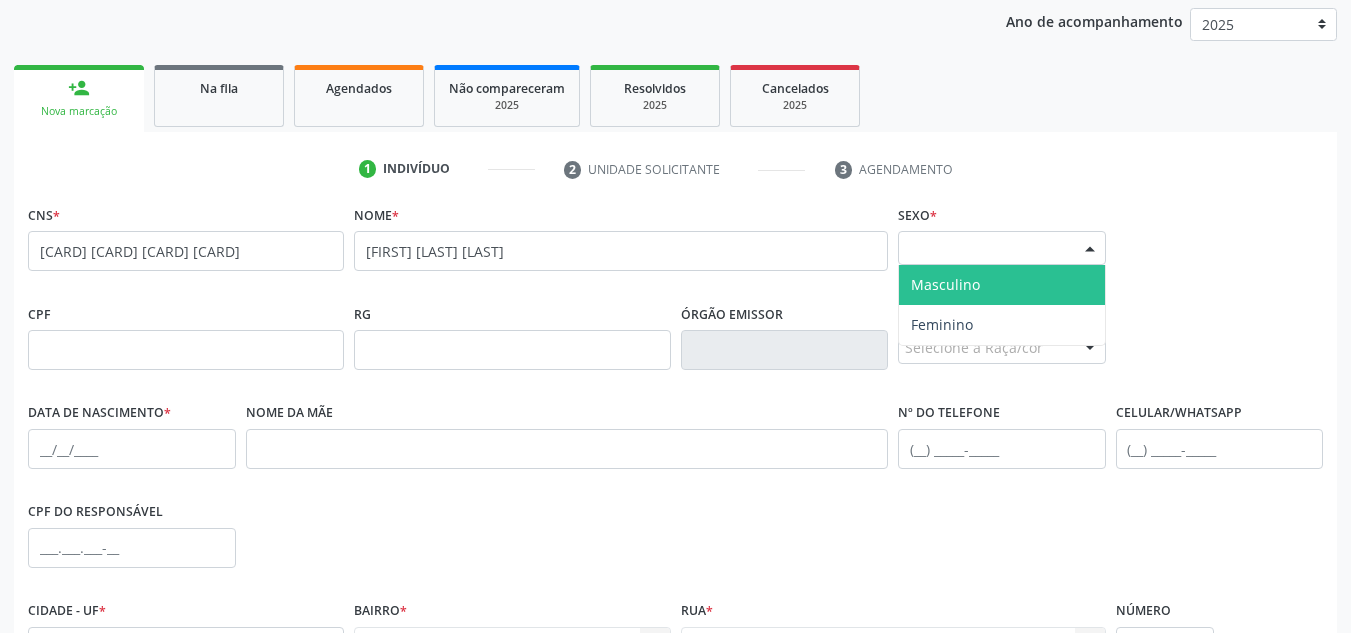 click on "Masculino" at bounding box center (945, 284) 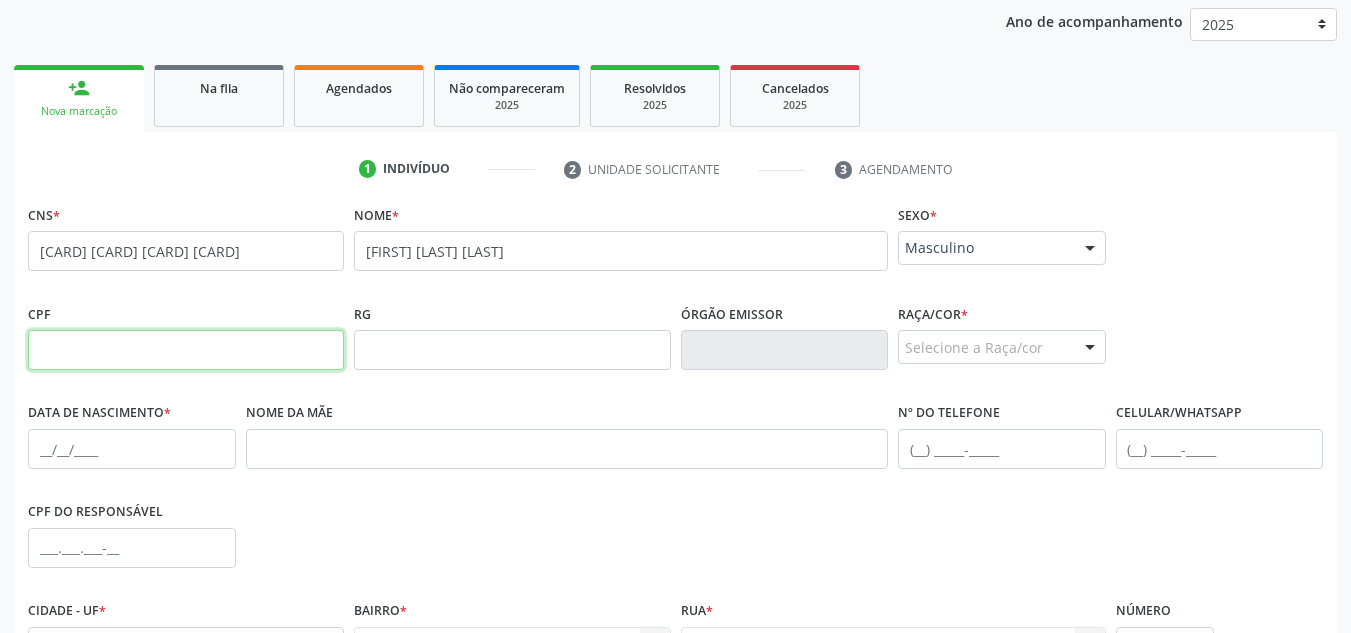 click at bounding box center [186, 350] 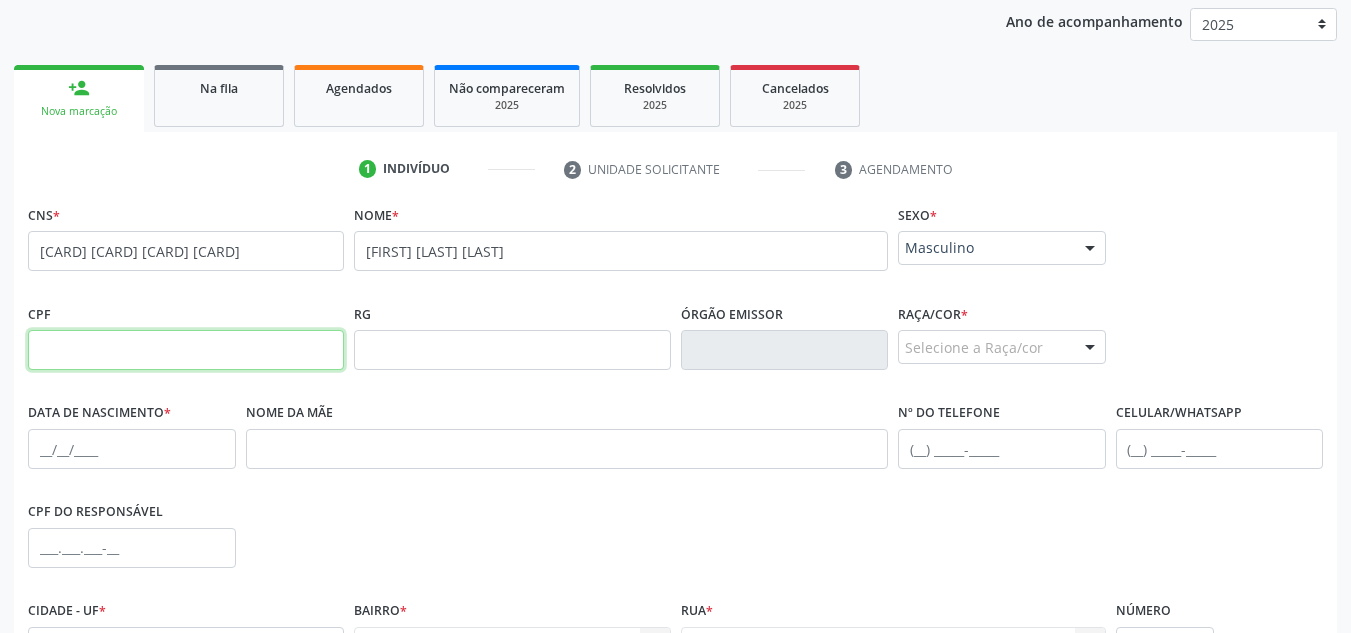 paste on "[SSN]" 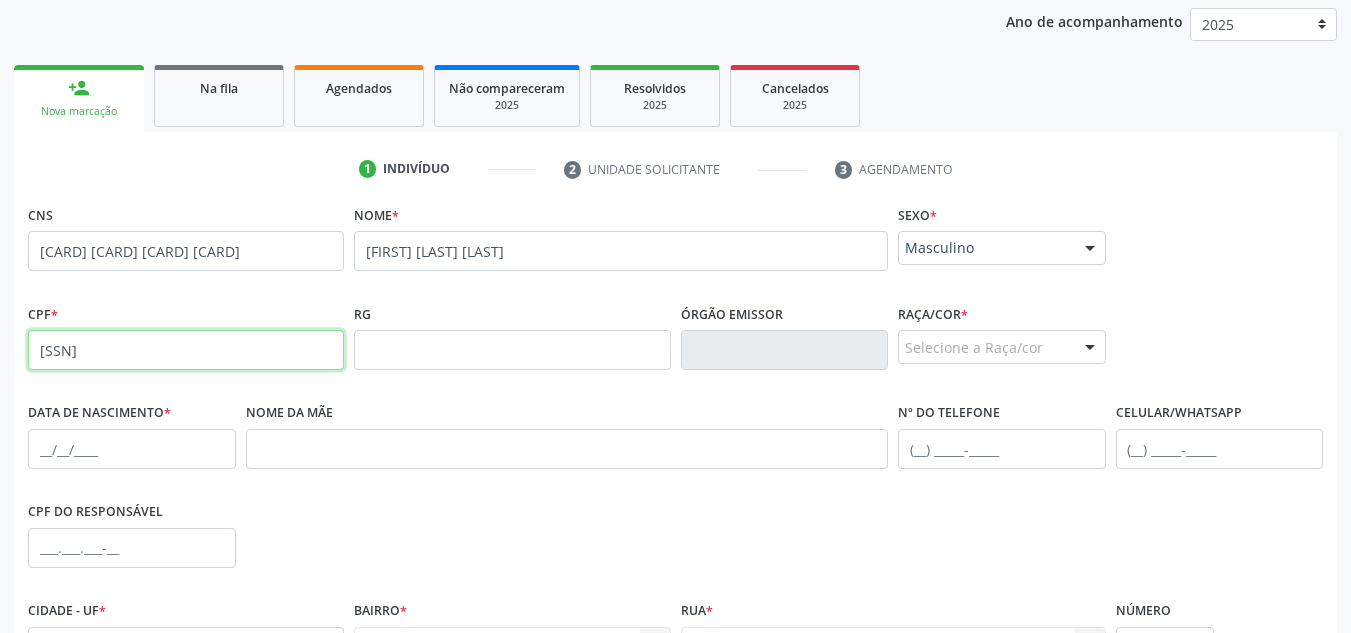type on "[SSN]" 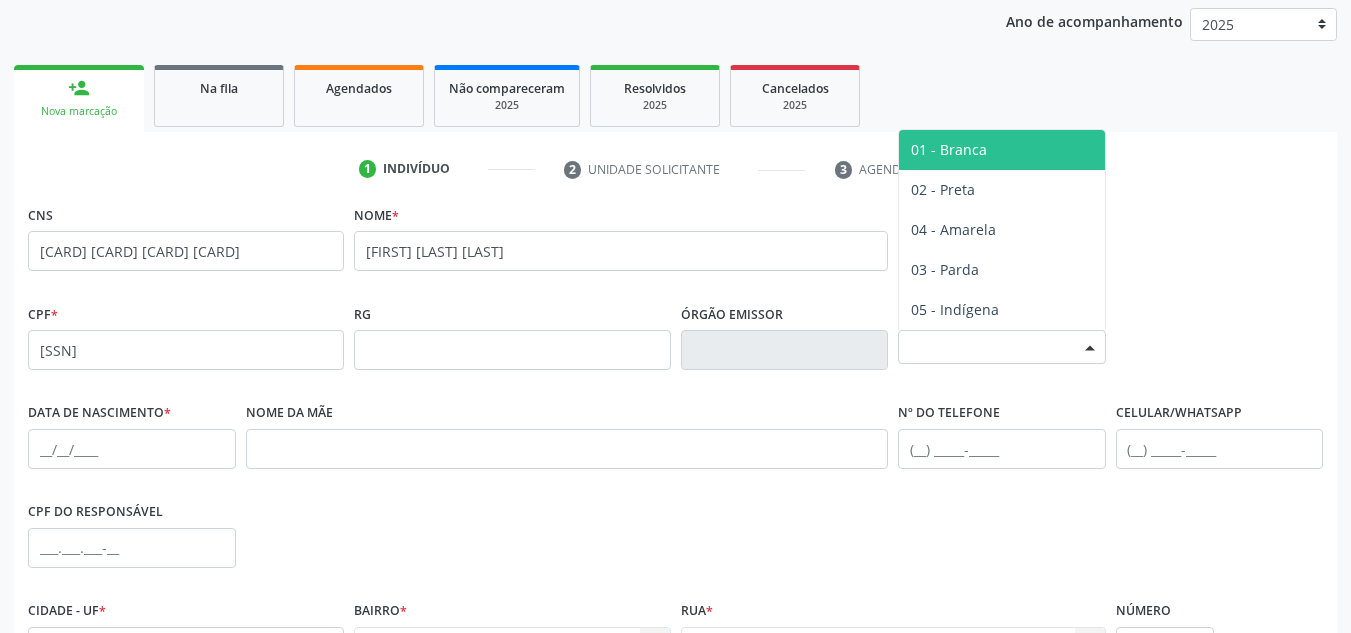 click on "Selecione a Raça/cor" at bounding box center (1002, 347) 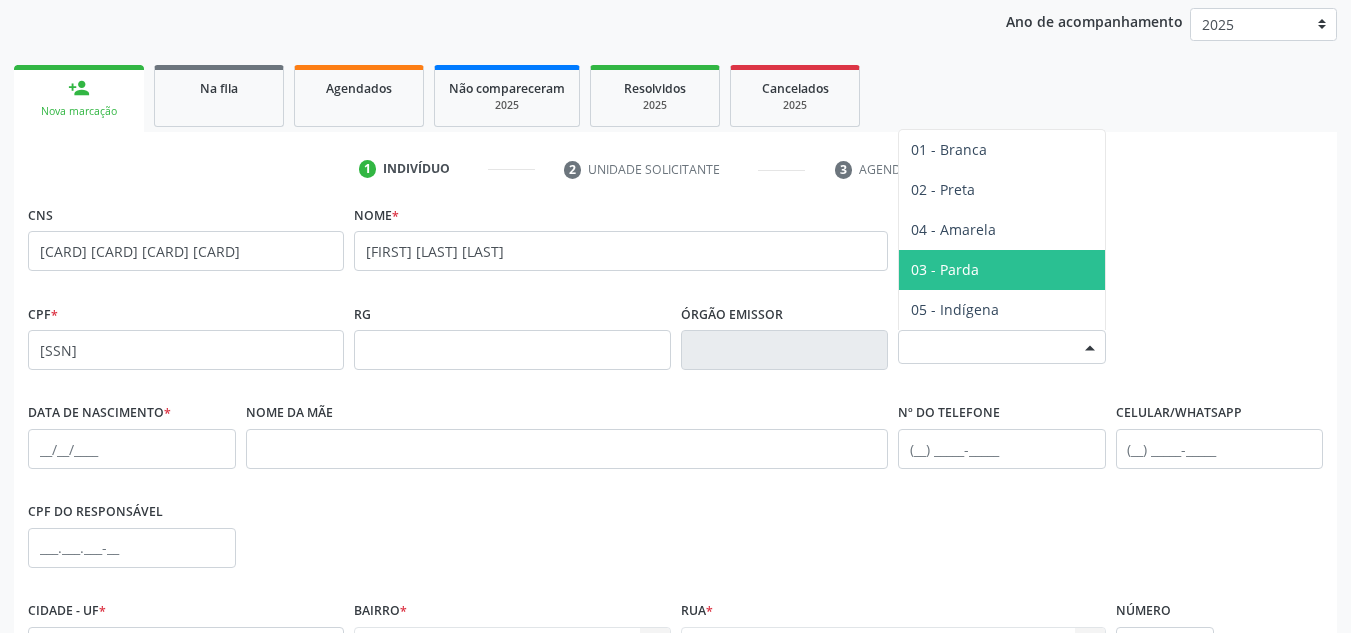 click on "03 - Parda" at bounding box center (945, 269) 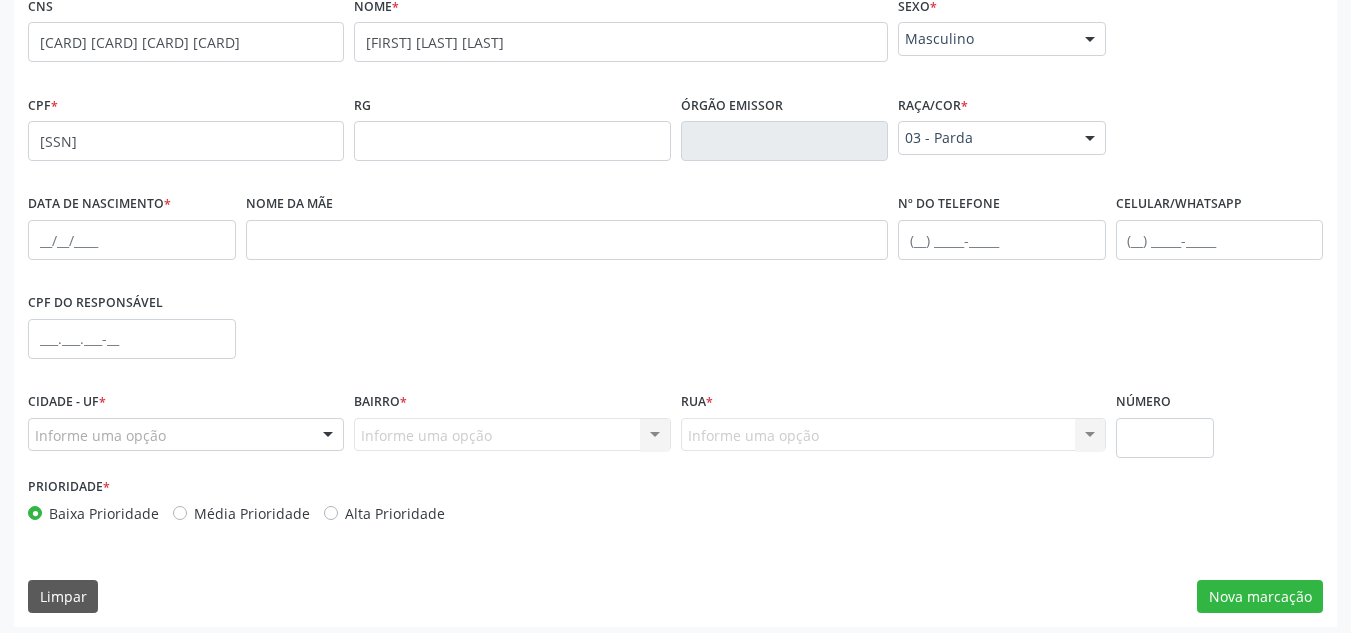 scroll, scrollTop: 479, scrollLeft: 0, axis: vertical 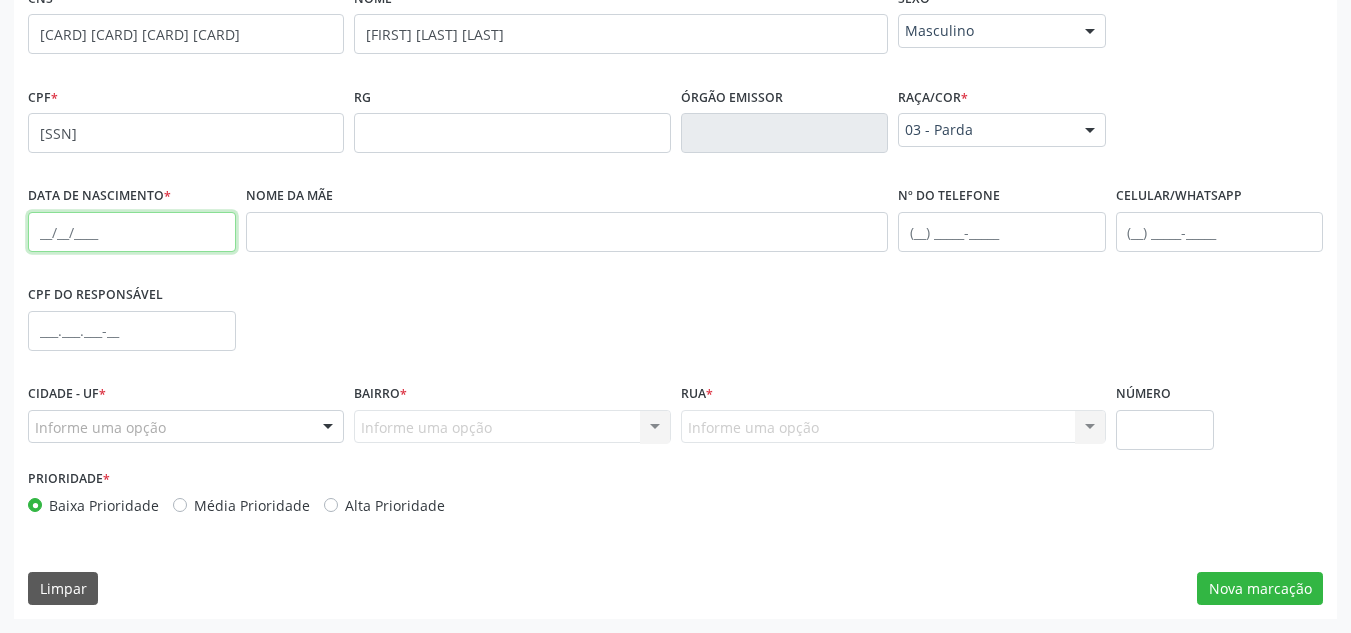 click at bounding box center (132, 232) 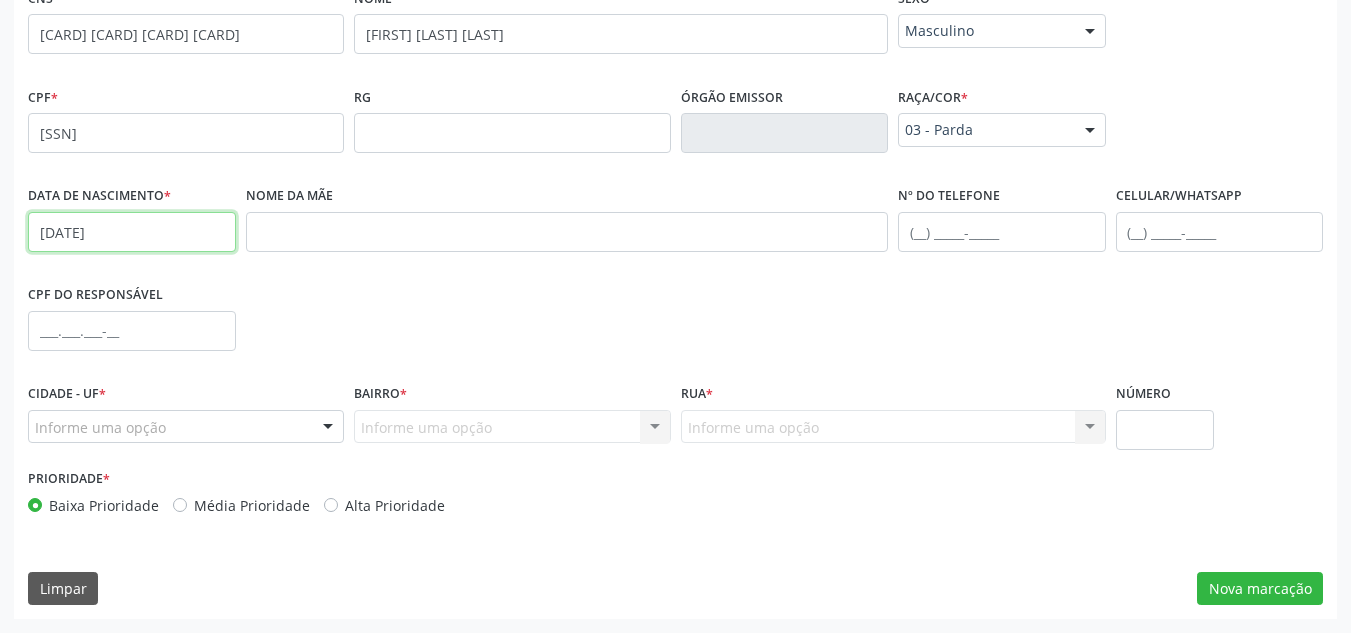 type on "[DATE]" 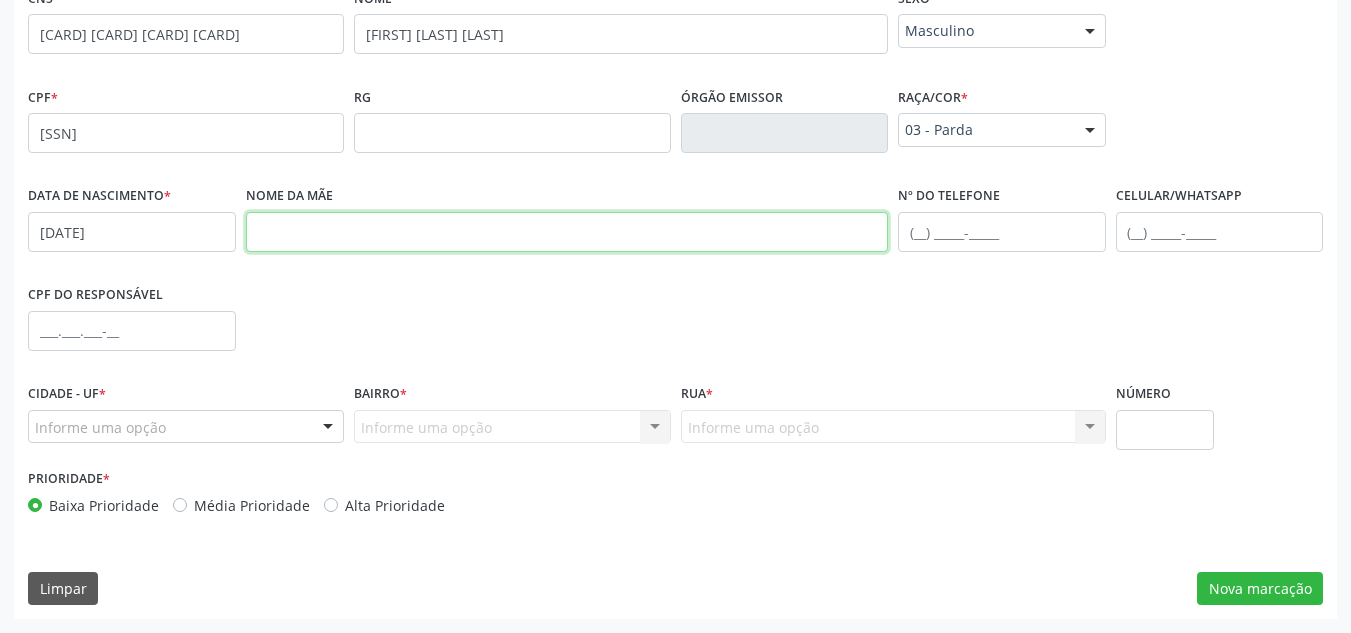 click at bounding box center (567, 232) 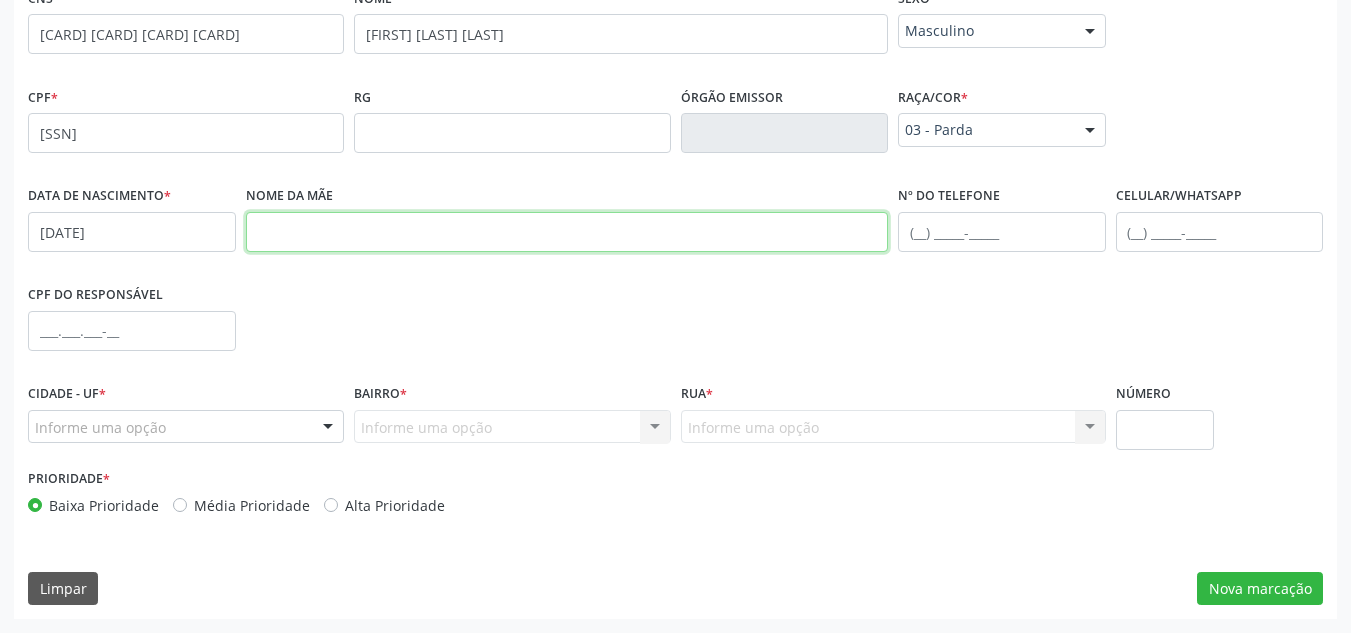 paste on "[FIRST] [LAST]" 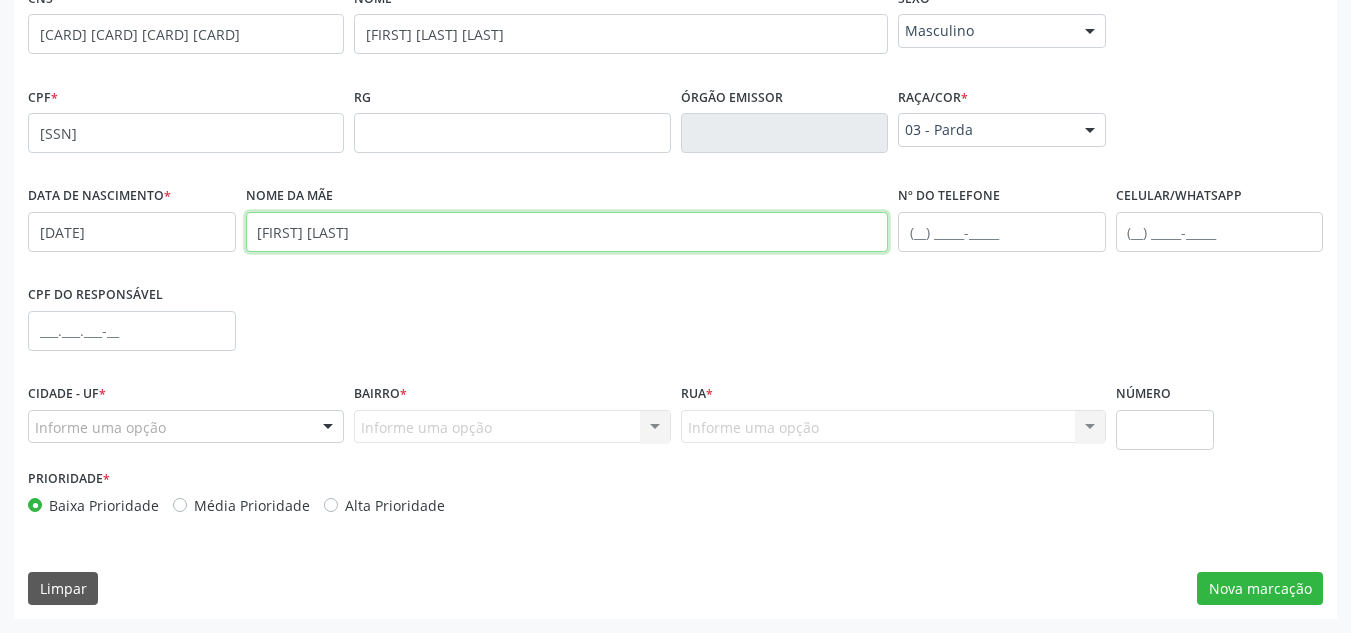 type on "[FIRST] [LAST]" 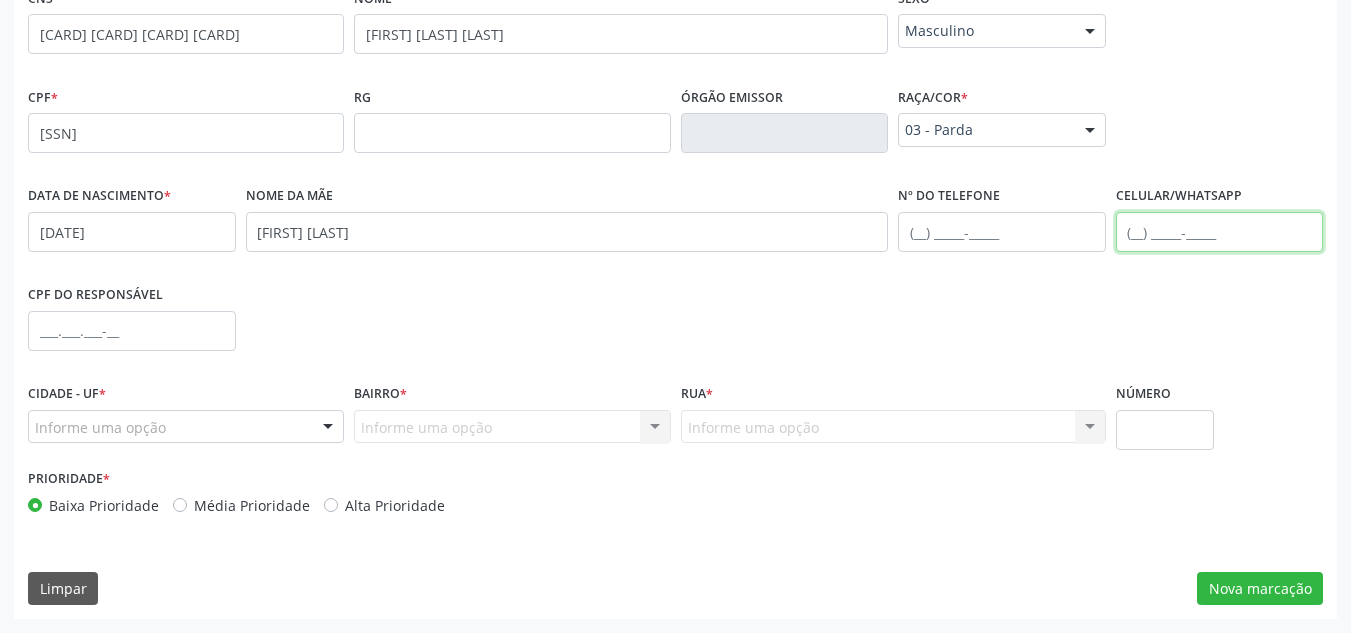 click at bounding box center [1220, 232] 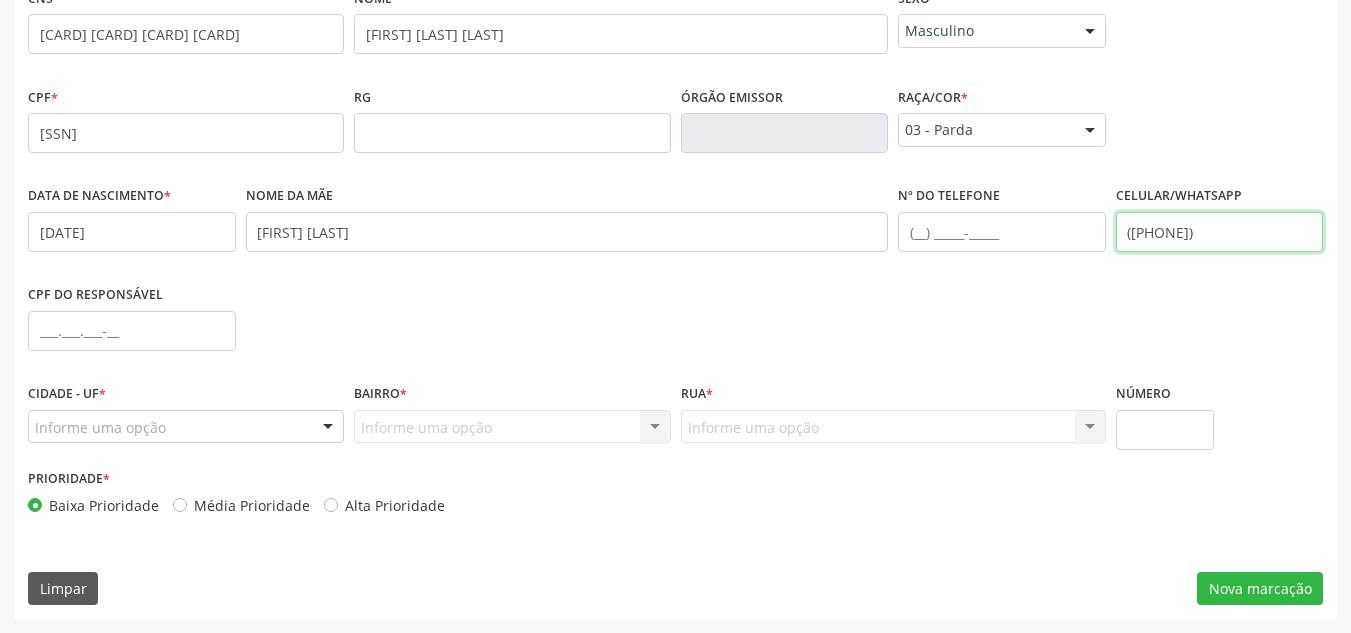 type on "([PHONE])" 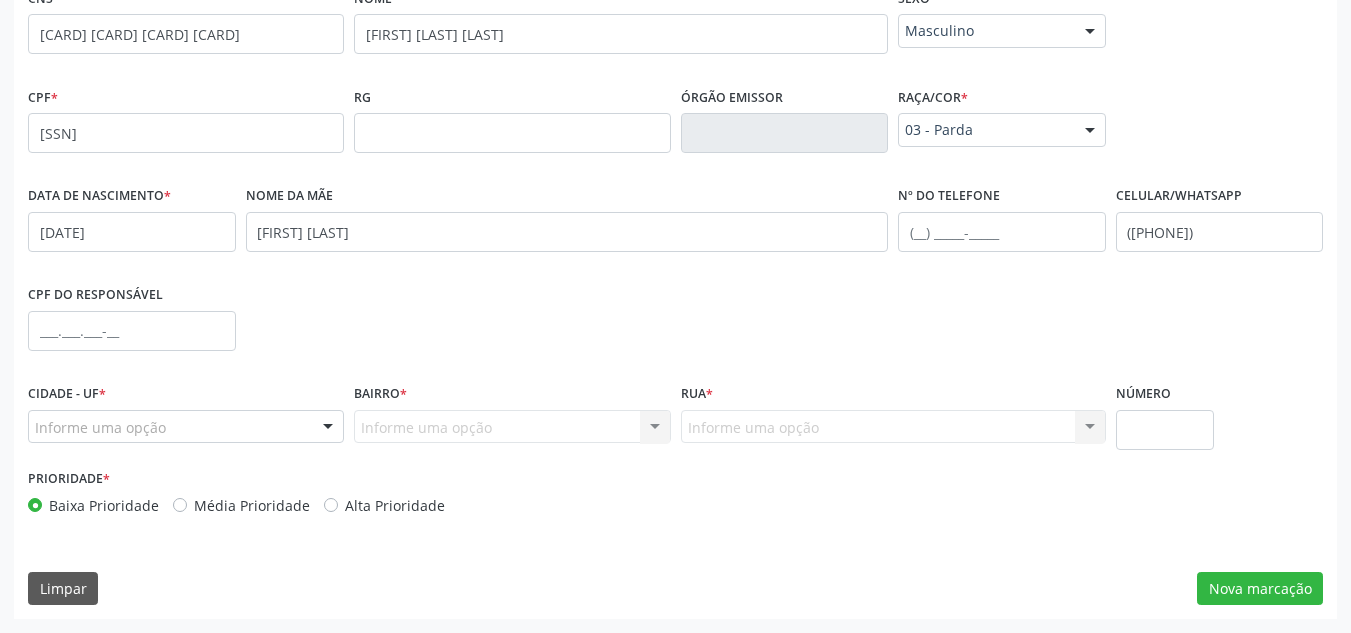 click on "Informe uma opção" at bounding box center [186, 427] 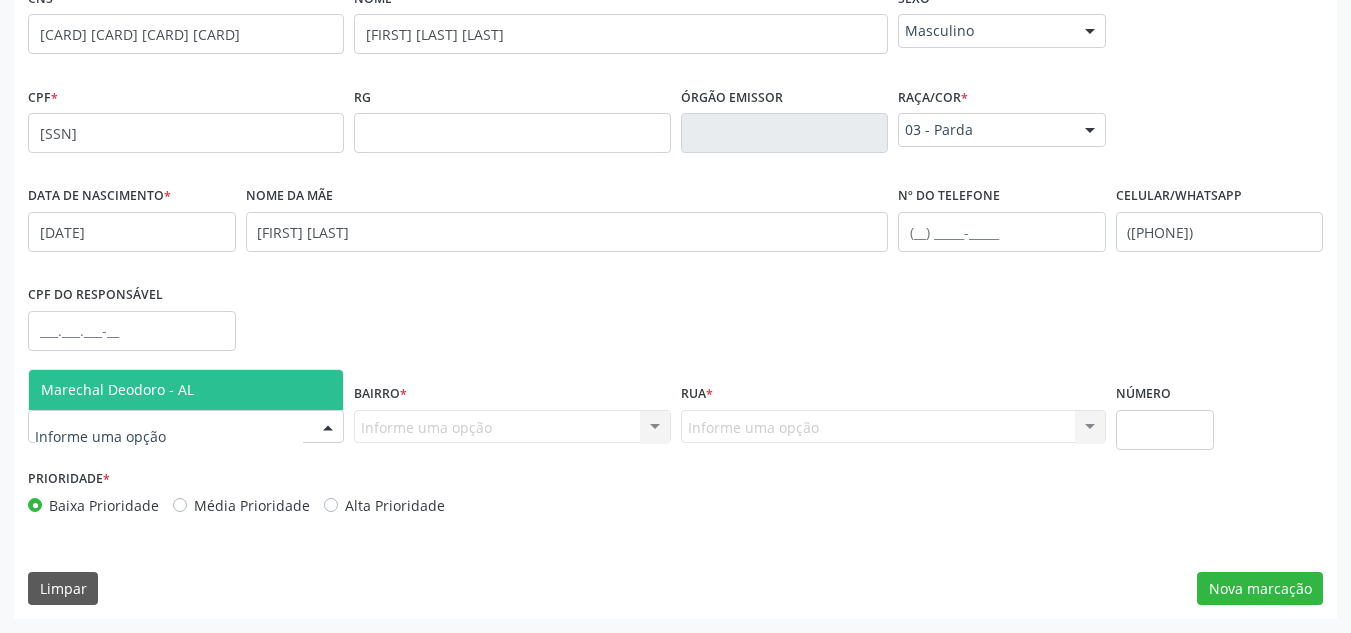 click on "Marechal Deodoro - AL" at bounding box center (117, 389) 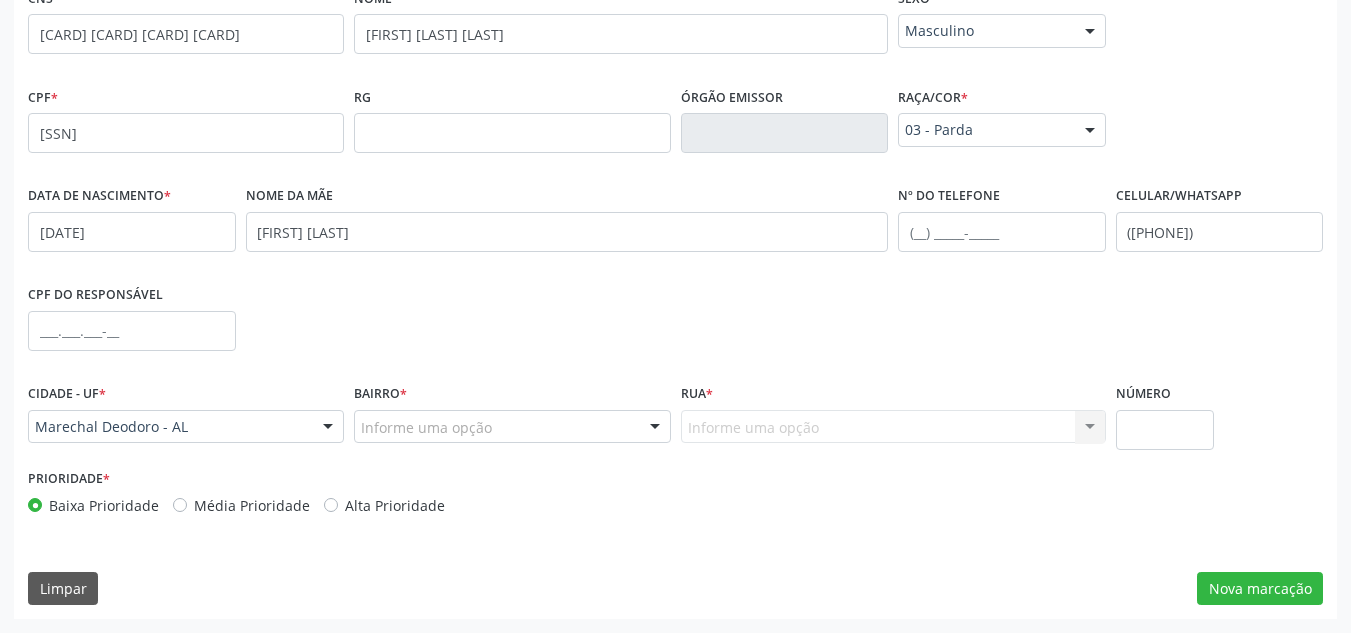 click on "Informe uma opção" at bounding box center [512, 427] 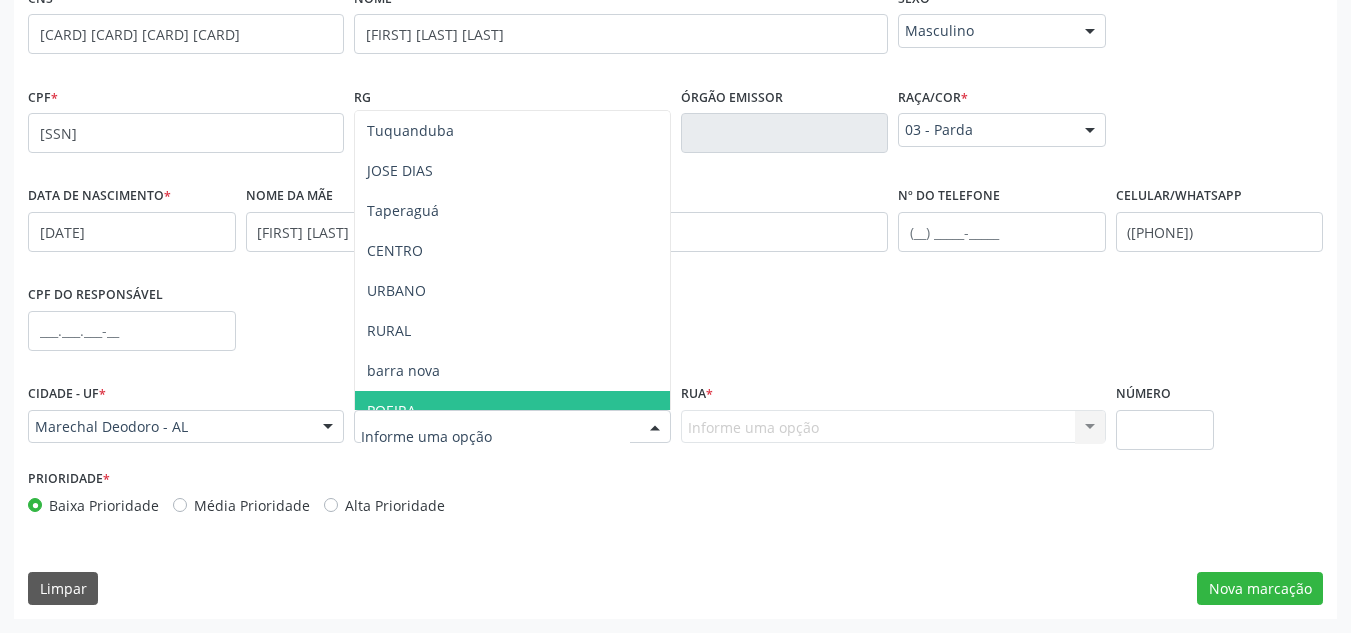 click on "POEIRA" at bounding box center (512, 411) 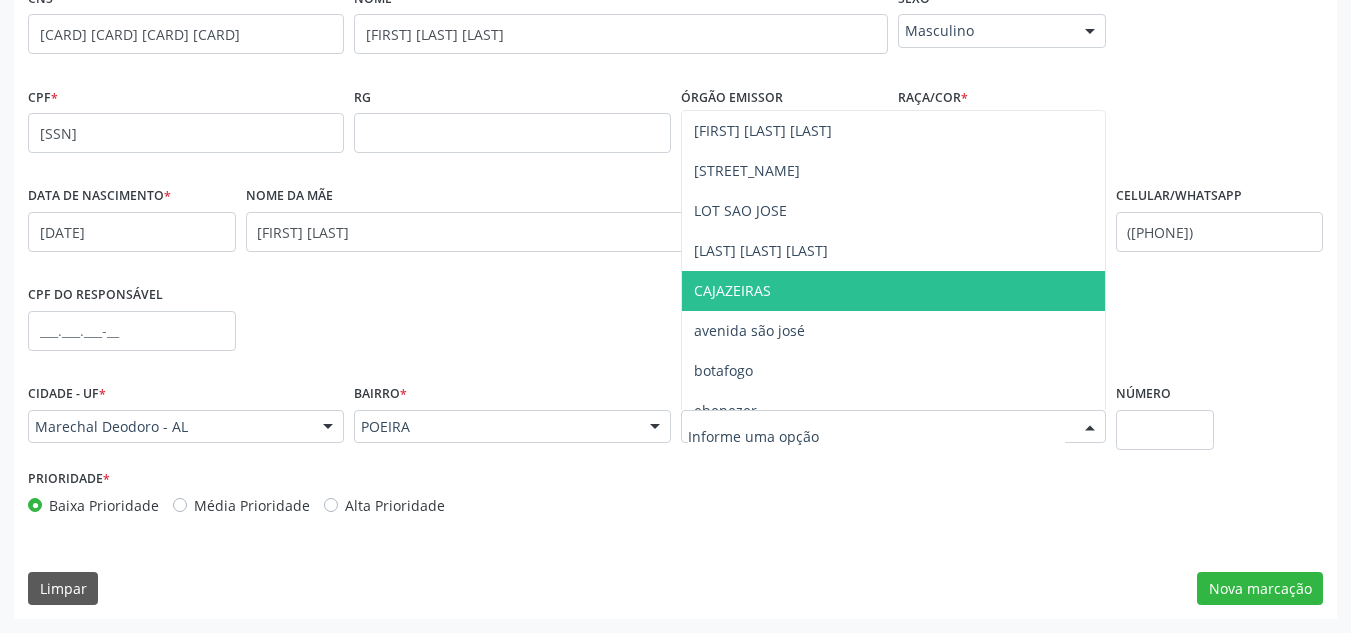 click on "CAJAZEIRAS" at bounding box center [732, 290] 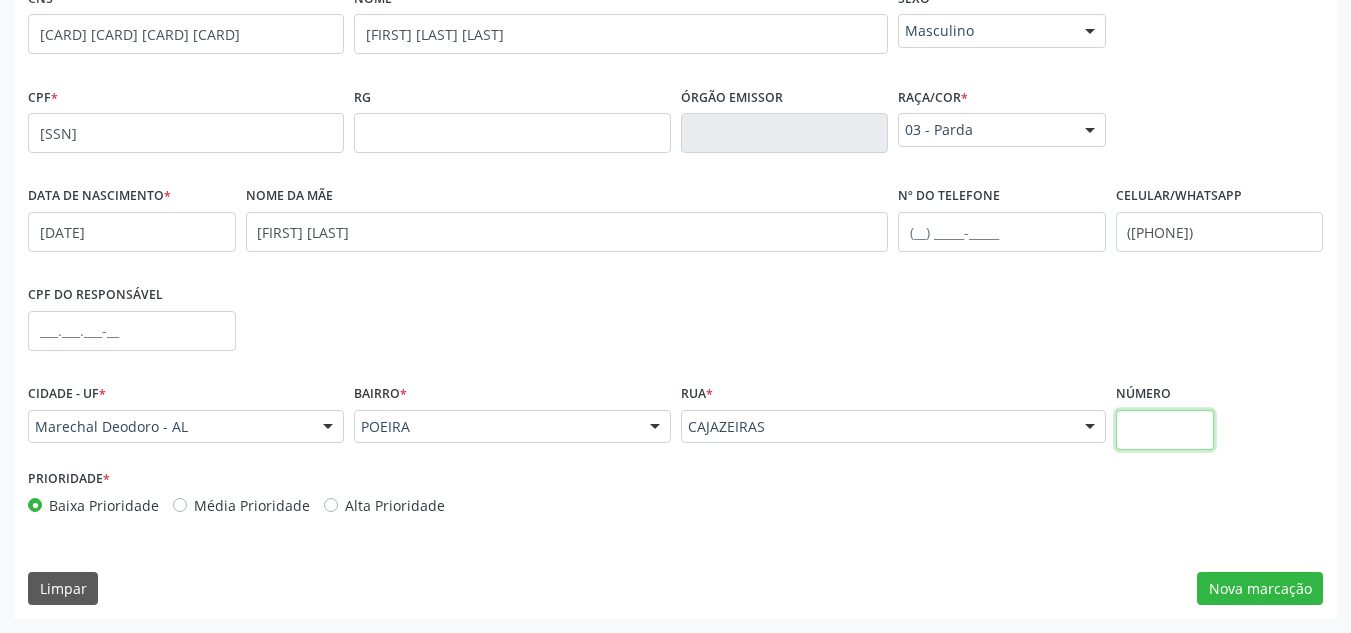 click at bounding box center [1165, 430] 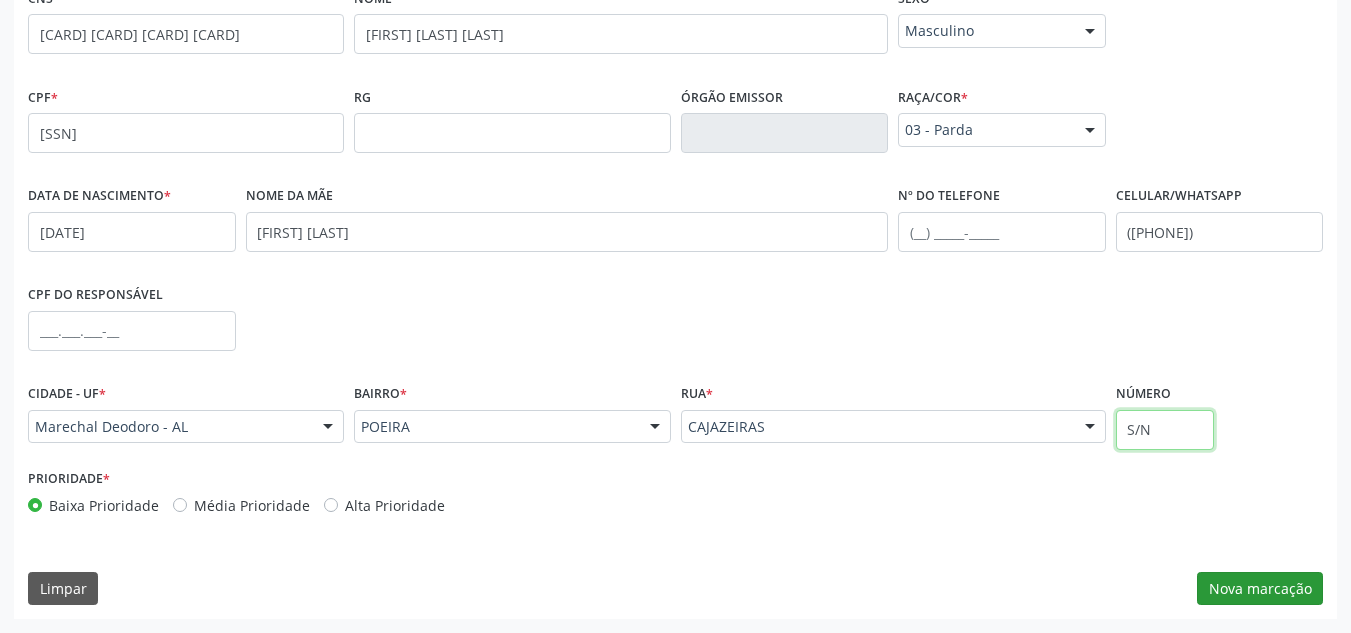 type on "S/N" 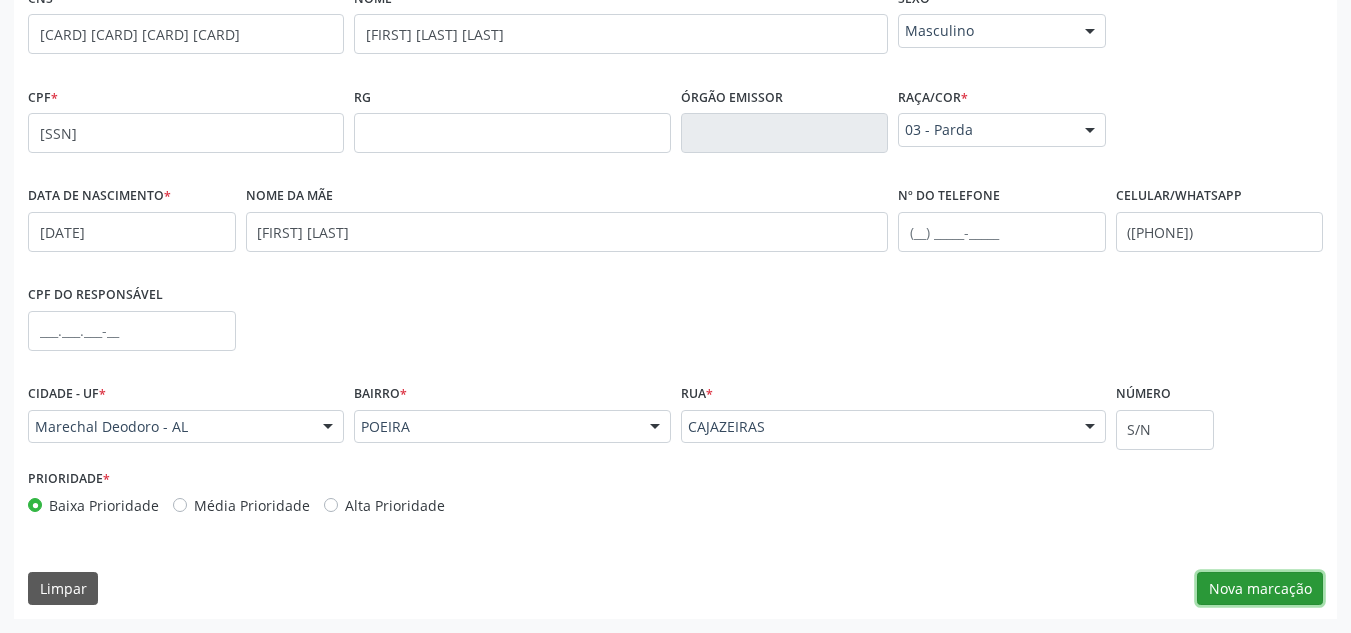 click on "Nova marcação" at bounding box center [1260, 589] 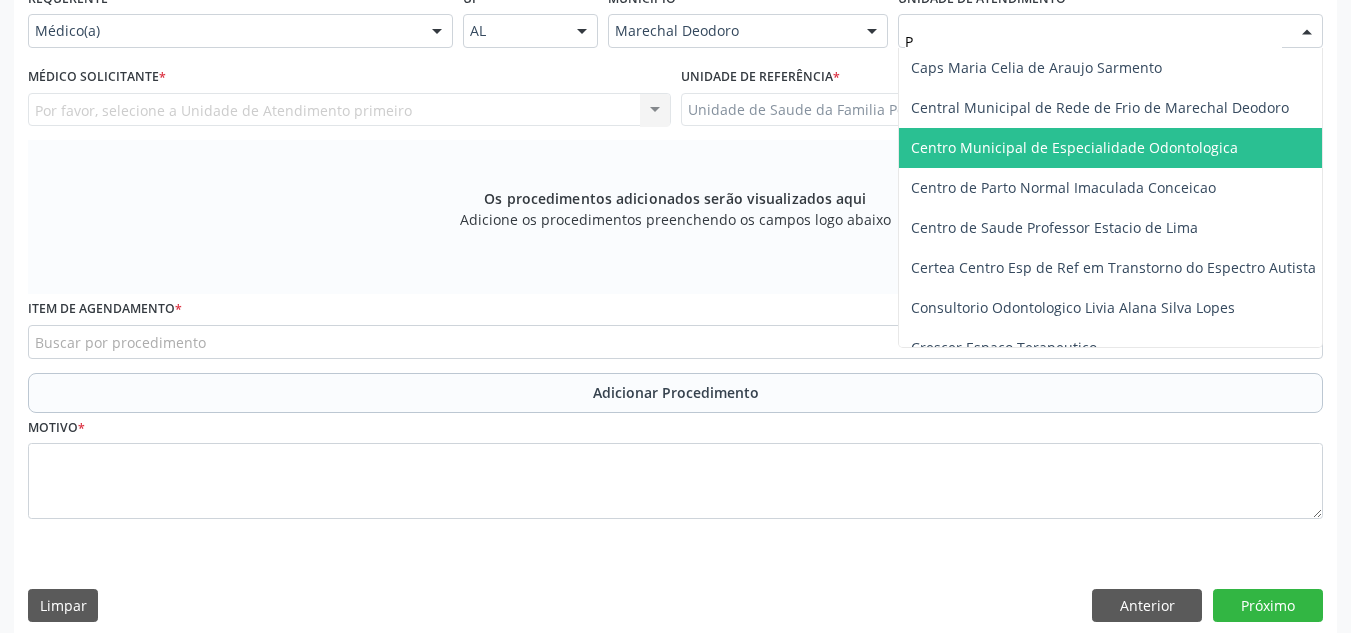 type on "PO" 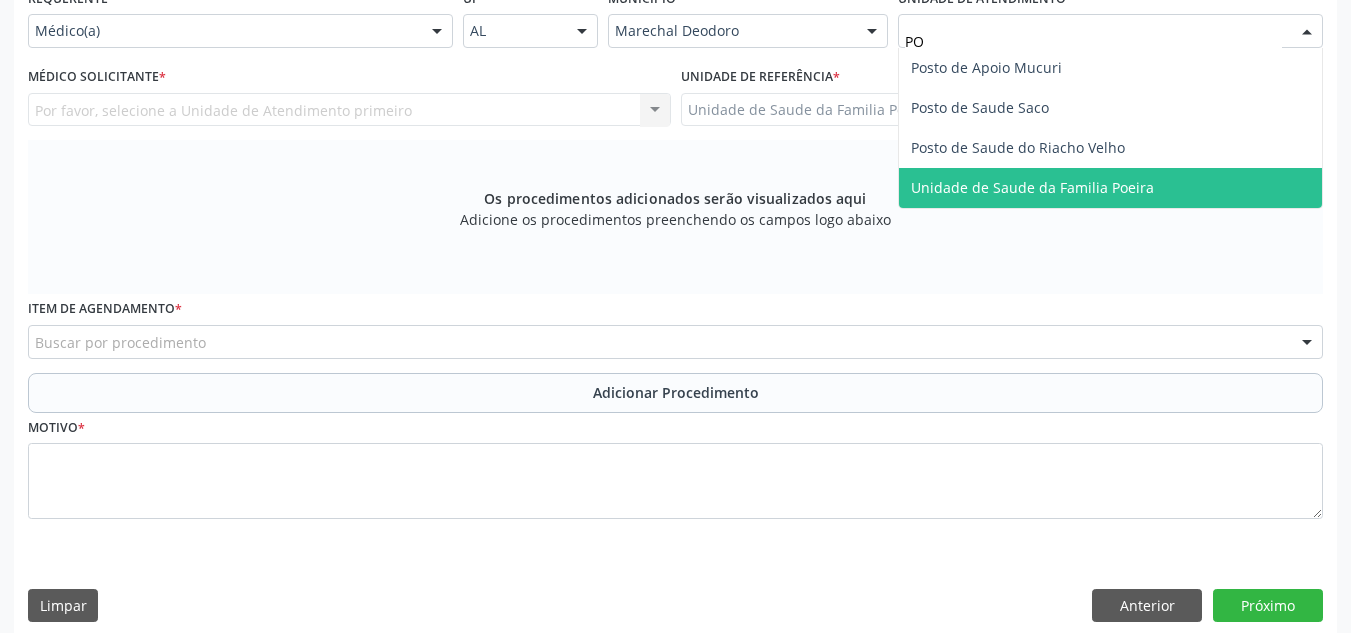 click on "Unidade de Saude da Familia Poeira" at bounding box center (1032, 187) 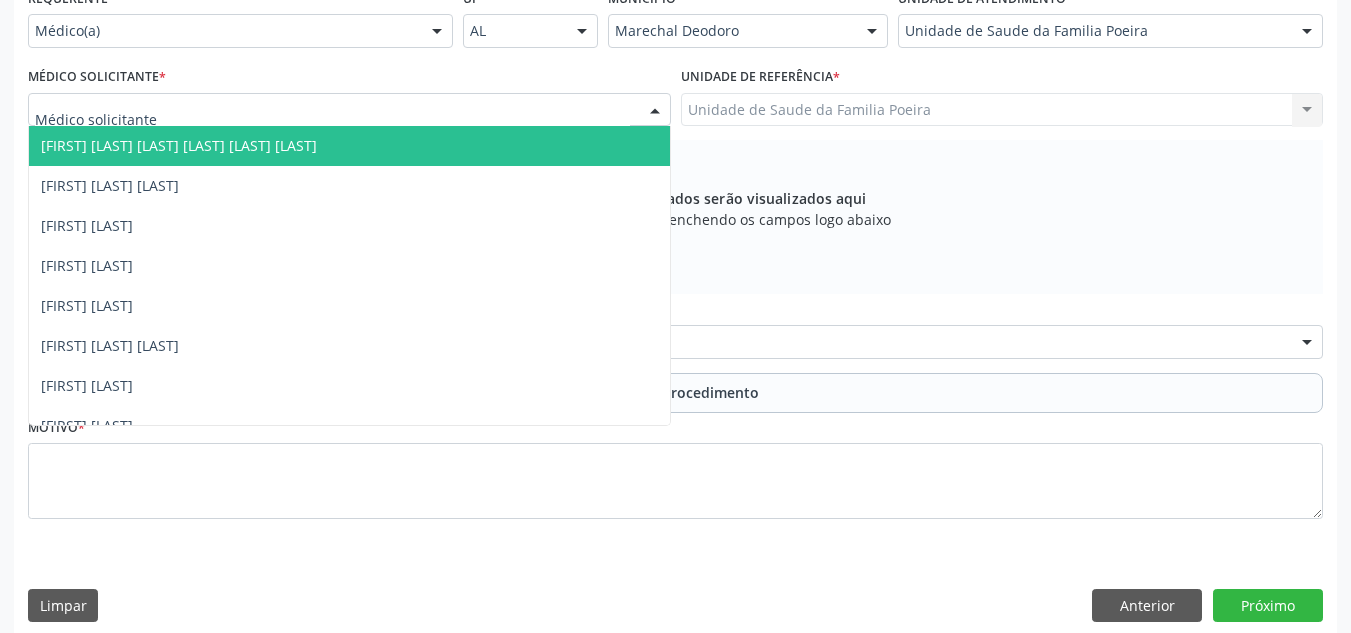 click at bounding box center (349, 110) 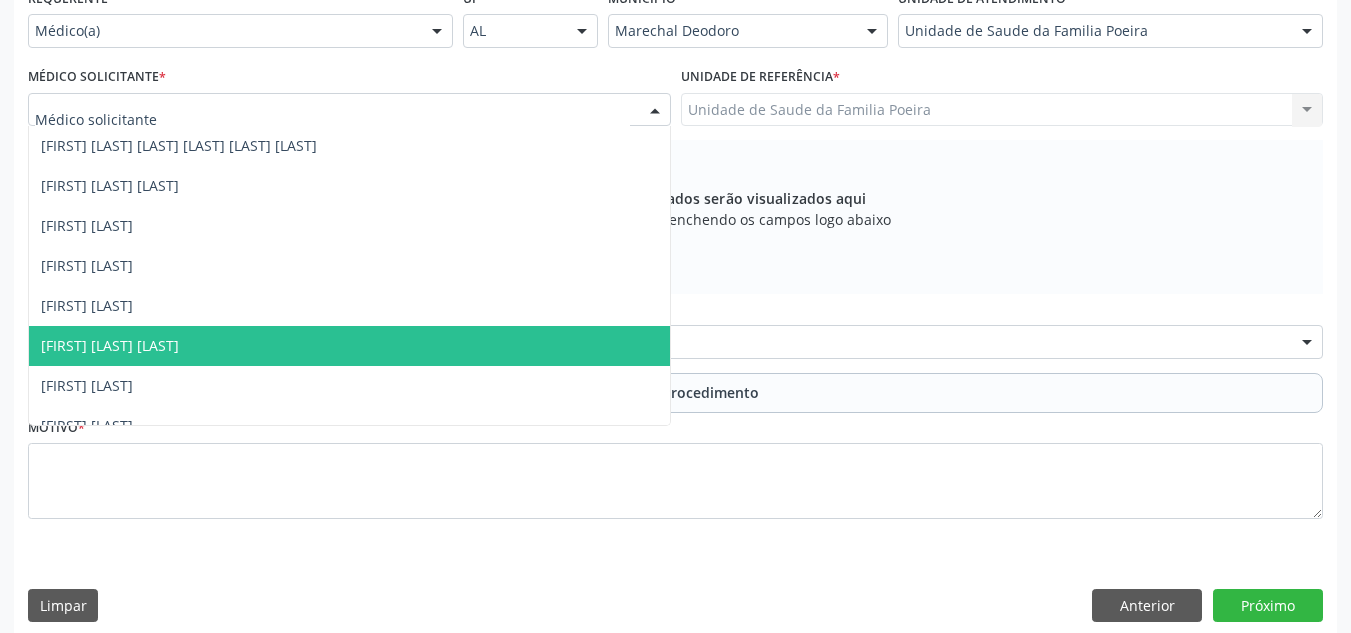 click on "[FIRST] [LAST] [LAST]" at bounding box center (110, 345) 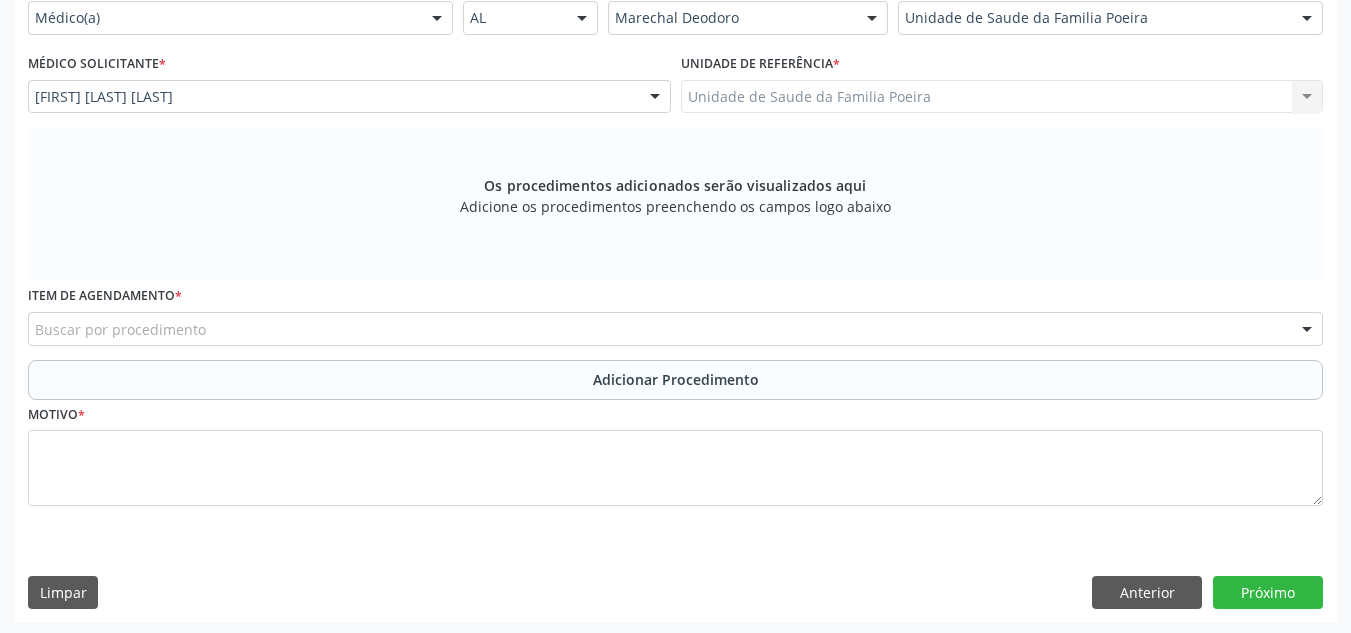 scroll, scrollTop: 496, scrollLeft: 0, axis: vertical 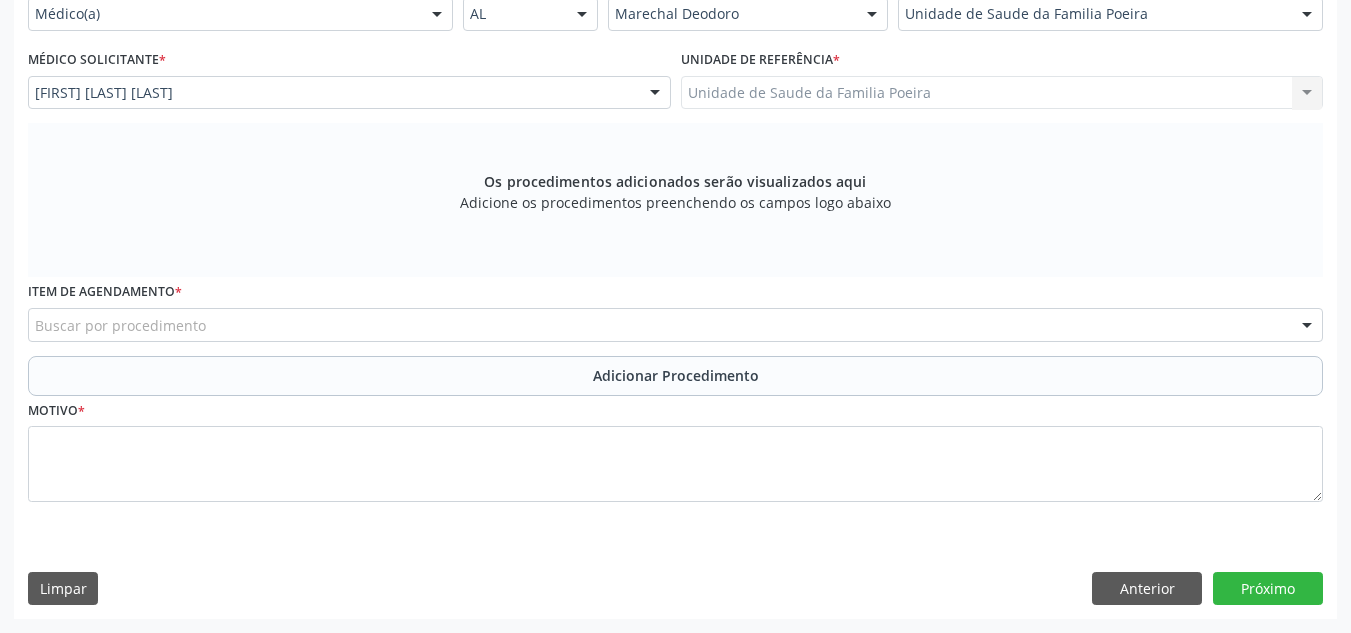 click on "Buscar por procedimento" at bounding box center [675, 325] 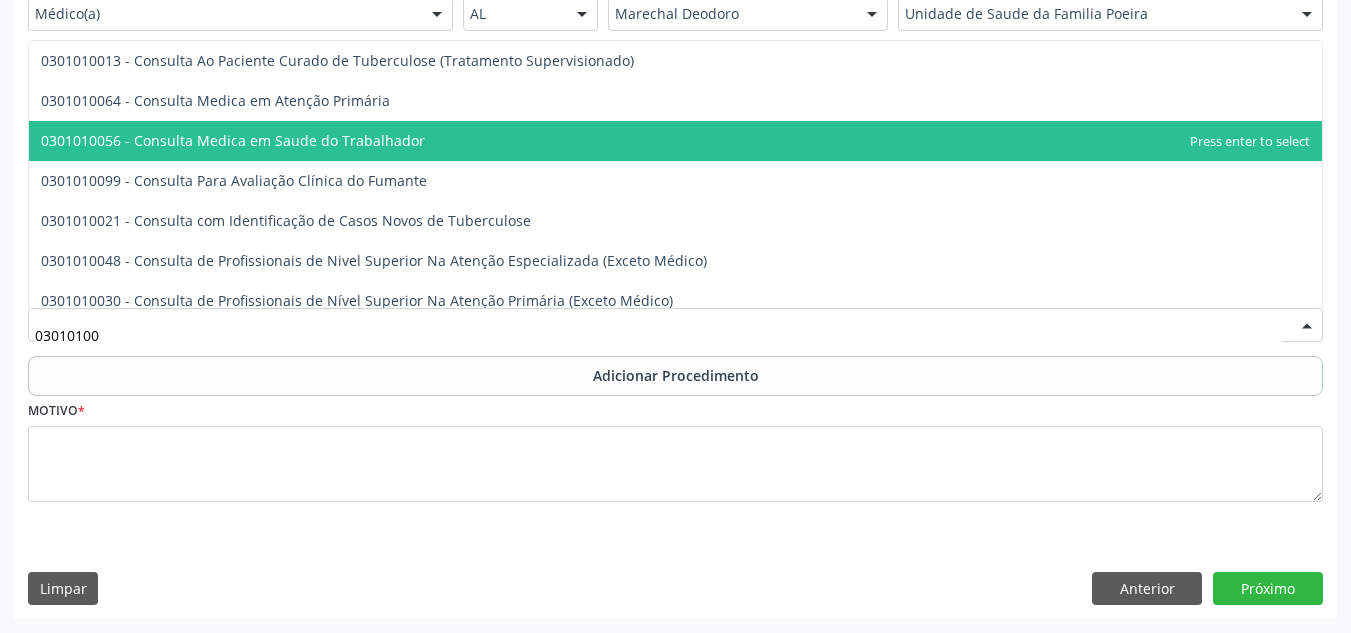 type on "030101007" 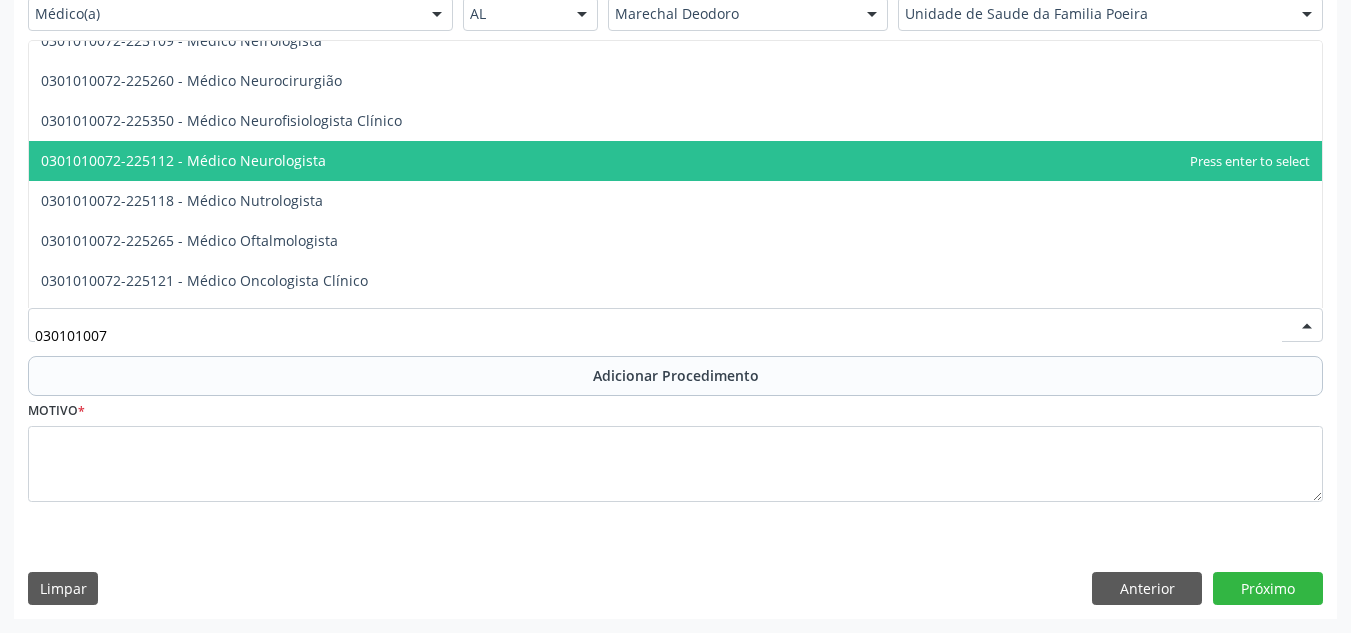 scroll, scrollTop: 1600, scrollLeft: 0, axis: vertical 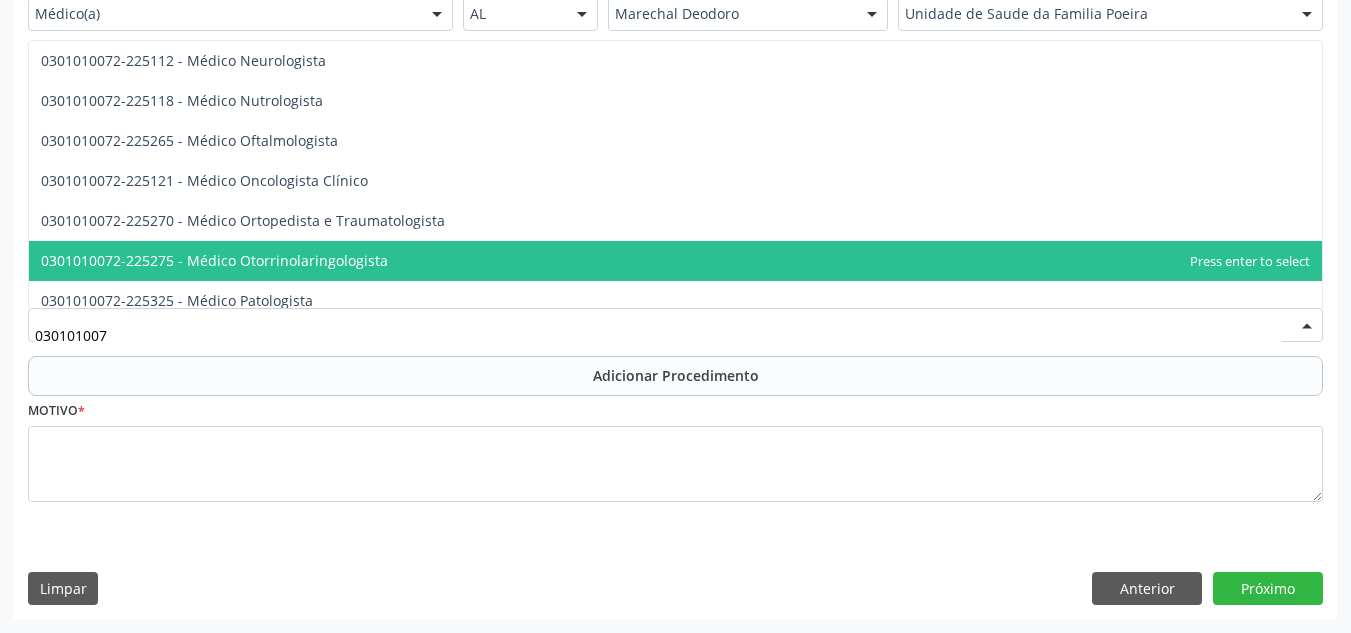 click on "0301010072-225275 - Médico Otorrinolaringologista" at bounding box center [214, 260] 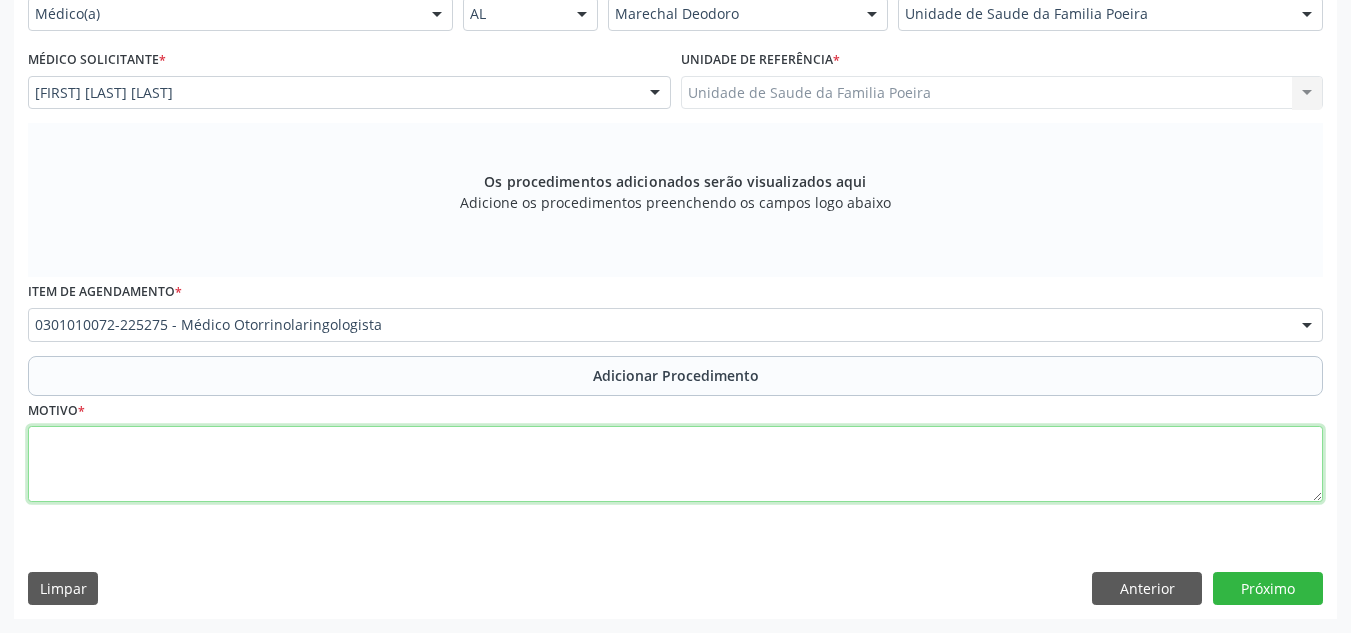 click at bounding box center (675, 464) 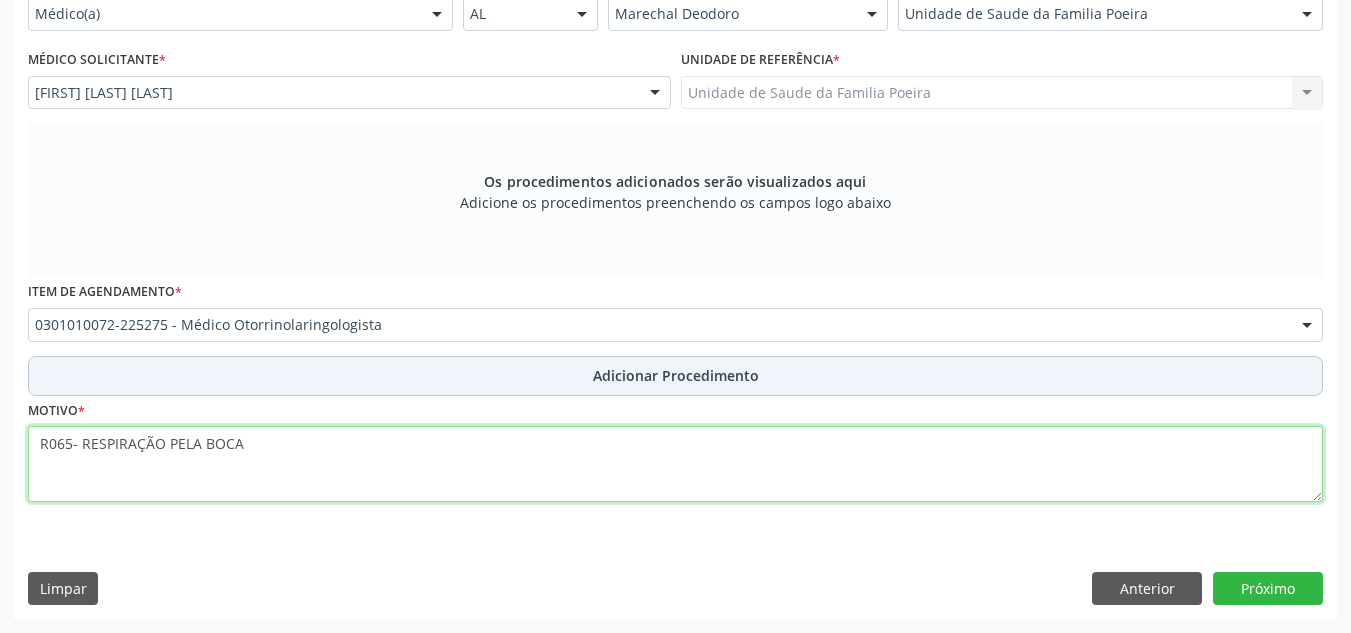 type on "R065- RESPIRAÇÃO PELA BOCA" 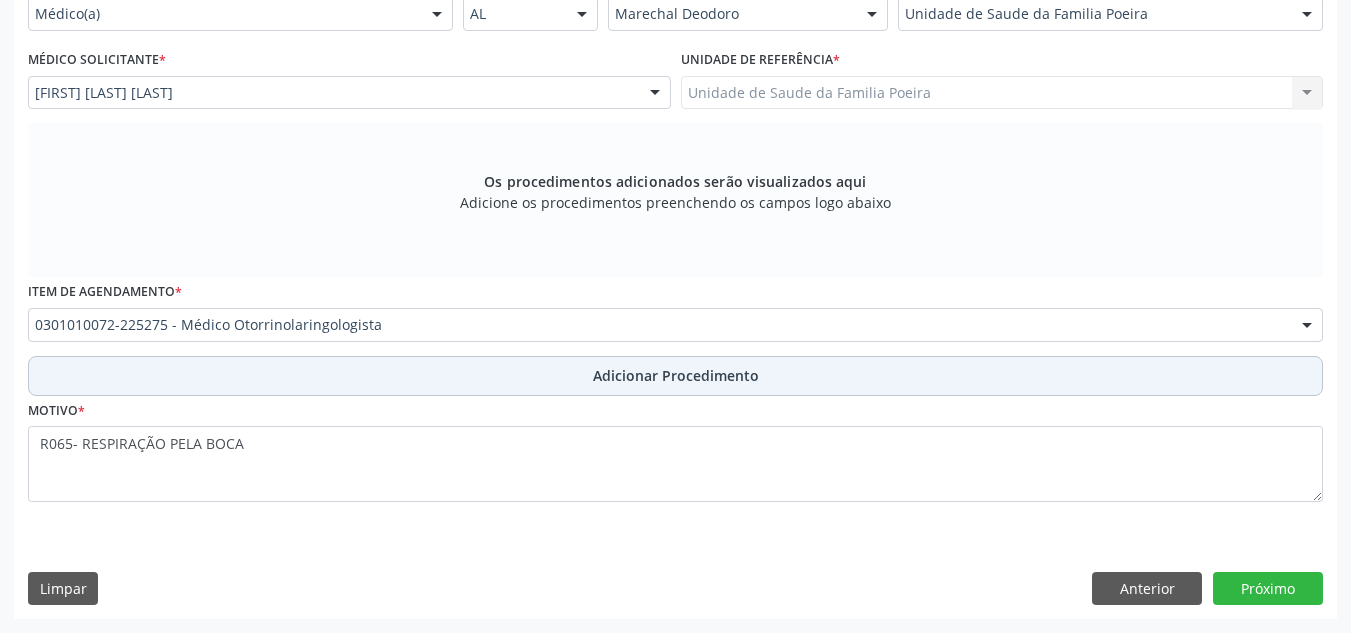 click on "Adicionar Procedimento" at bounding box center [675, 376] 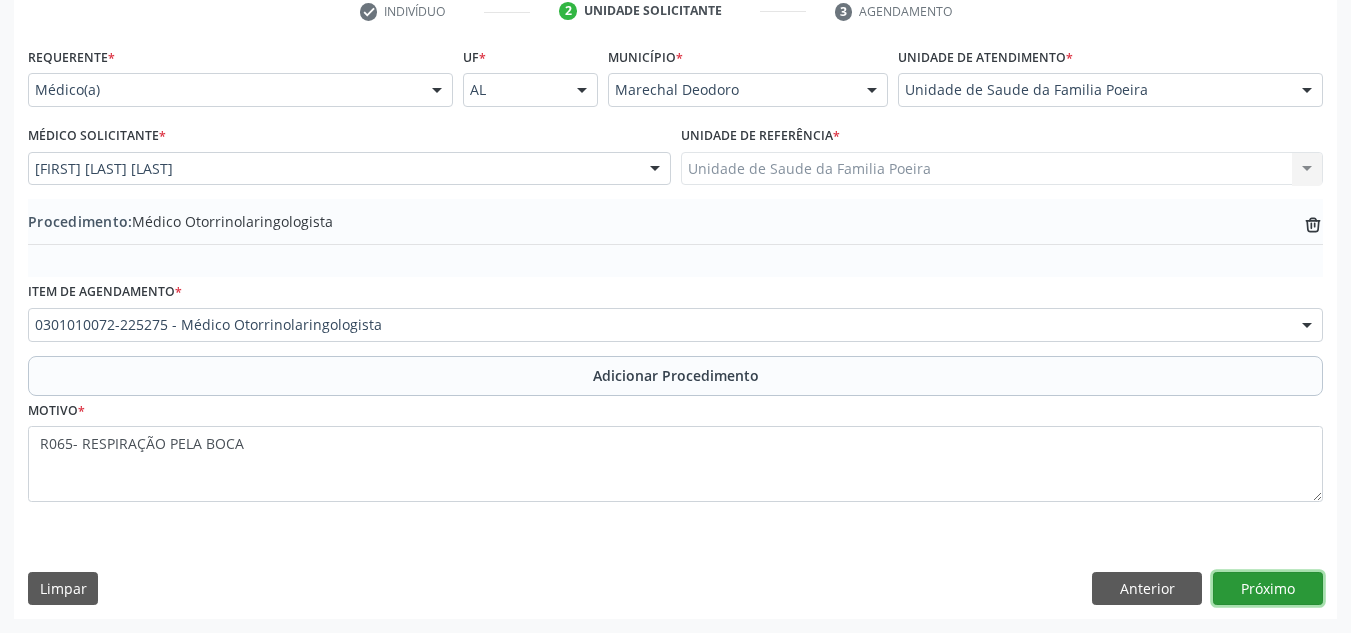 drag, startPoint x: 1238, startPoint y: 583, endPoint x: 1229, endPoint y: 578, distance: 10.29563 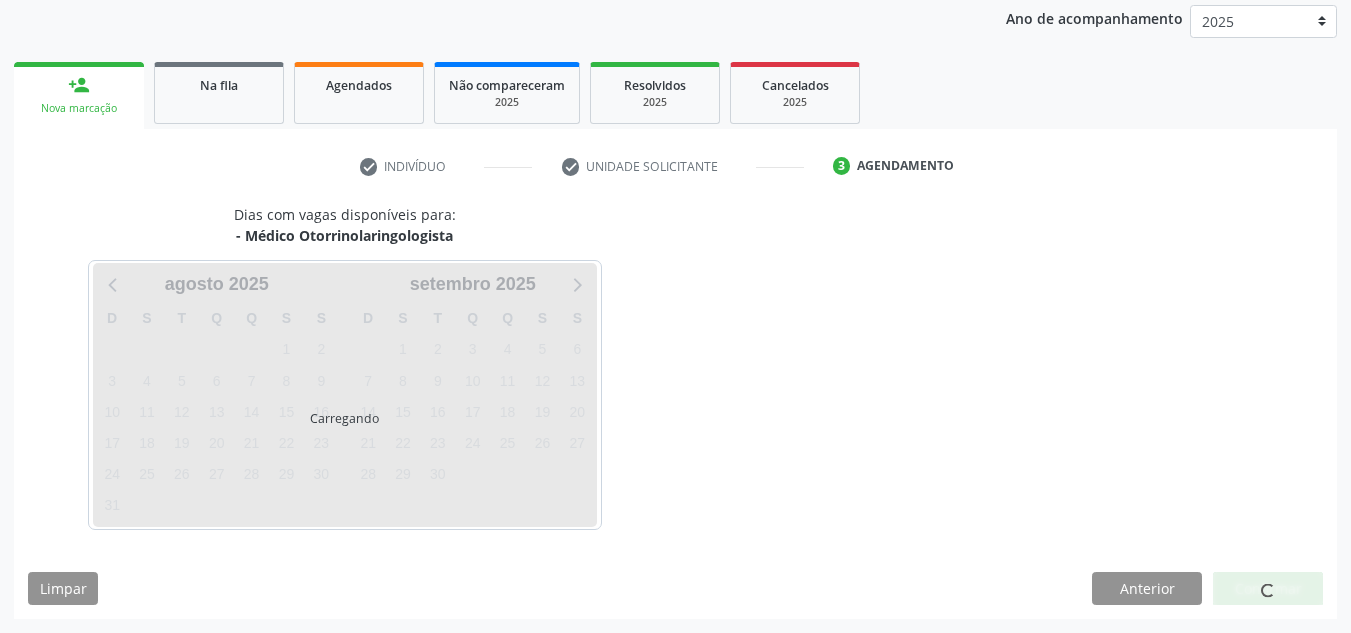scroll, scrollTop: 324, scrollLeft: 0, axis: vertical 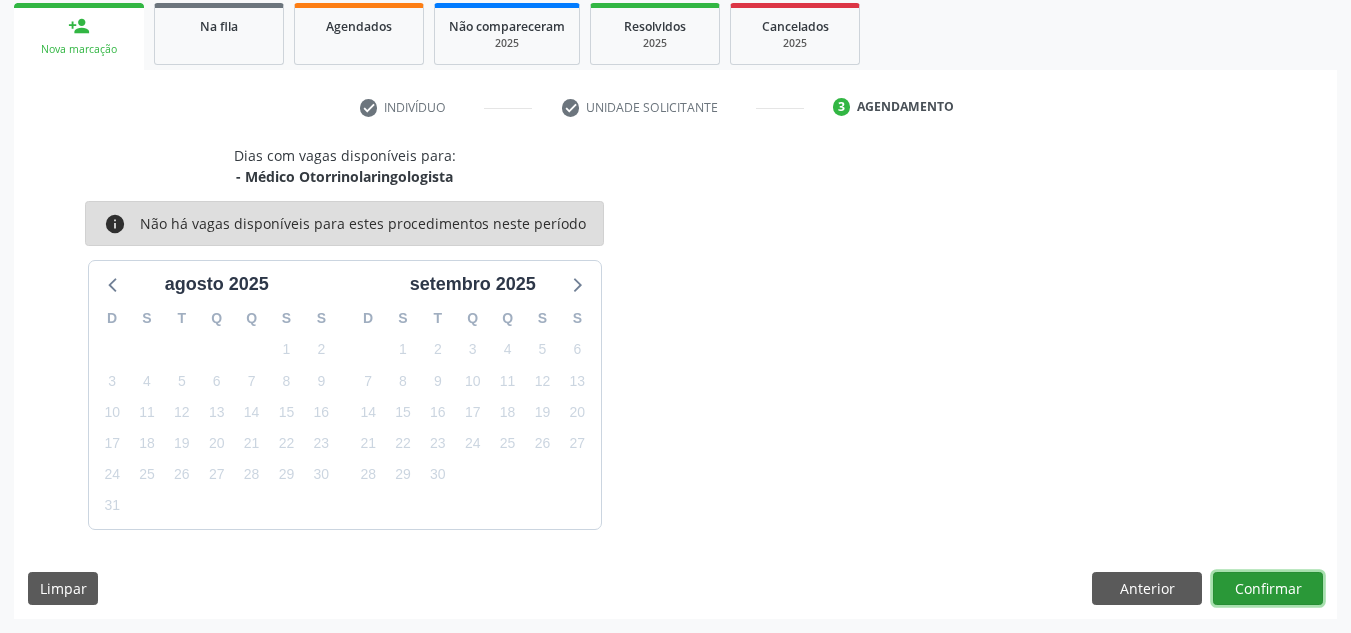click on "Confirmar" at bounding box center [1268, 589] 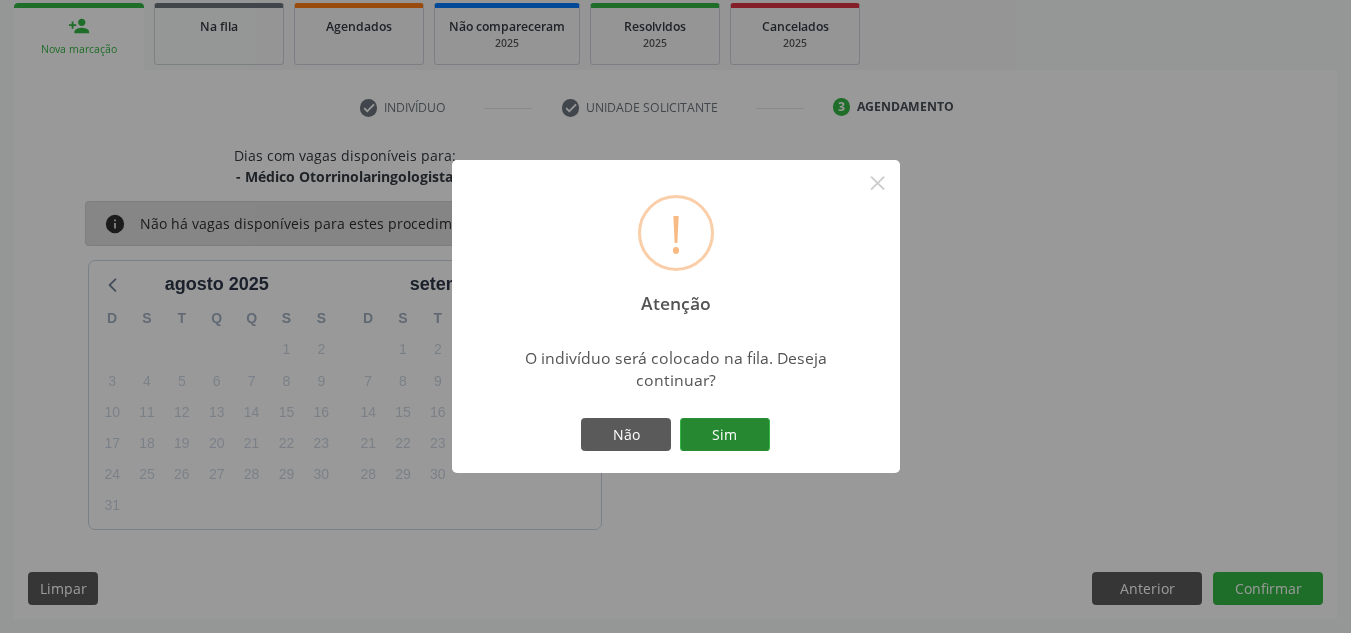 click on "Sim" at bounding box center (725, 435) 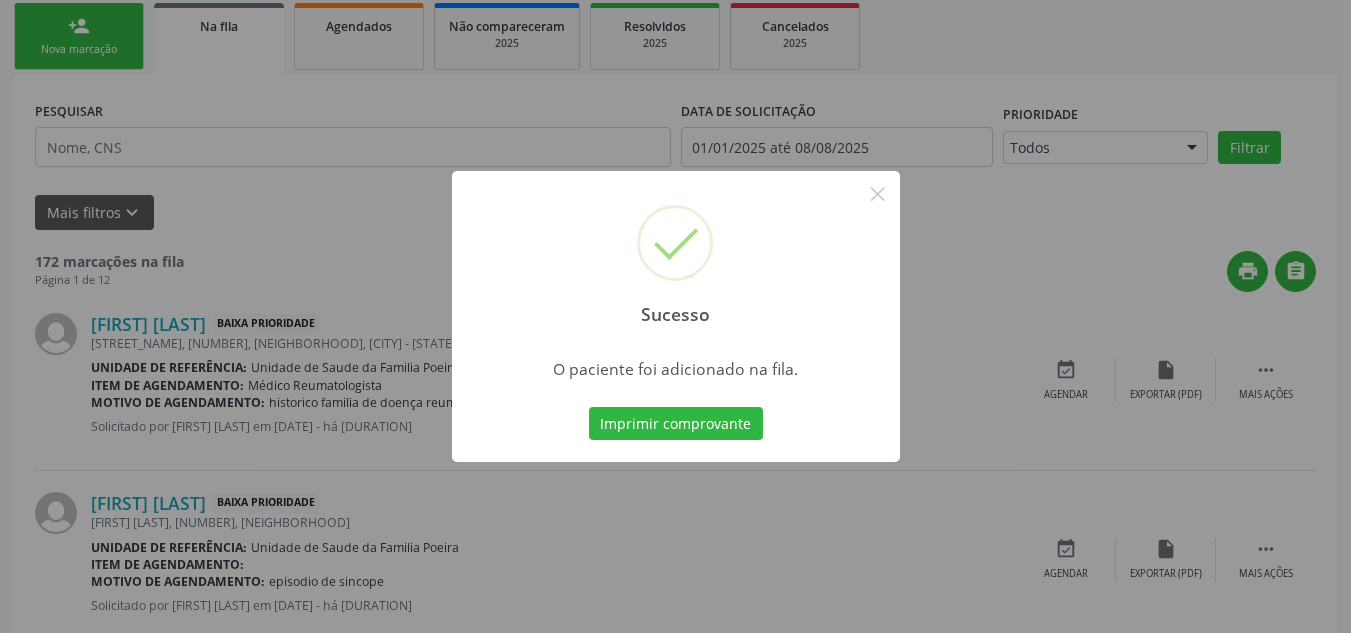 scroll, scrollTop: 62, scrollLeft: 0, axis: vertical 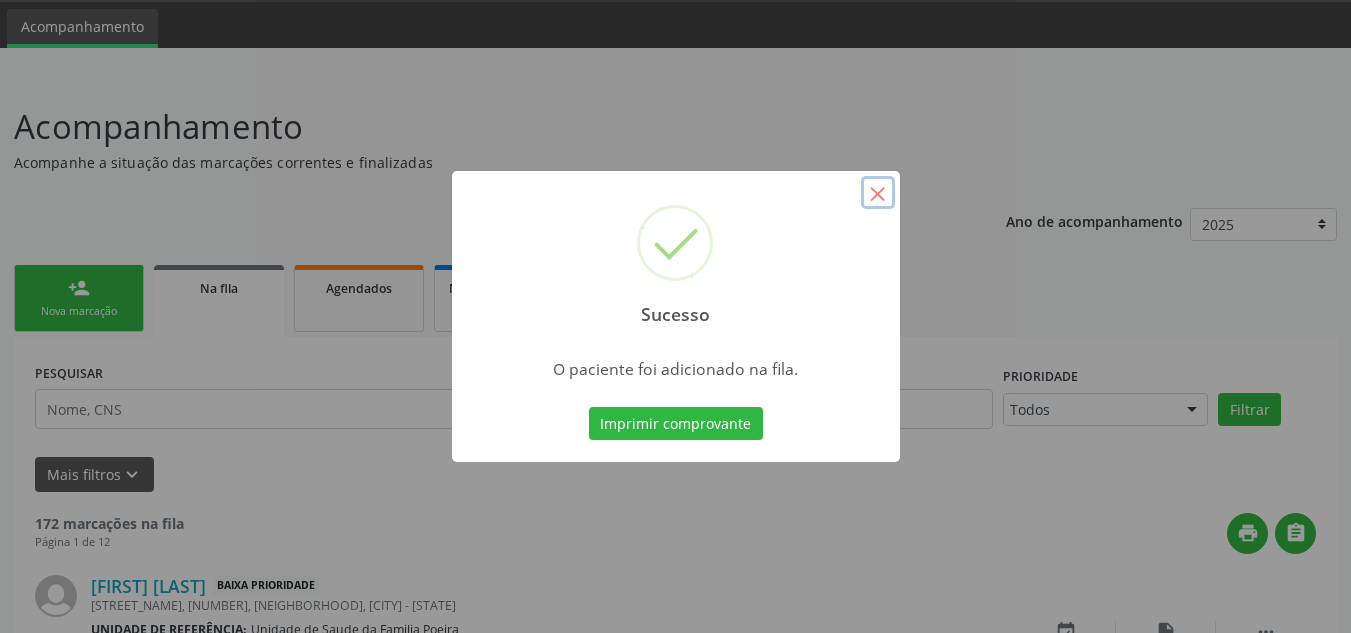 click on "×" at bounding box center (878, 193) 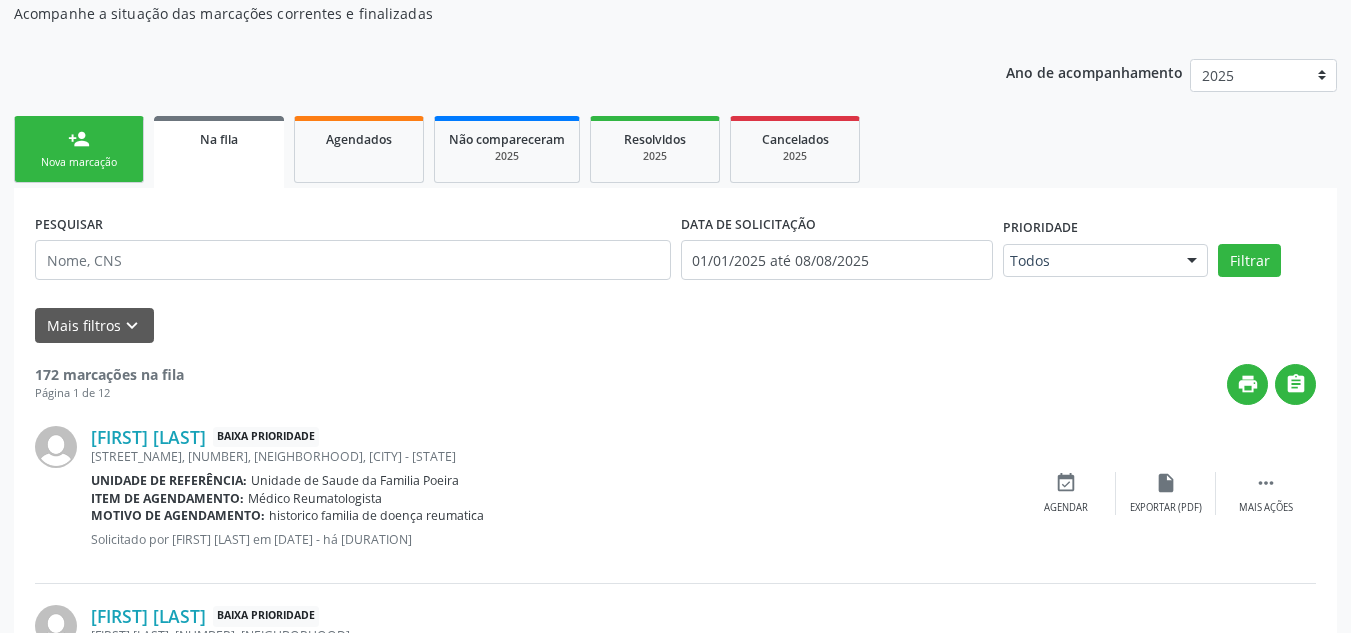 scroll, scrollTop: 262, scrollLeft: 0, axis: vertical 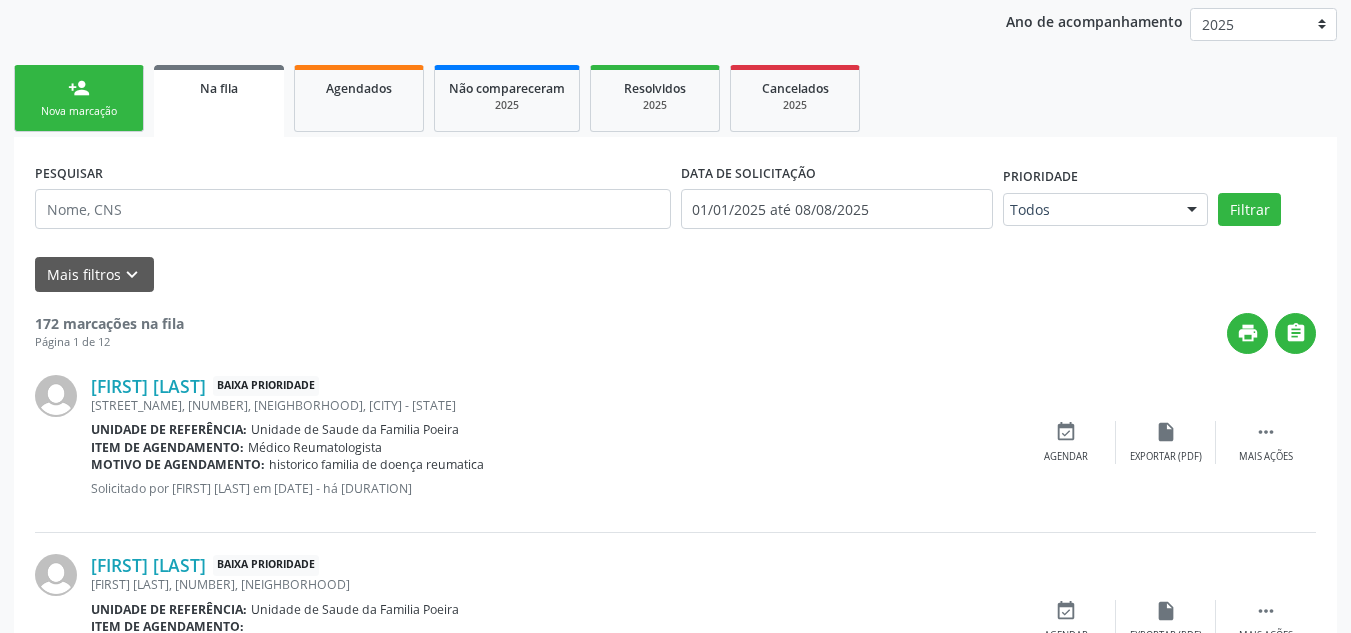 click on "Nova marcação" at bounding box center (79, 111) 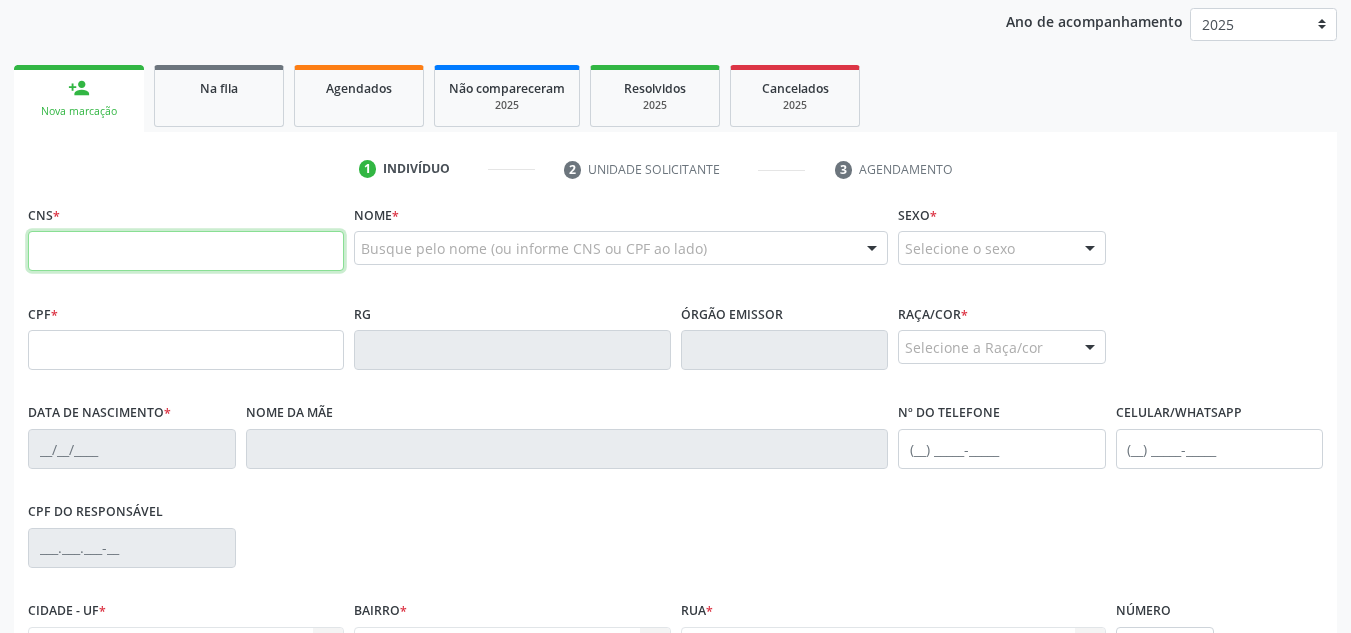 click at bounding box center (186, 251) 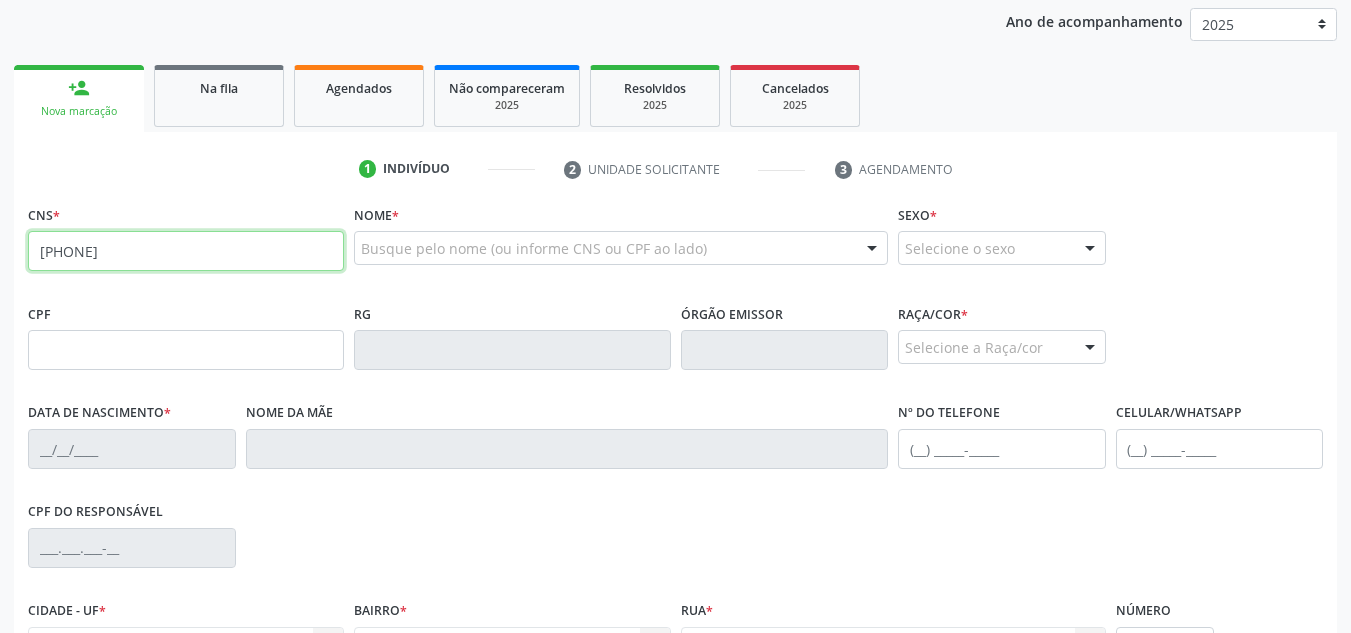 type on "[PHONE]" 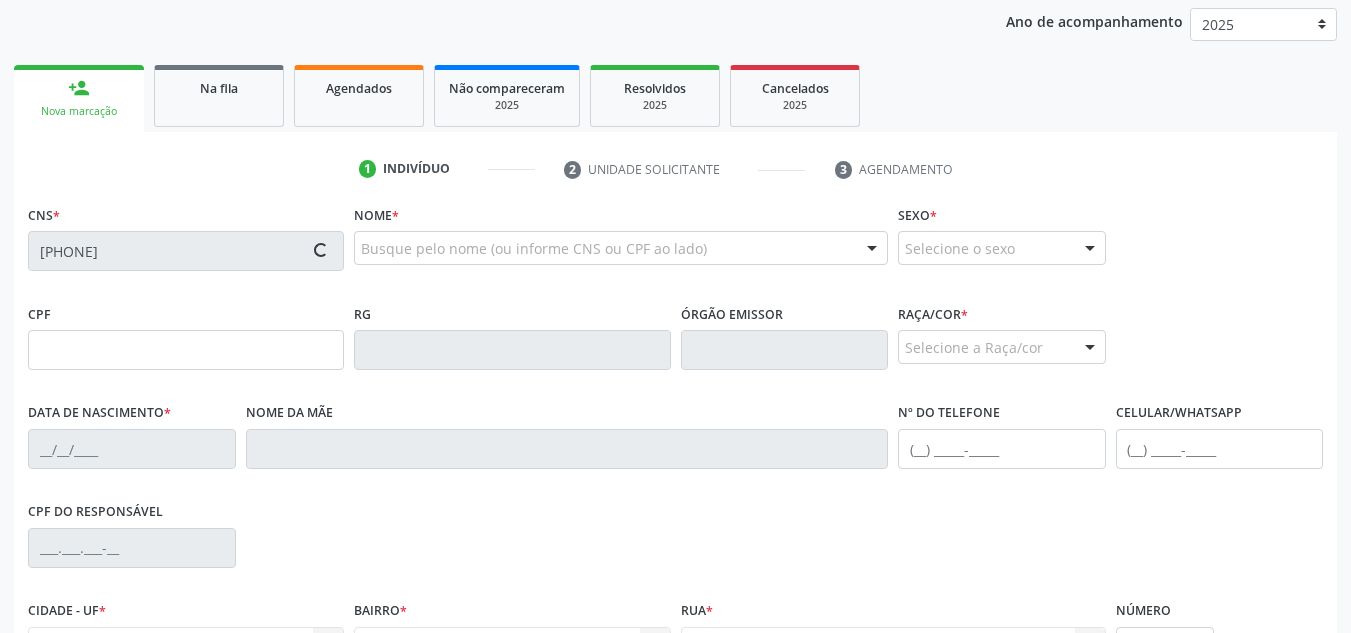 type on "[SSN]" 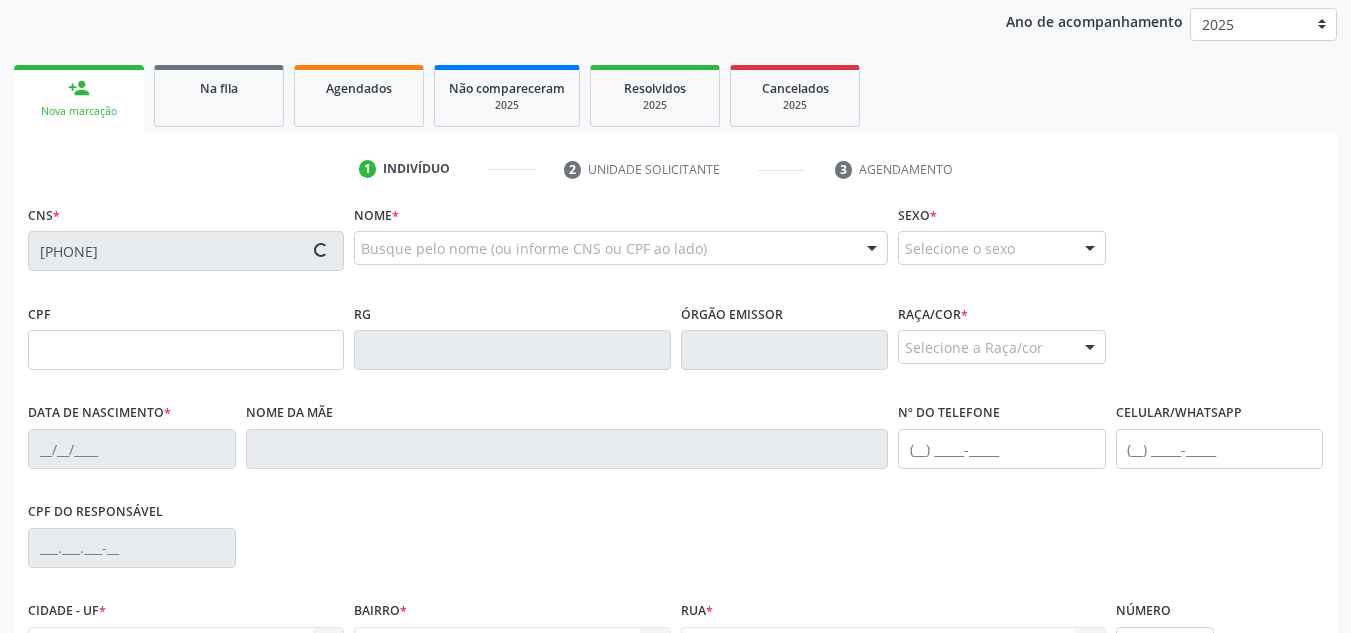 type on "[DATE]" 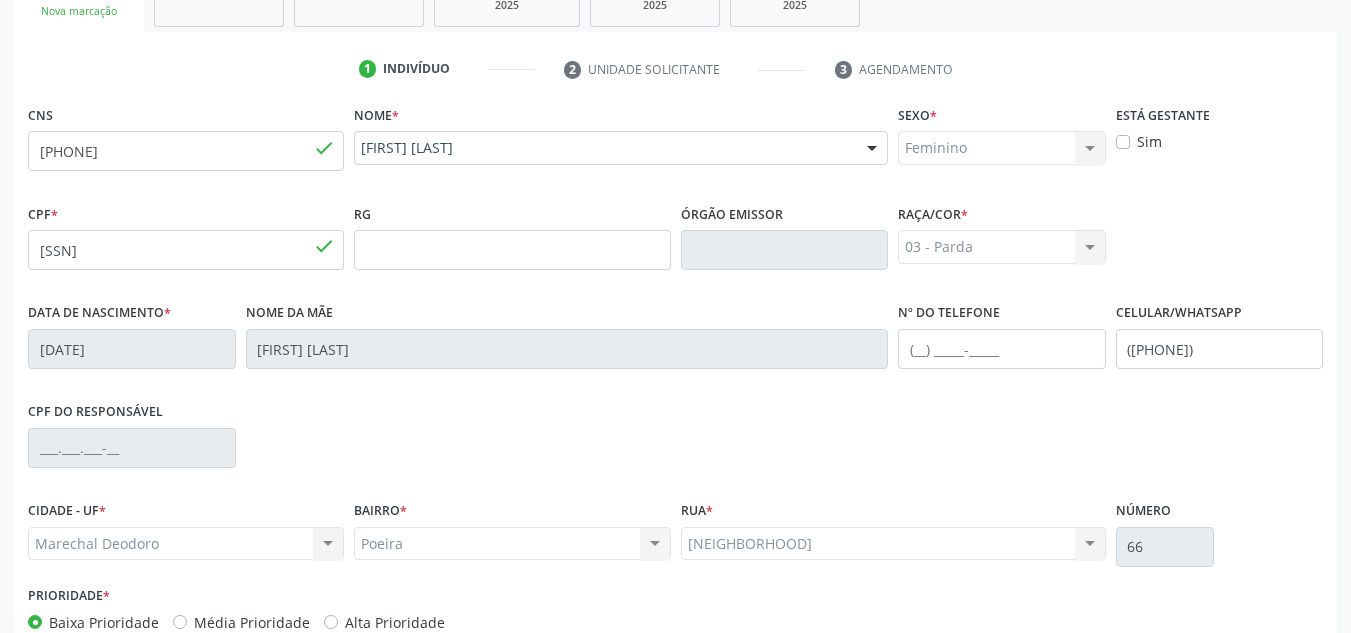 scroll, scrollTop: 462, scrollLeft: 0, axis: vertical 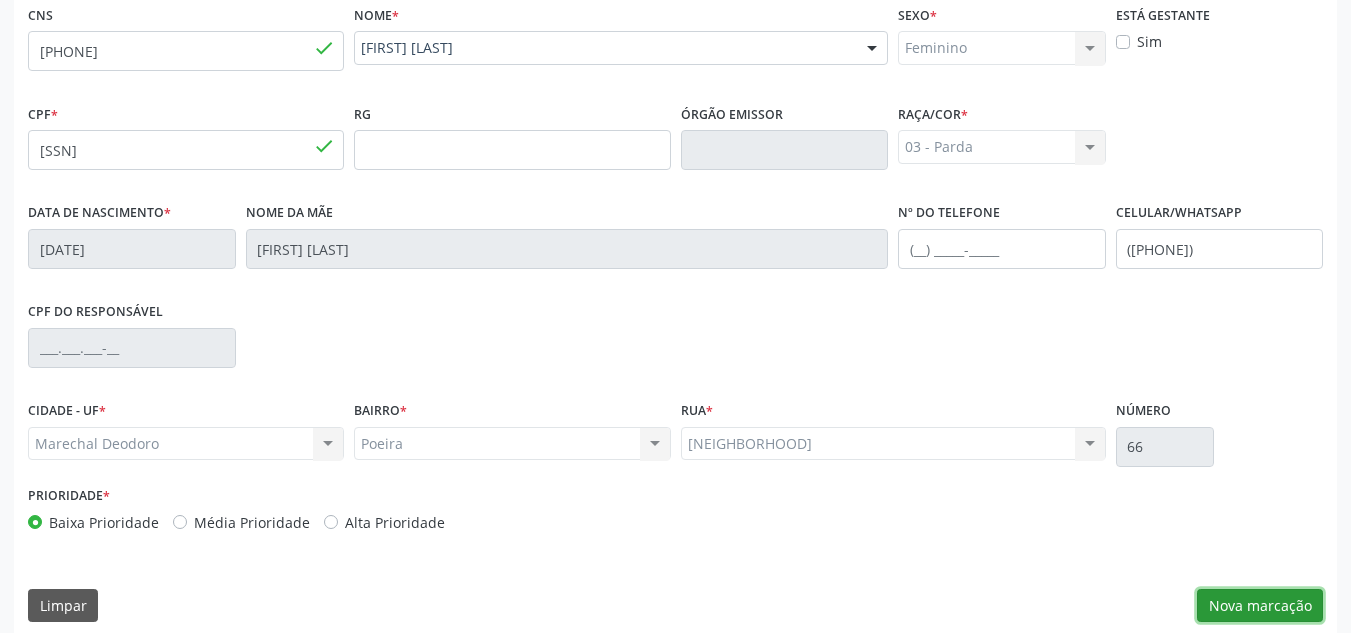 click on "Nova marcação" at bounding box center (1260, 606) 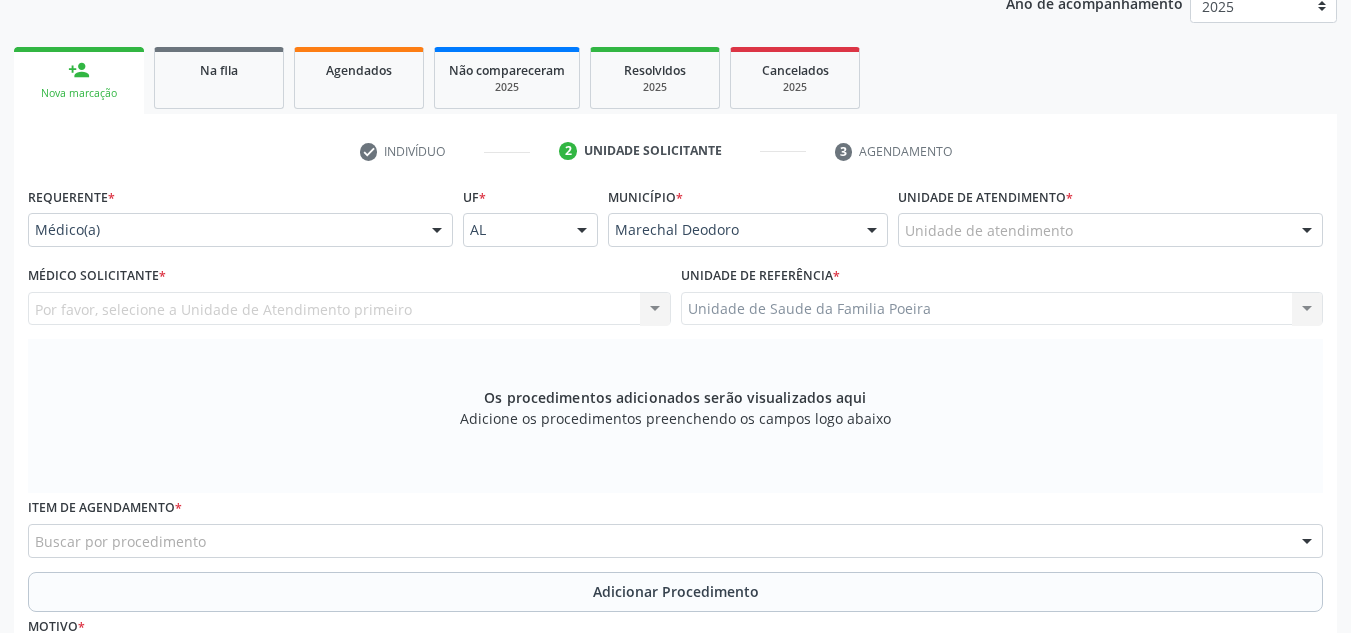 scroll, scrollTop: 262, scrollLeft: 0, axis: vertical 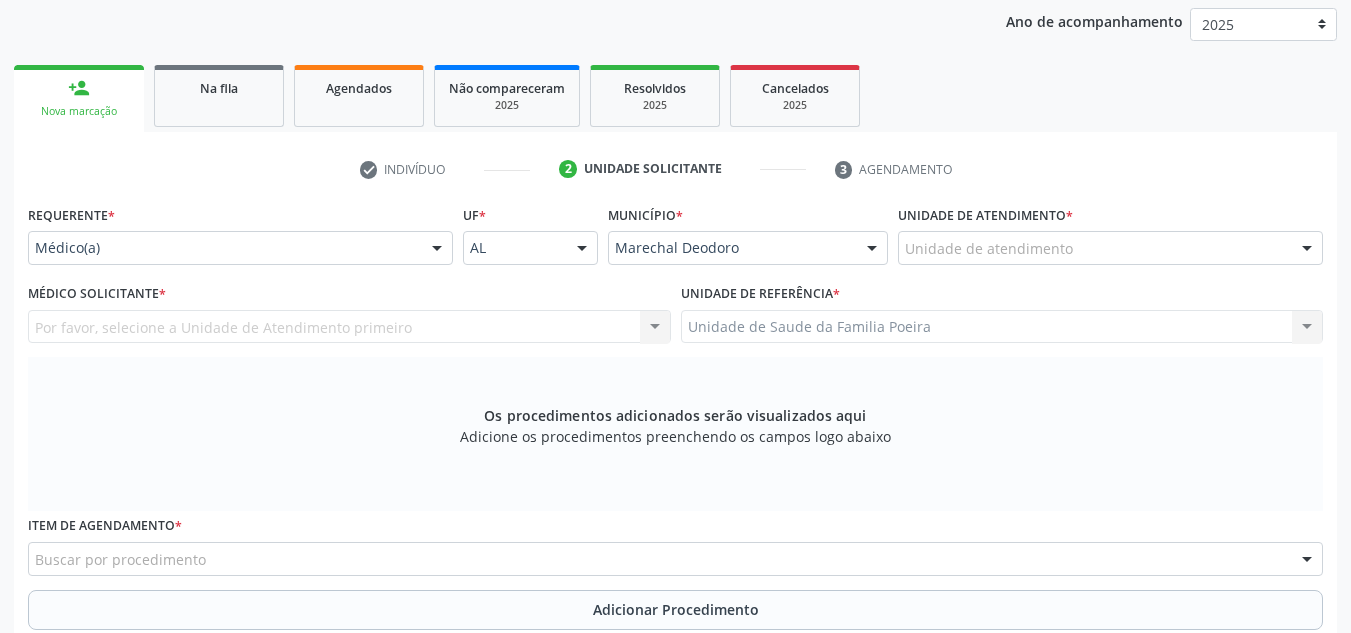 click on "Unidade de atendimento" at bounding box center (1110, 248) 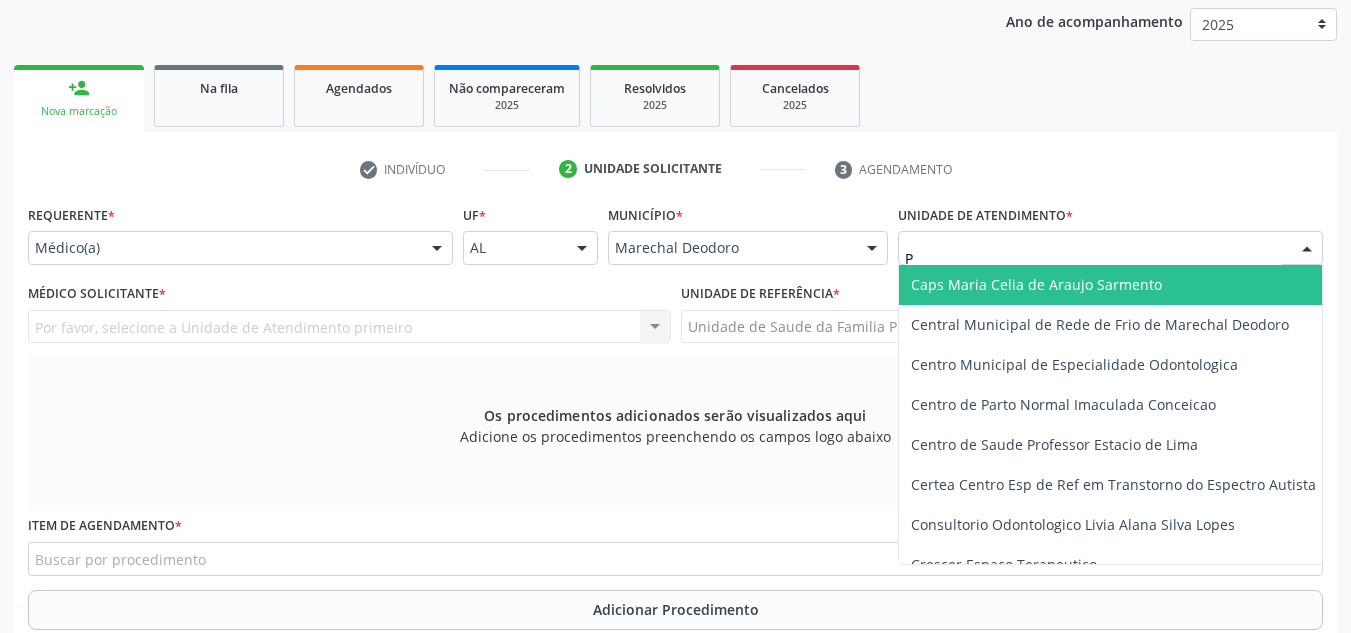 type on "PO" 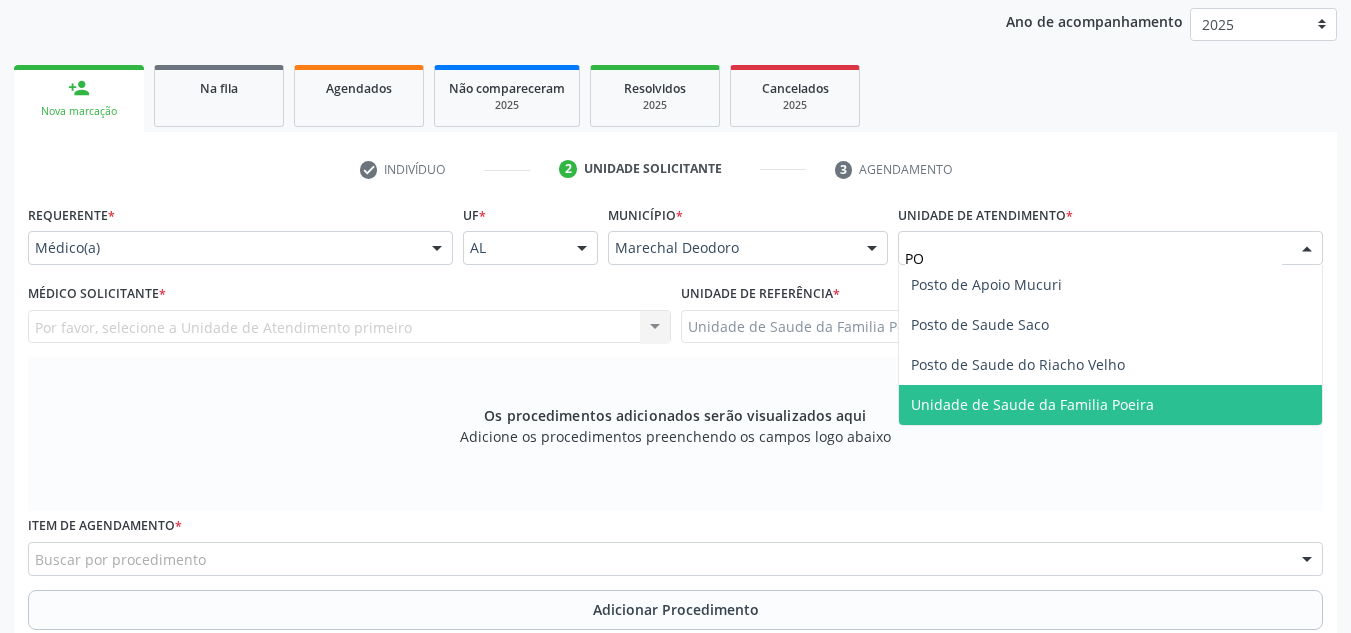 drag, startPoint x: 1101, startPoint y: 403, endPoint x: 733, endPoint y: 381, distance: 368.657 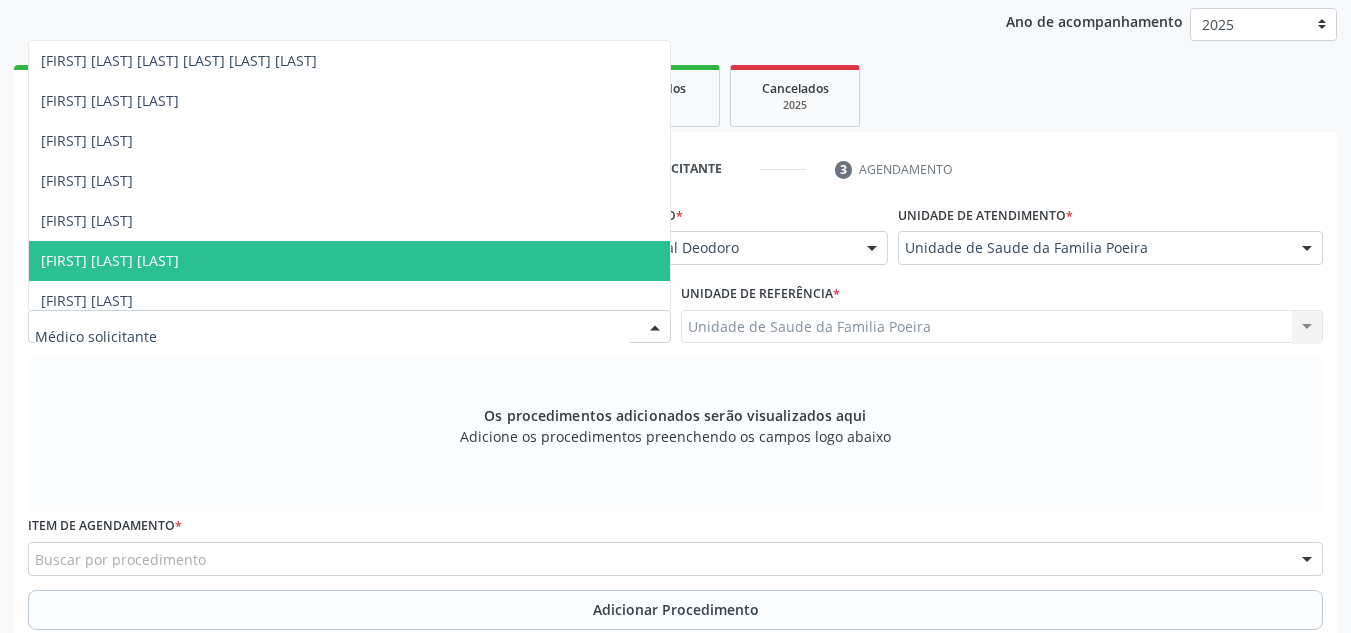 click on "[FIRST] [LAST] [LAST]" at bounding box center (110, 260) 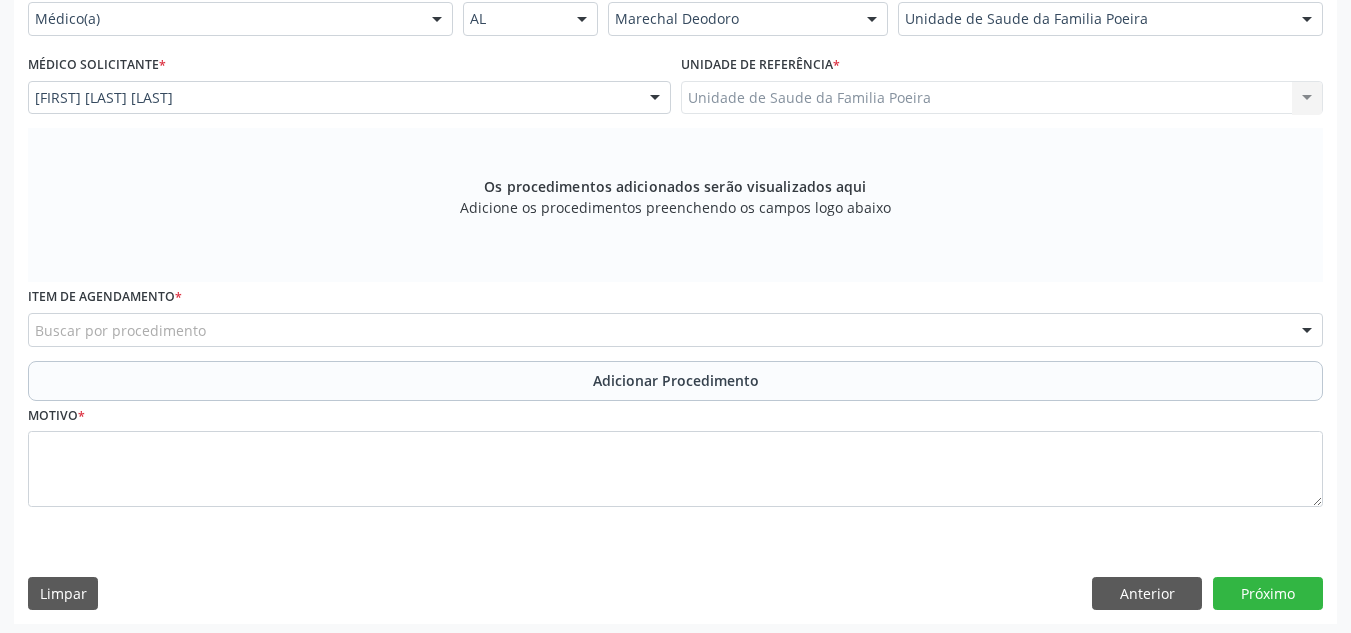 scroll, scrollTop: 496, scrollLeft: 0, axis: vertical 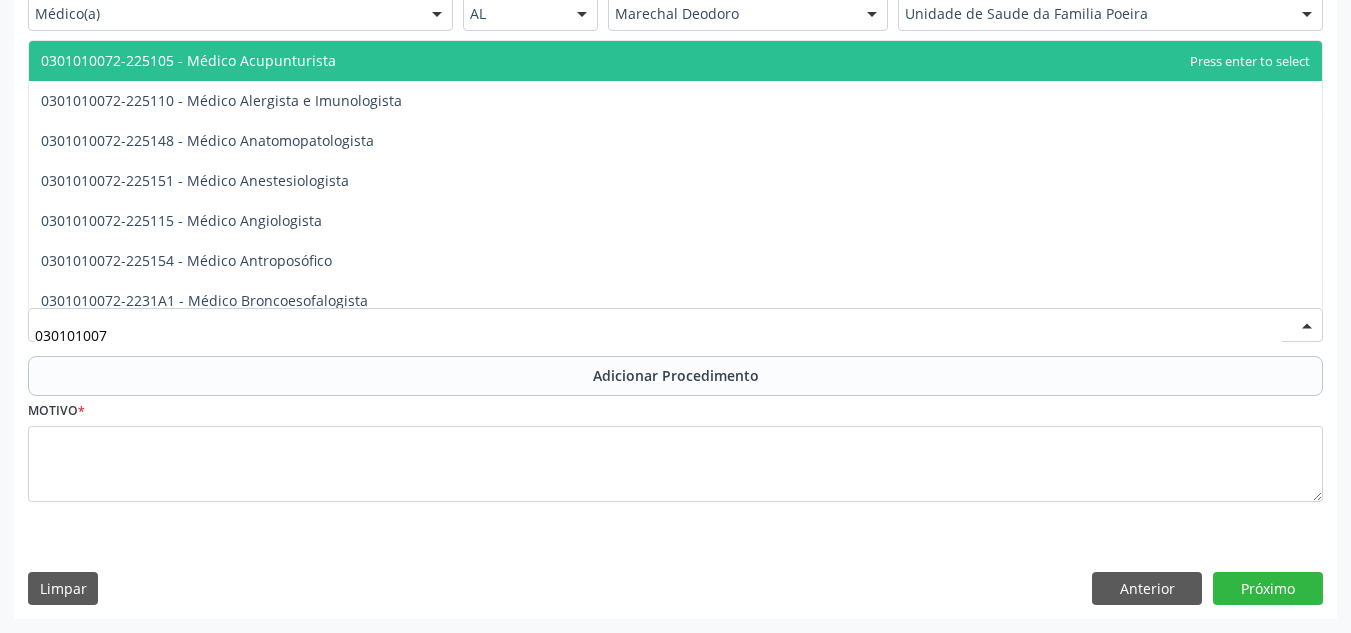 type on "0301010072" 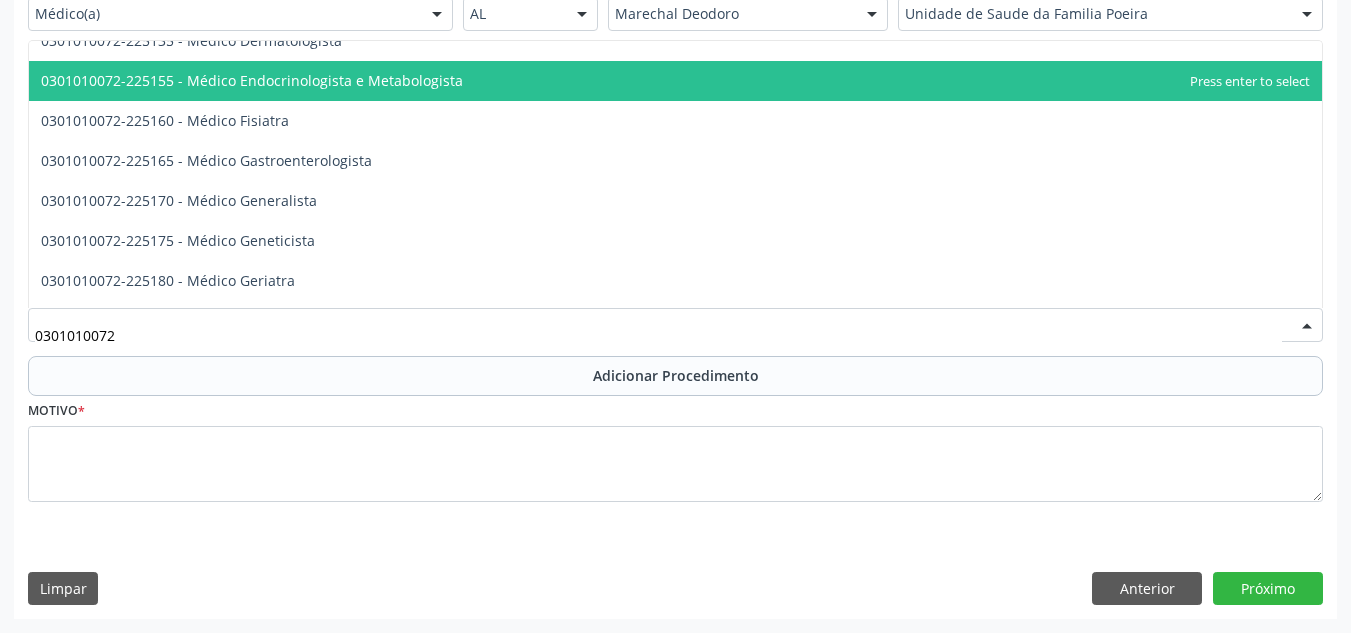 scroll, scrollTop: 1000, scrollLeft: 0, axis: vertical 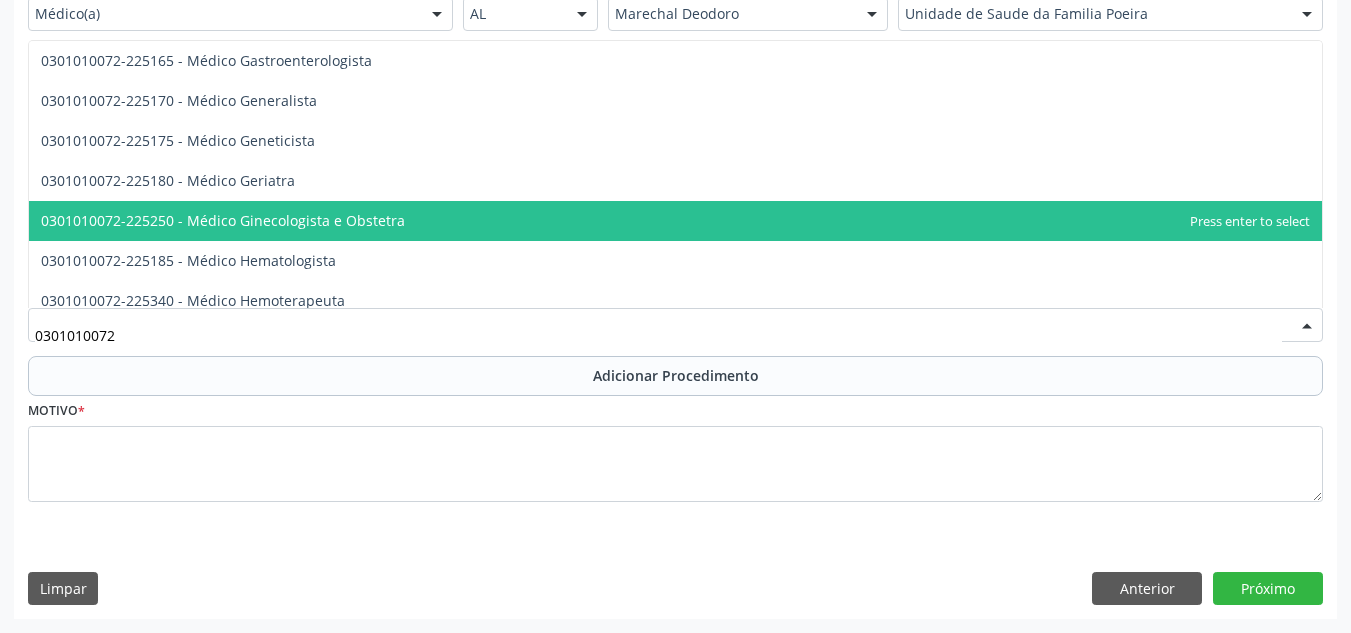 click on "0301010072-225250 - Médico Ginecologista e Obstetra" at bounding box center [223, 220] 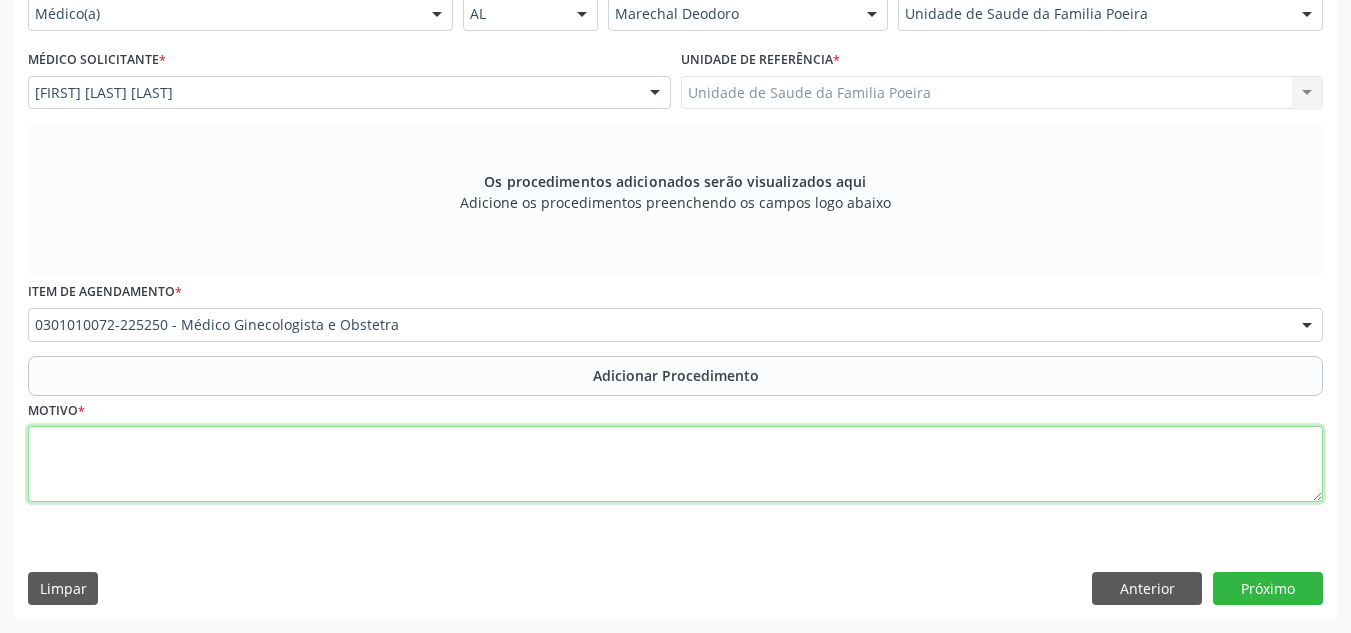 click at bounding box center [675, 464] 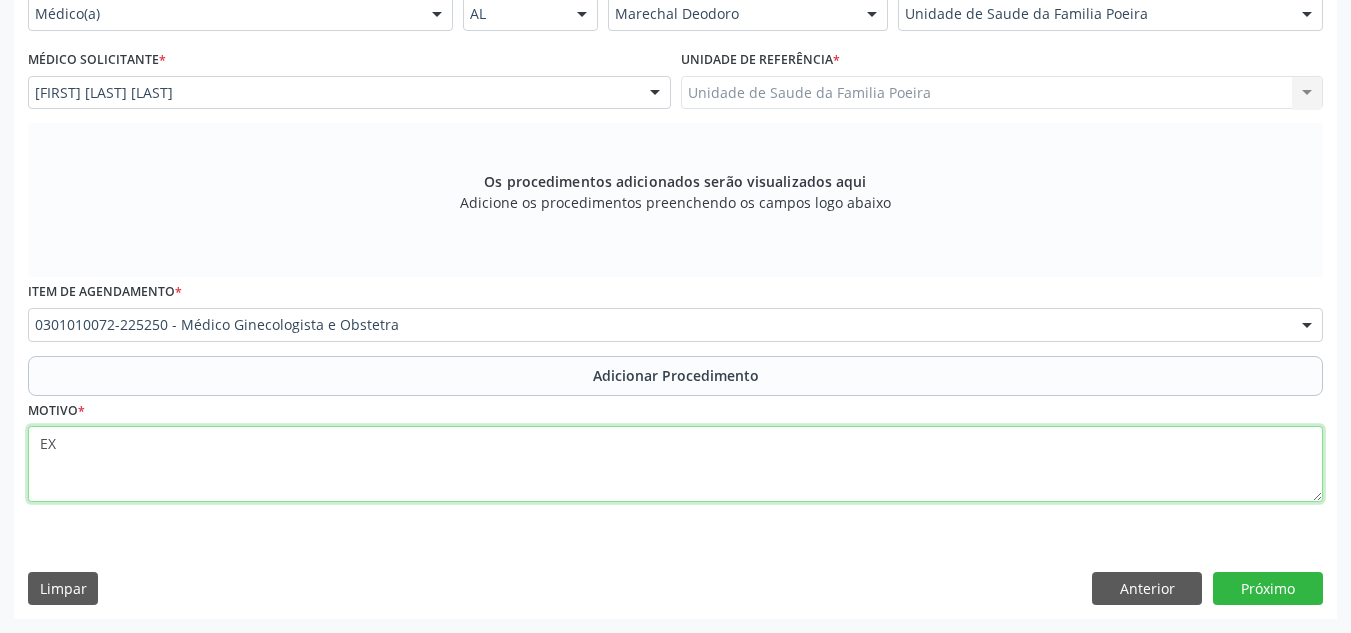 type on "E" 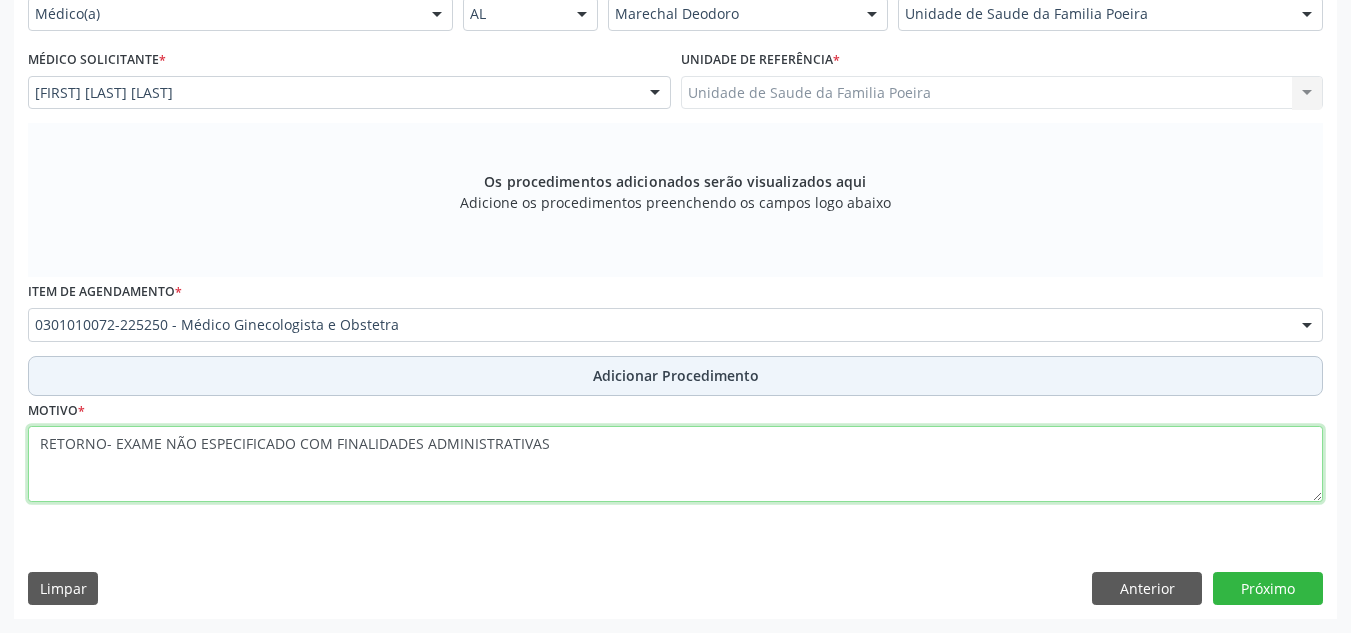 type on "RETORNO- EXAME NÃO ESPECIFICADO COM FINALIDADES ADMINISTRATIVAS" 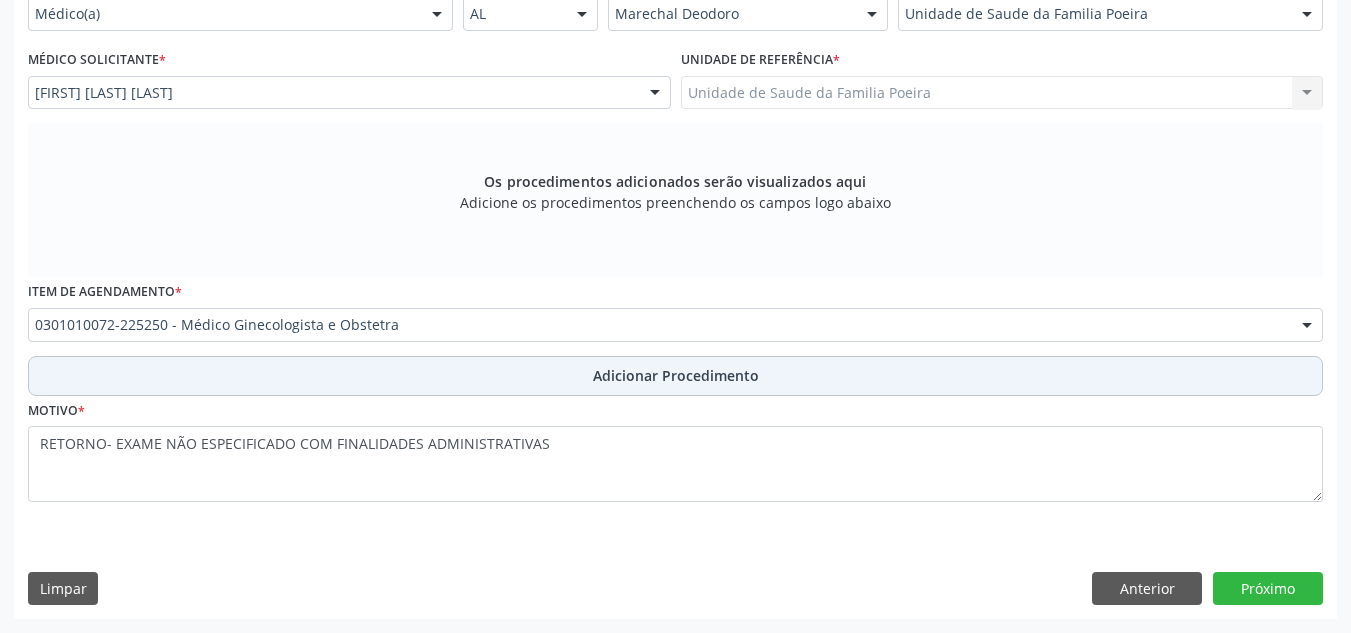 click on "Adicionar Procedimento" at bounding box center (675, 376) 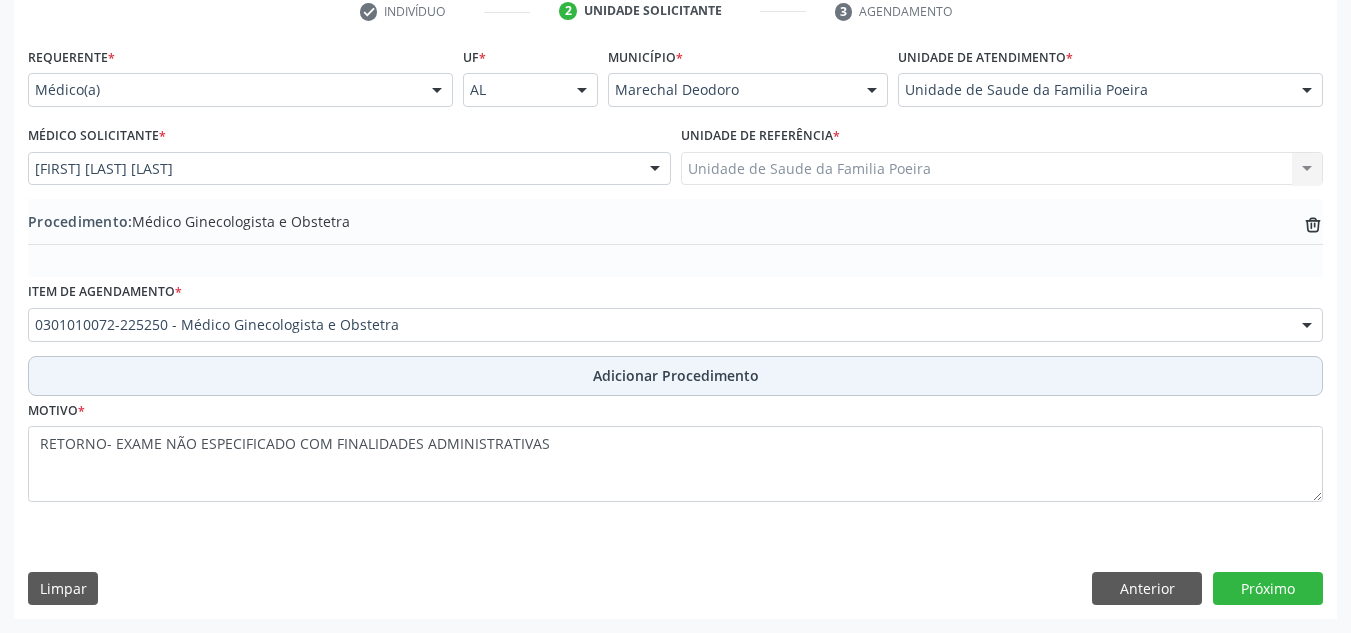 scroll, scrollTop: 420, scrollLeft: 0, axis: vertical 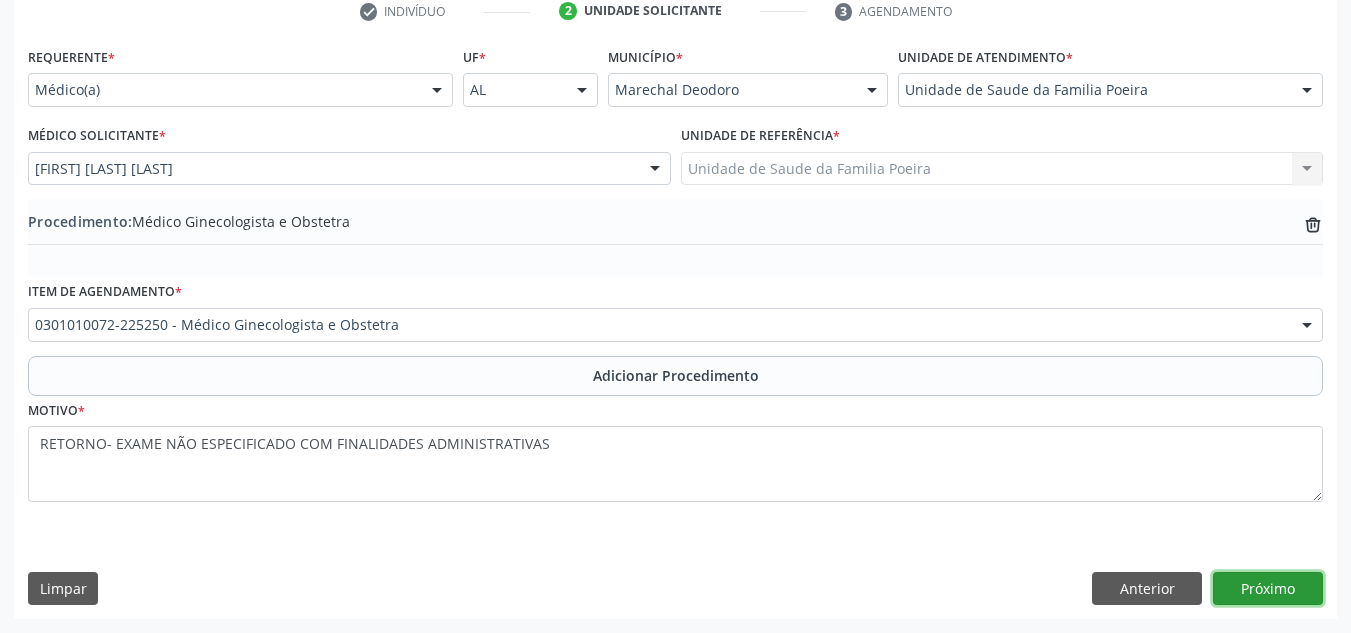 click on "Próximo" at bounding box center (1268, 589) 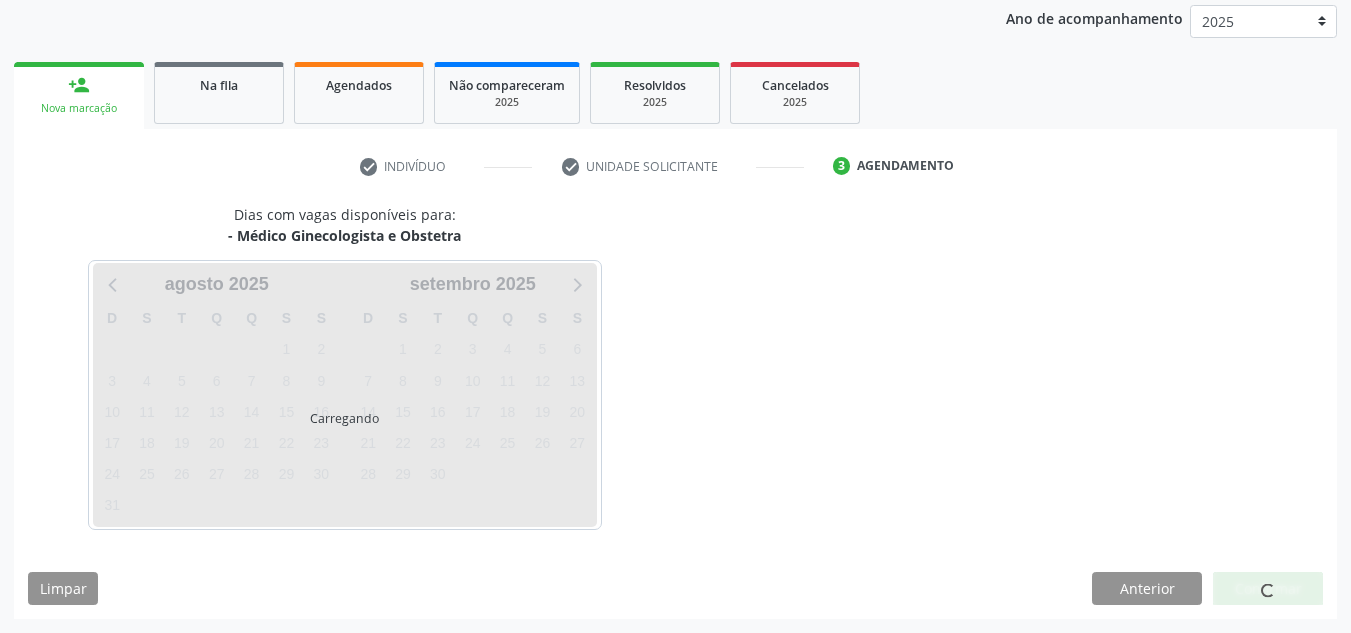 scroll, scrollTop: 324, scrollLeft: 0, axis: vertical 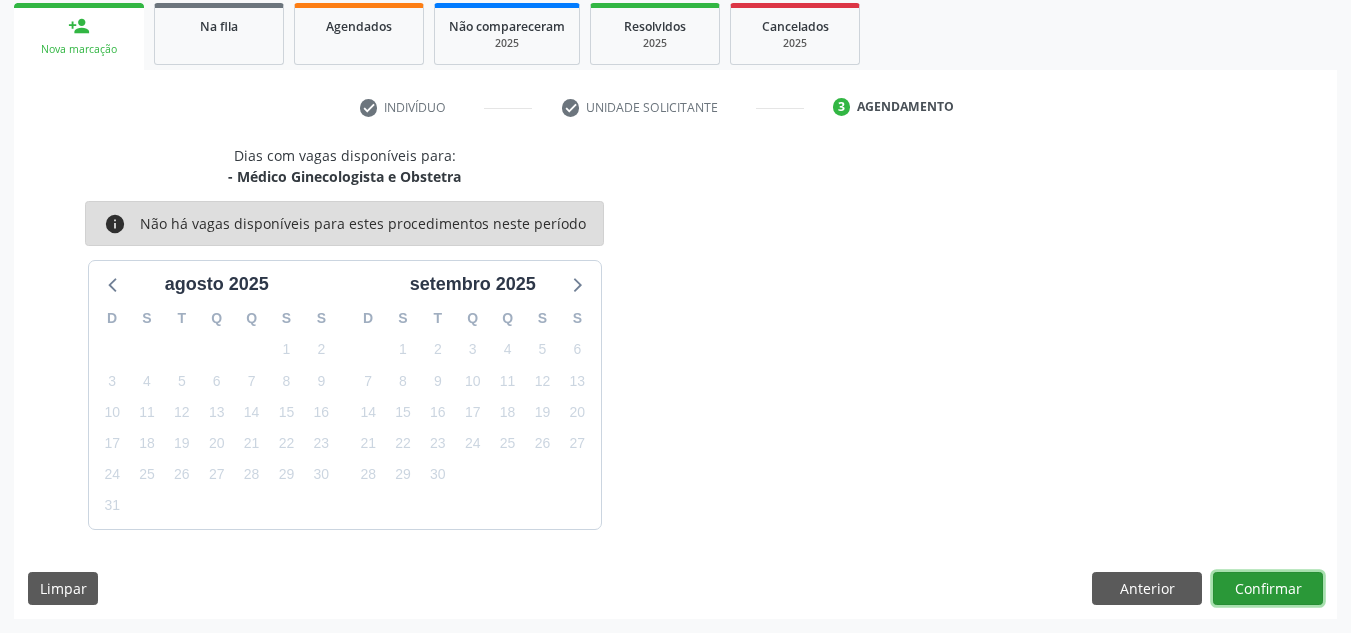 click on "Confirmar" at bounding box center [1268, 589] 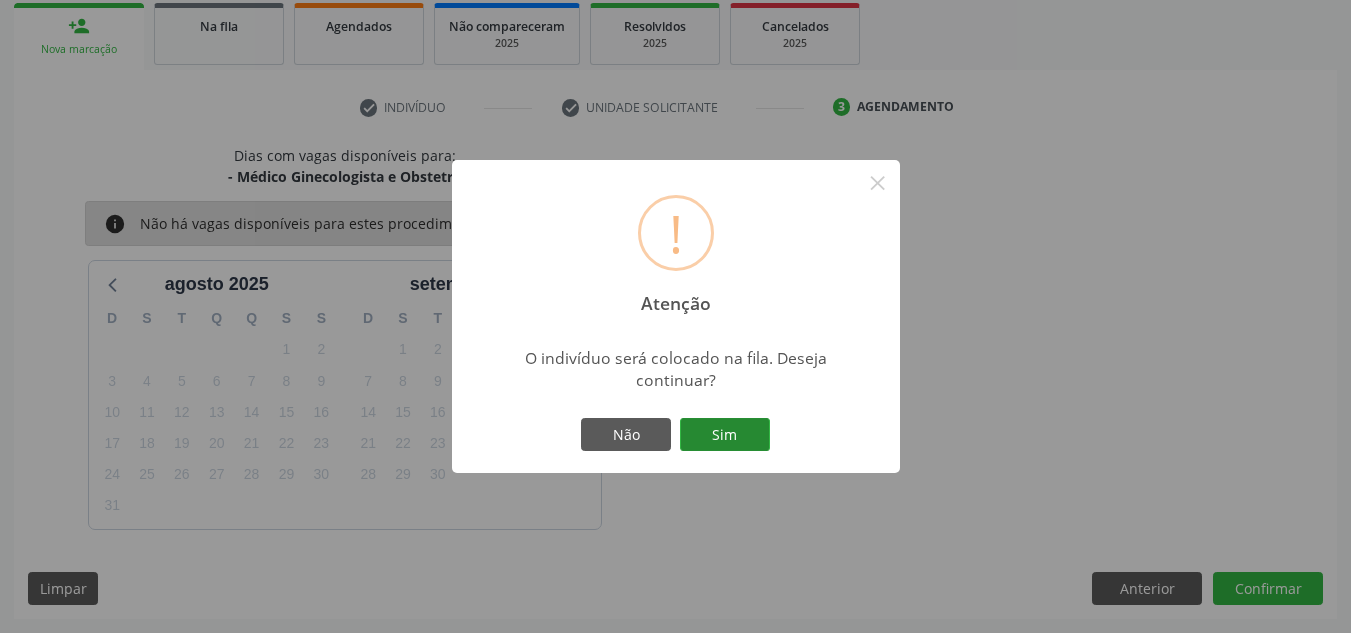 click on "Sim" at bounding box center [725, 435] 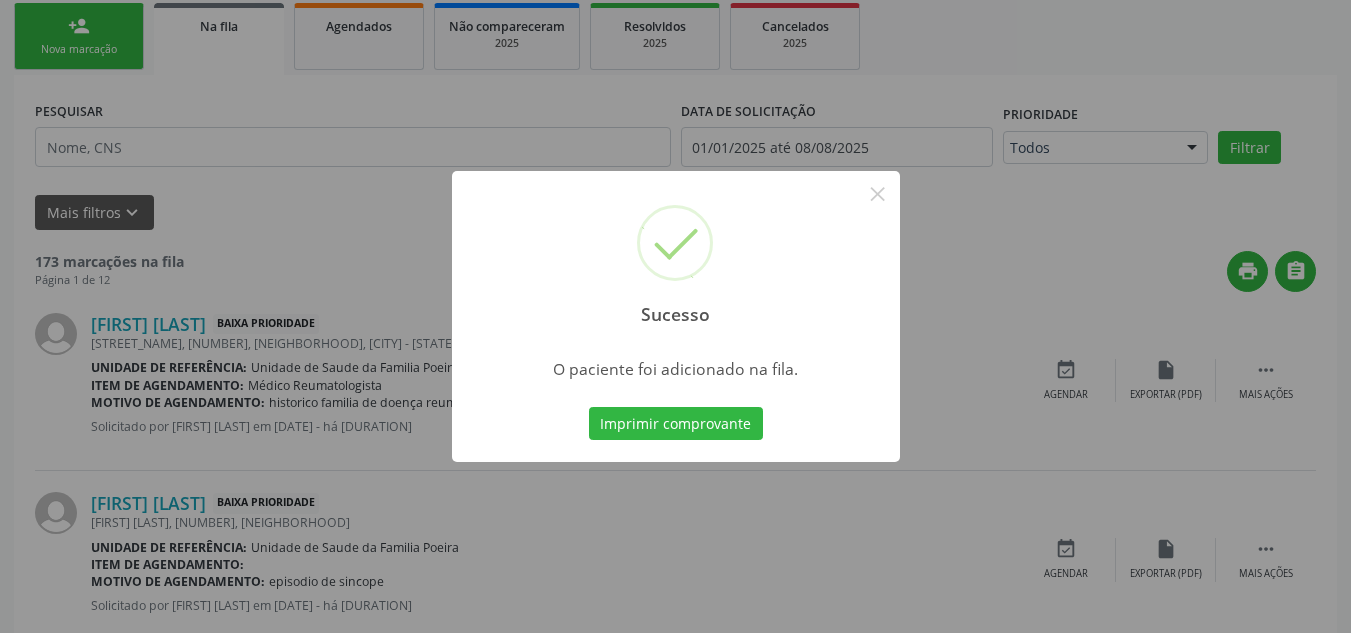 scroll, scrollTop: 62, scrollLeft: 0, axis: vertical 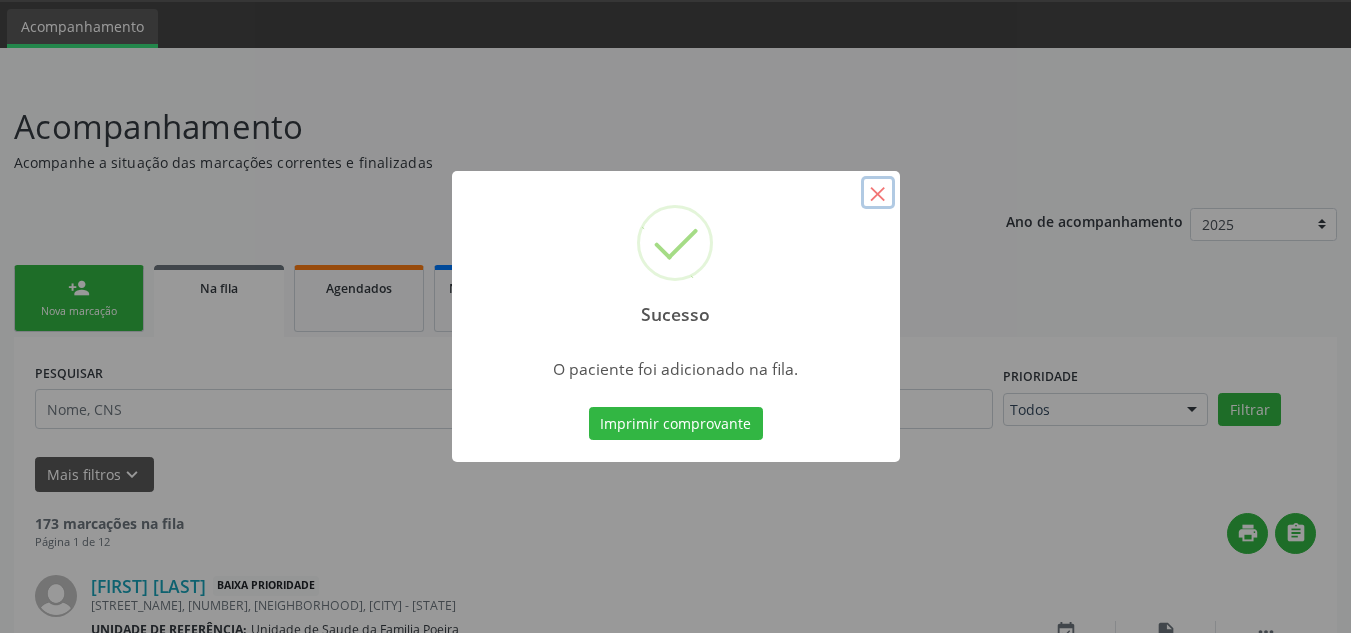 click on "×" at bounding box center [878, 193] 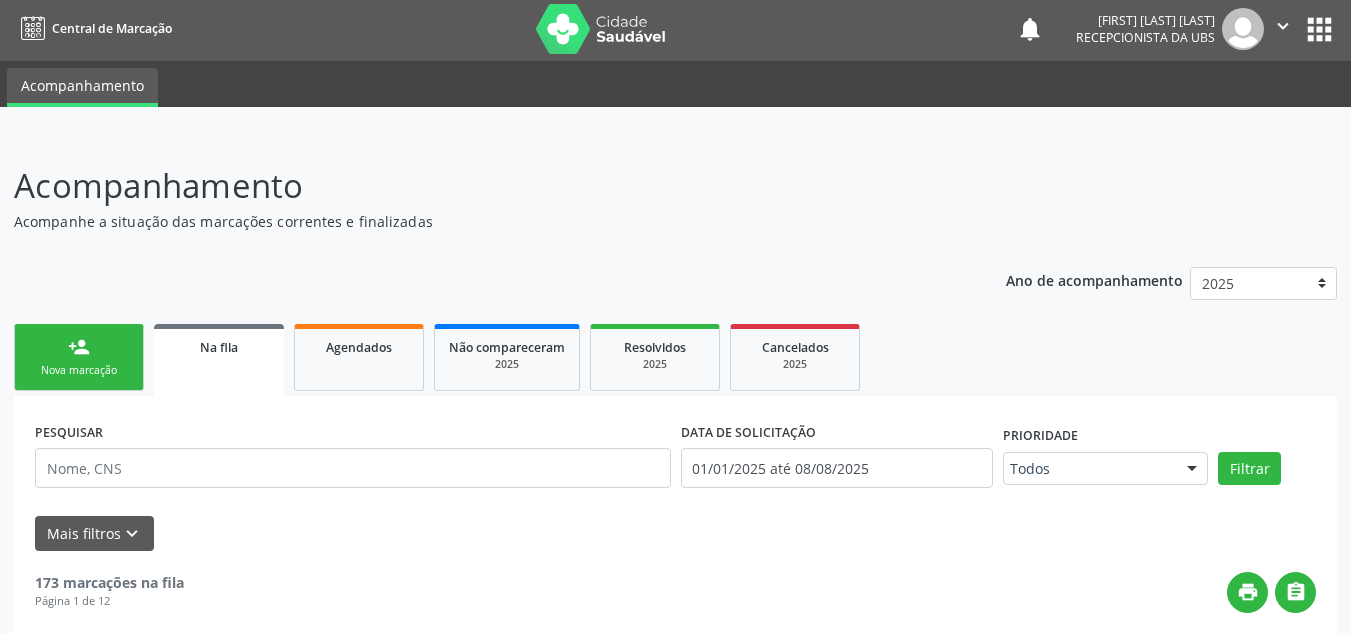 scroll, scrollTop: 0, scrollLeft: 0, axis: both 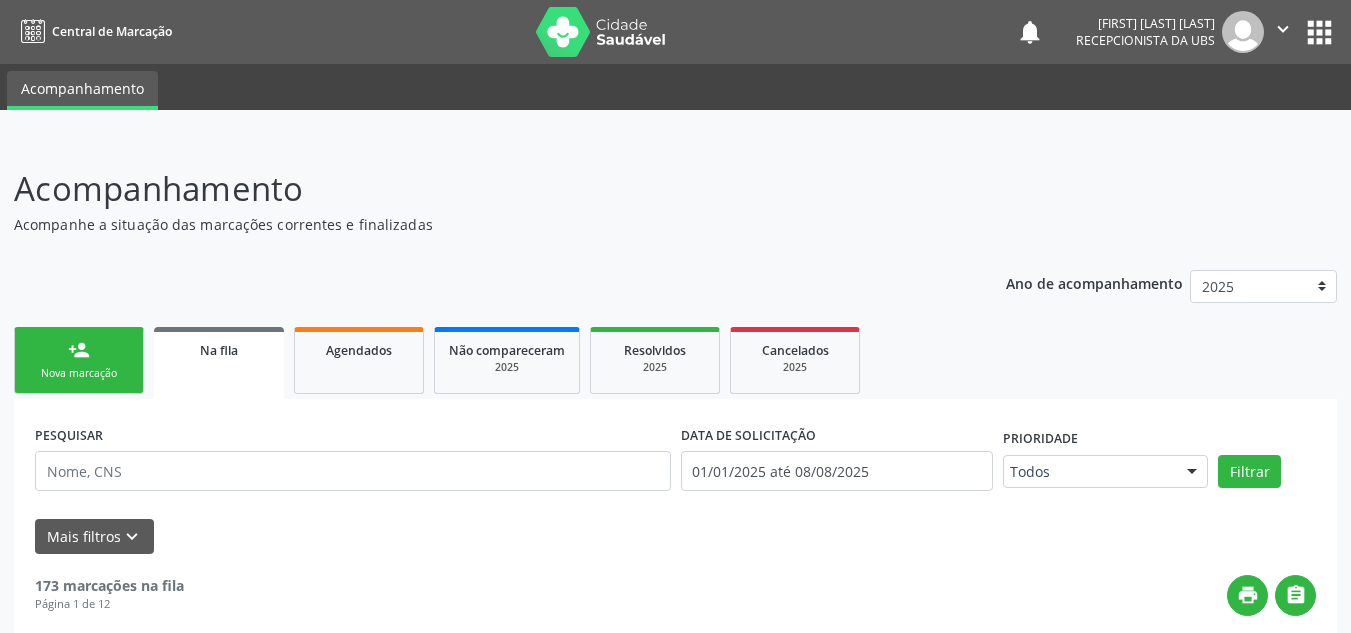 click on "" at bounding box center (1283, 29) 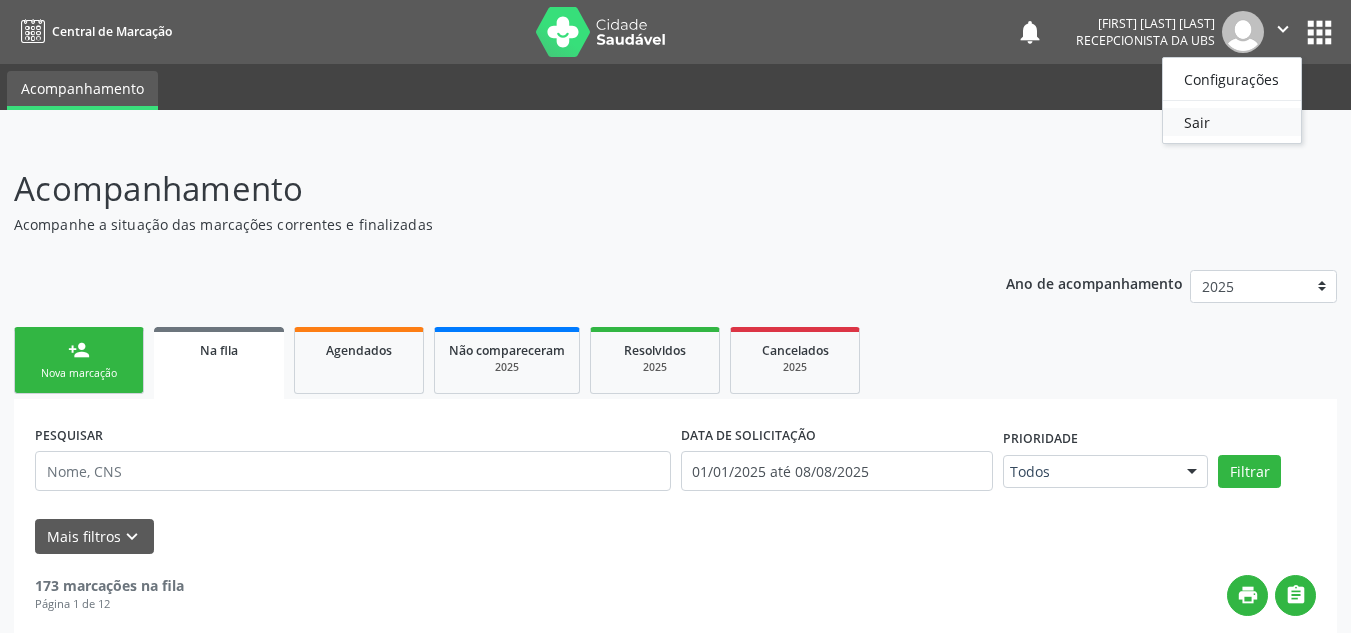 click on "Sair" at bounding box center (1232, 122) 